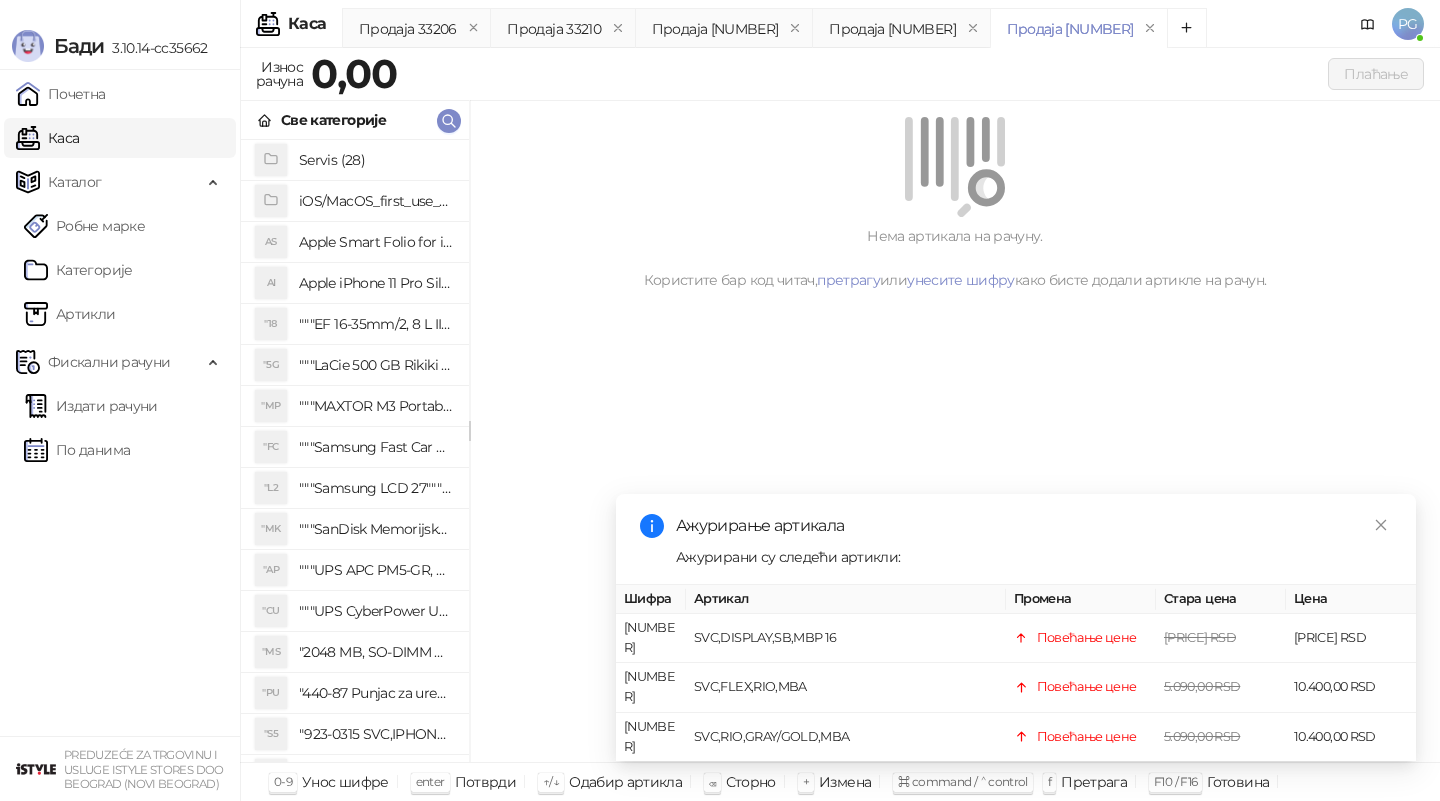 scroll, scrollTop: 0, scrollLeft: 0, axis: both 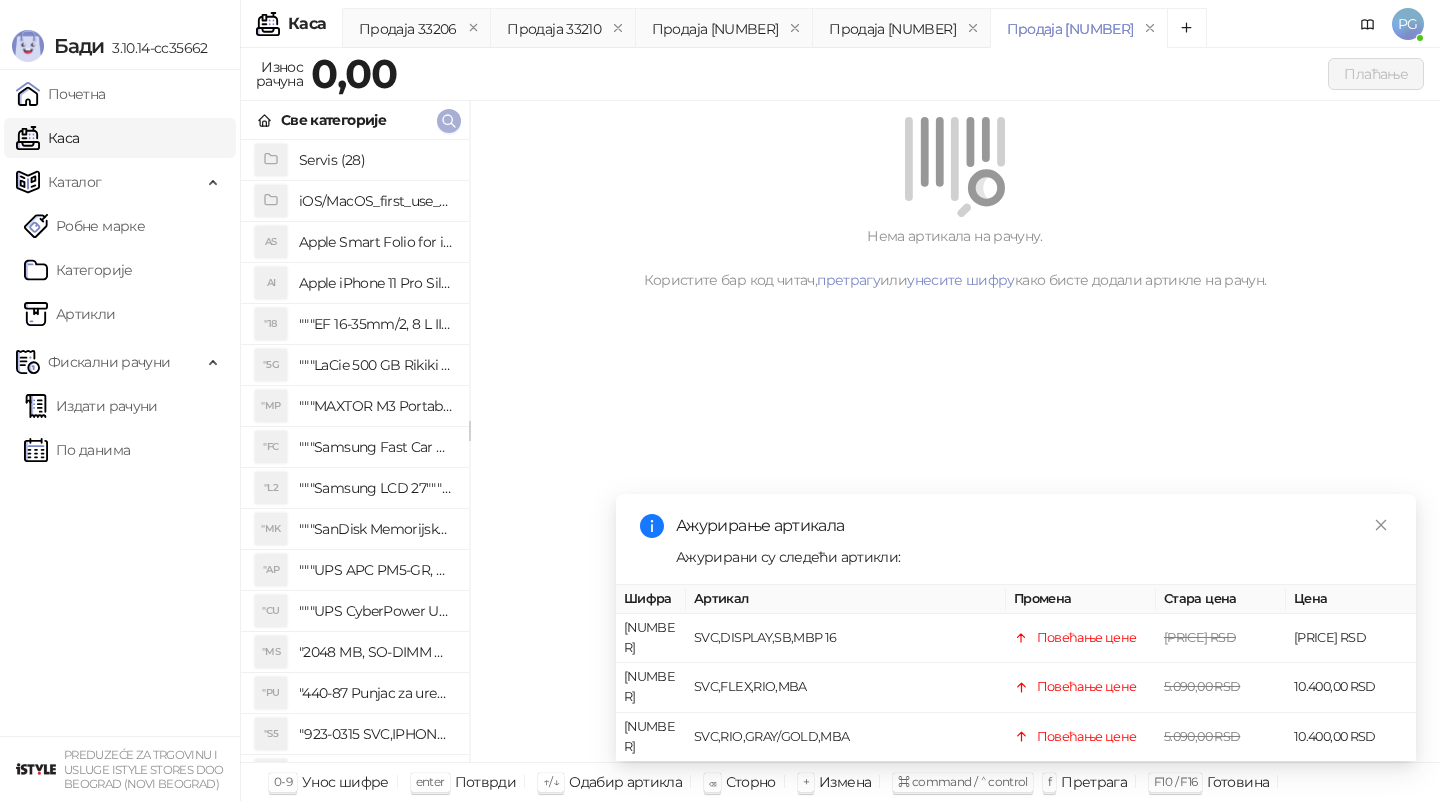 click 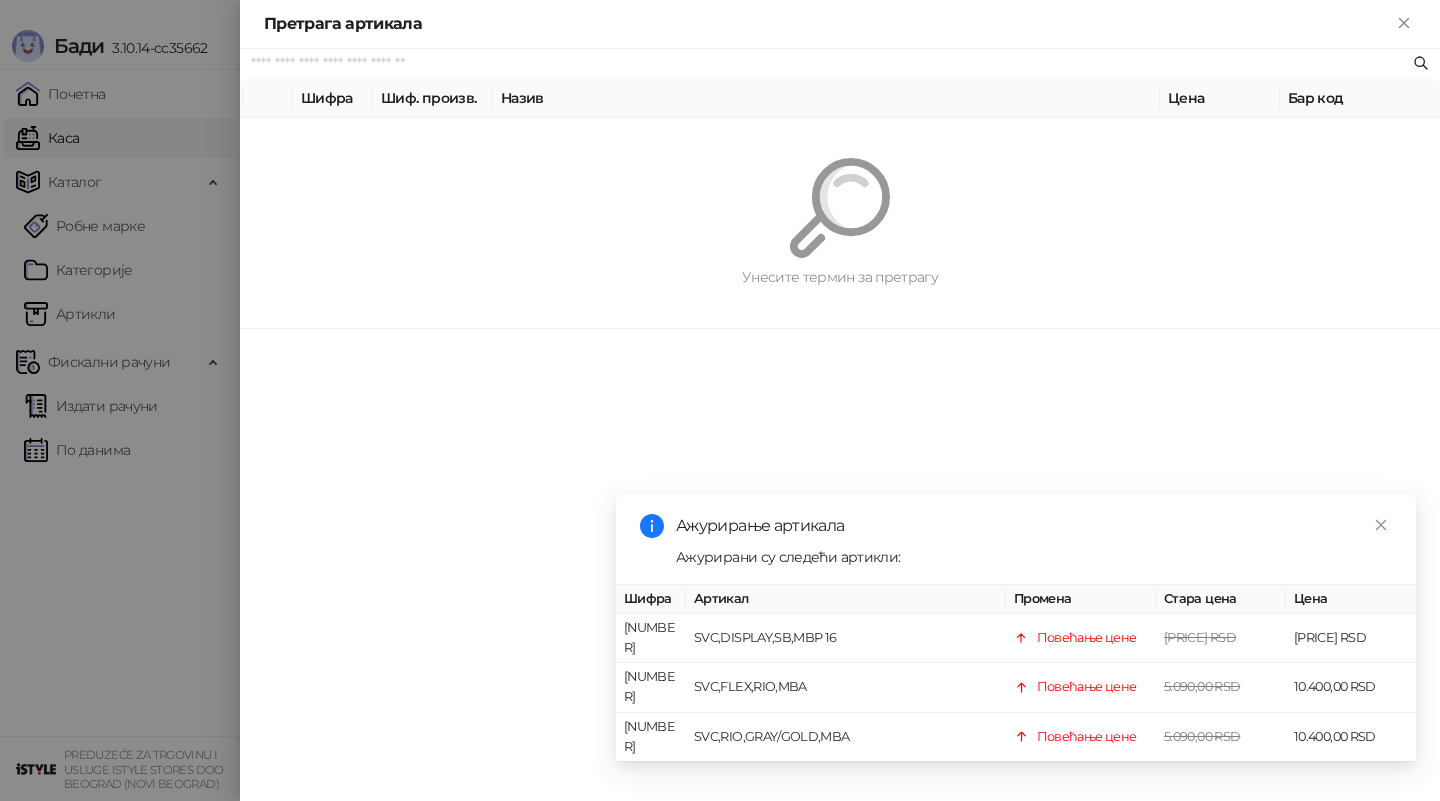 paste on "*********" 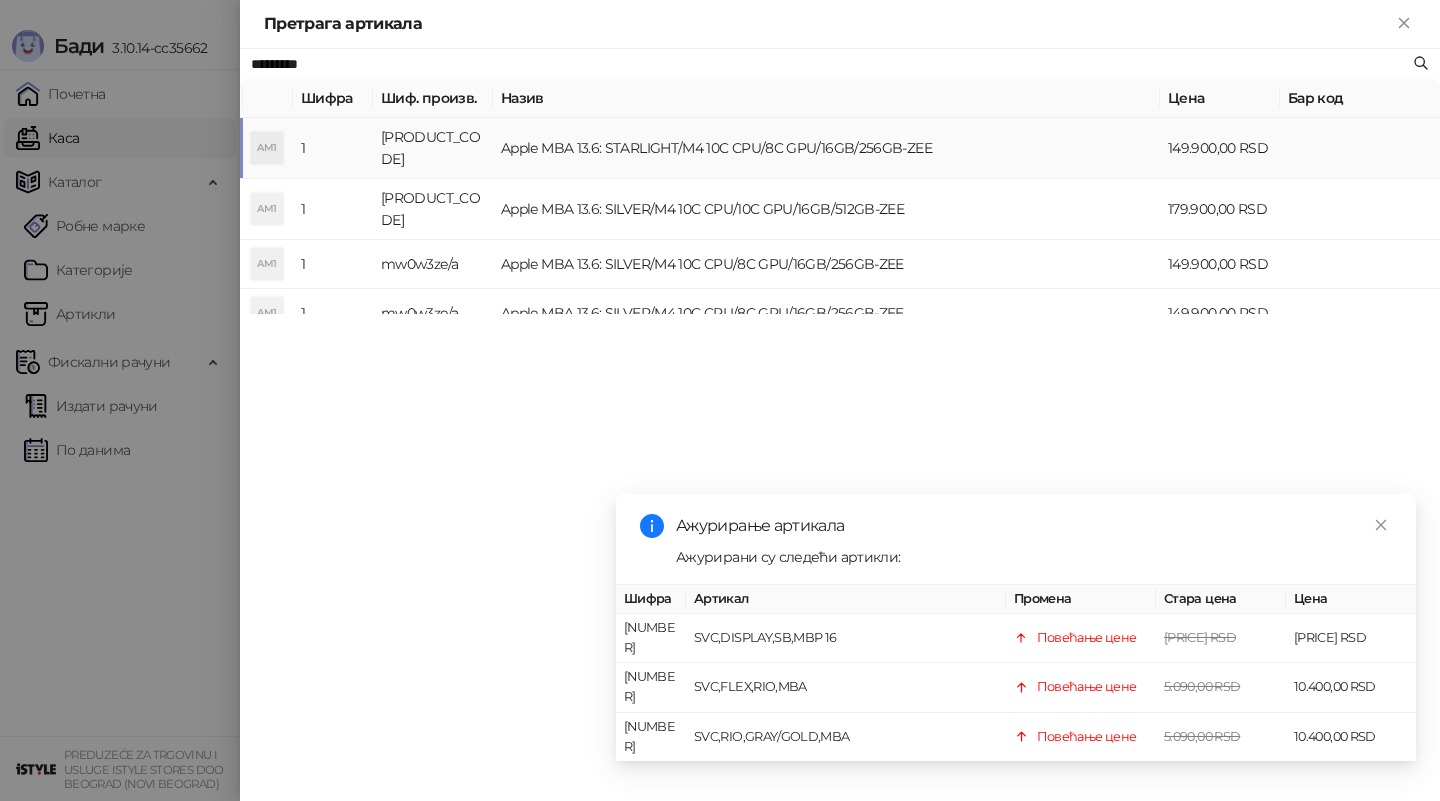type on "*********" 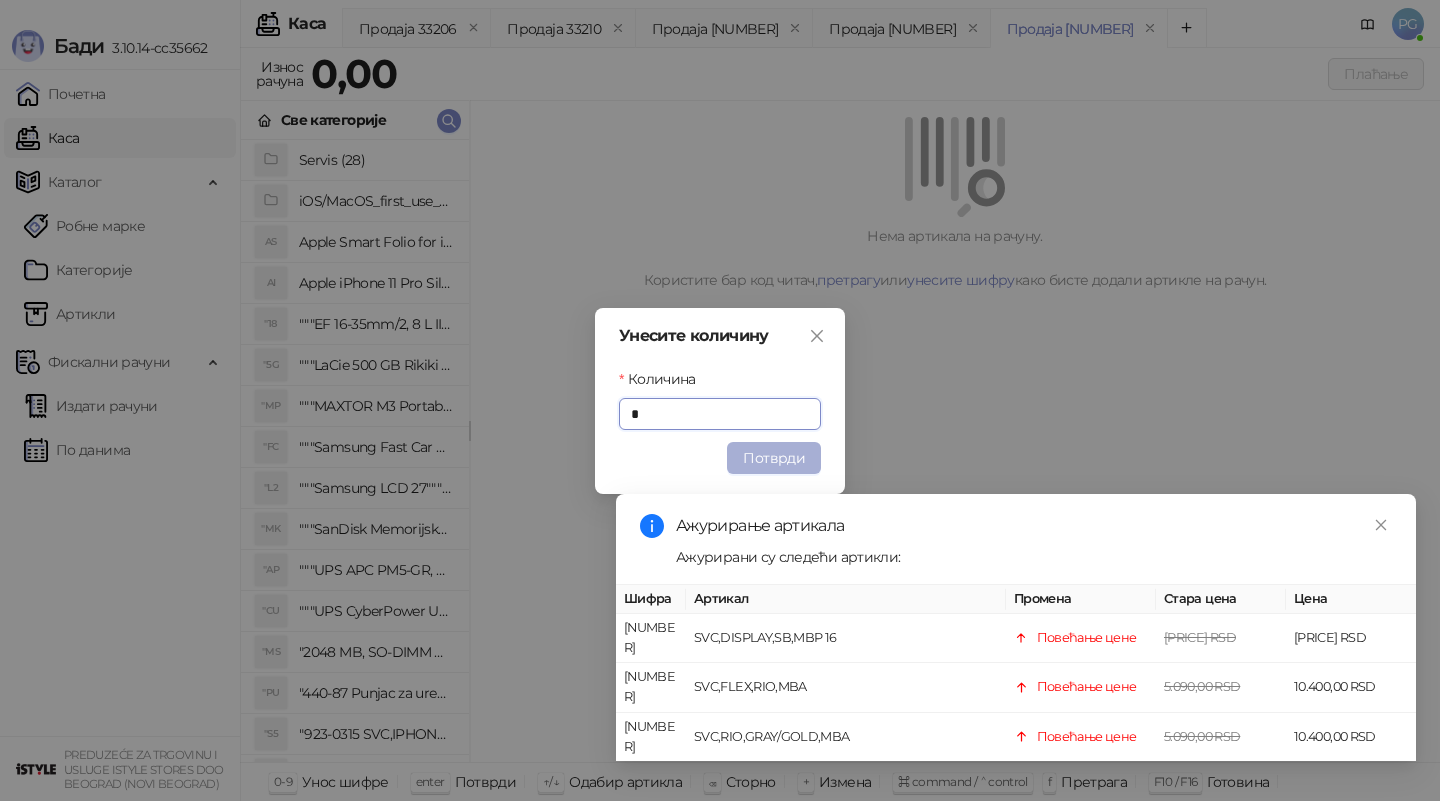 click on "Потврди" at bounding box center (774, 458) 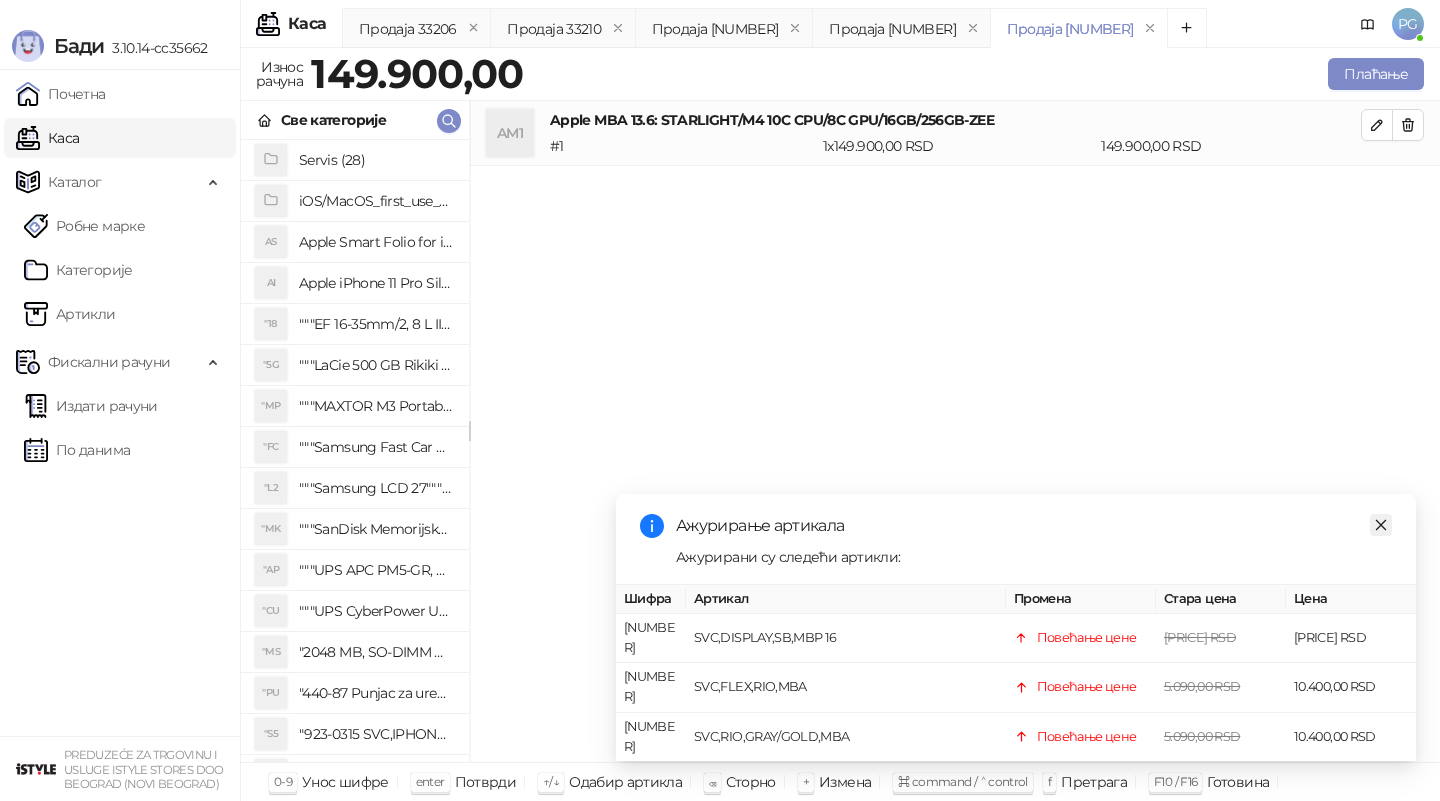 click 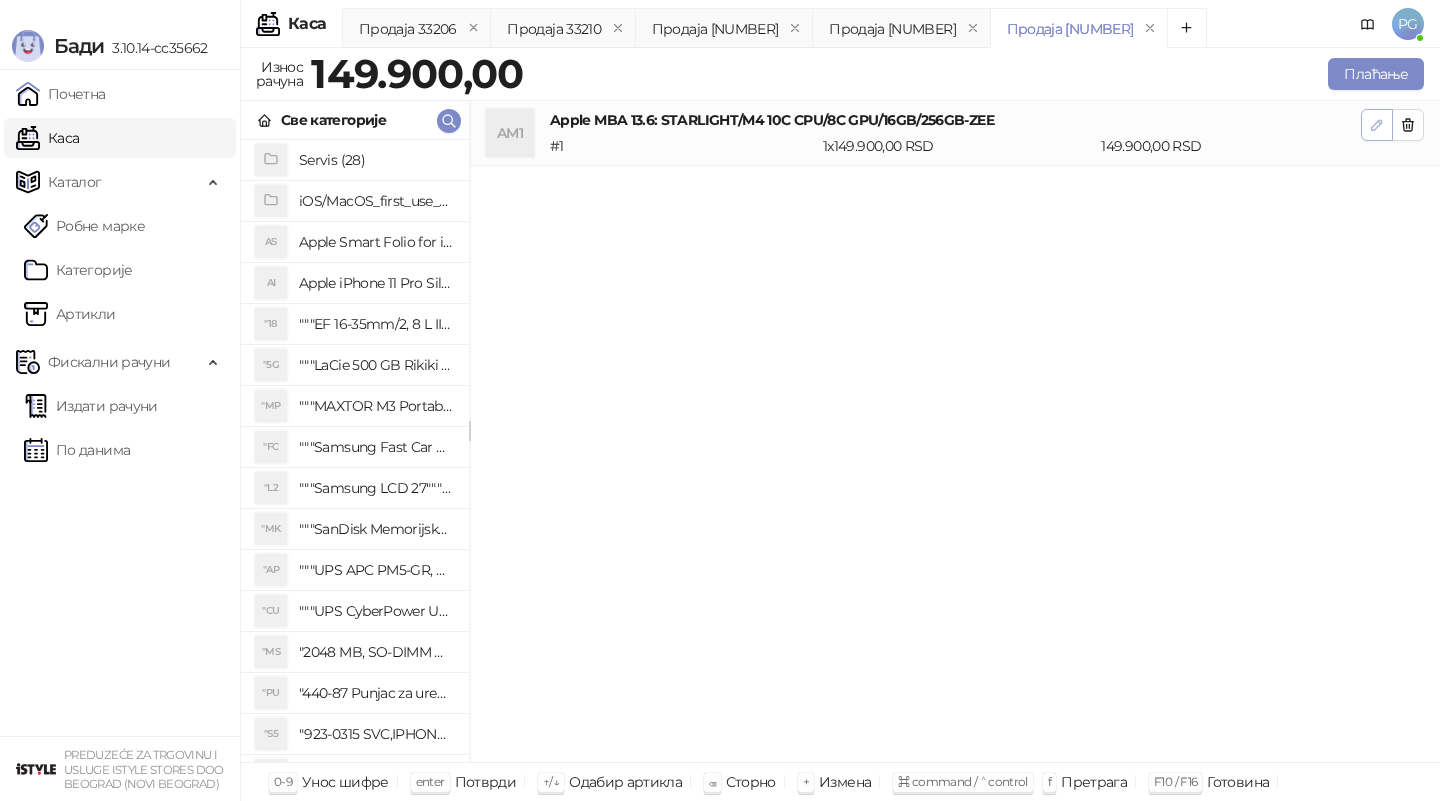 click 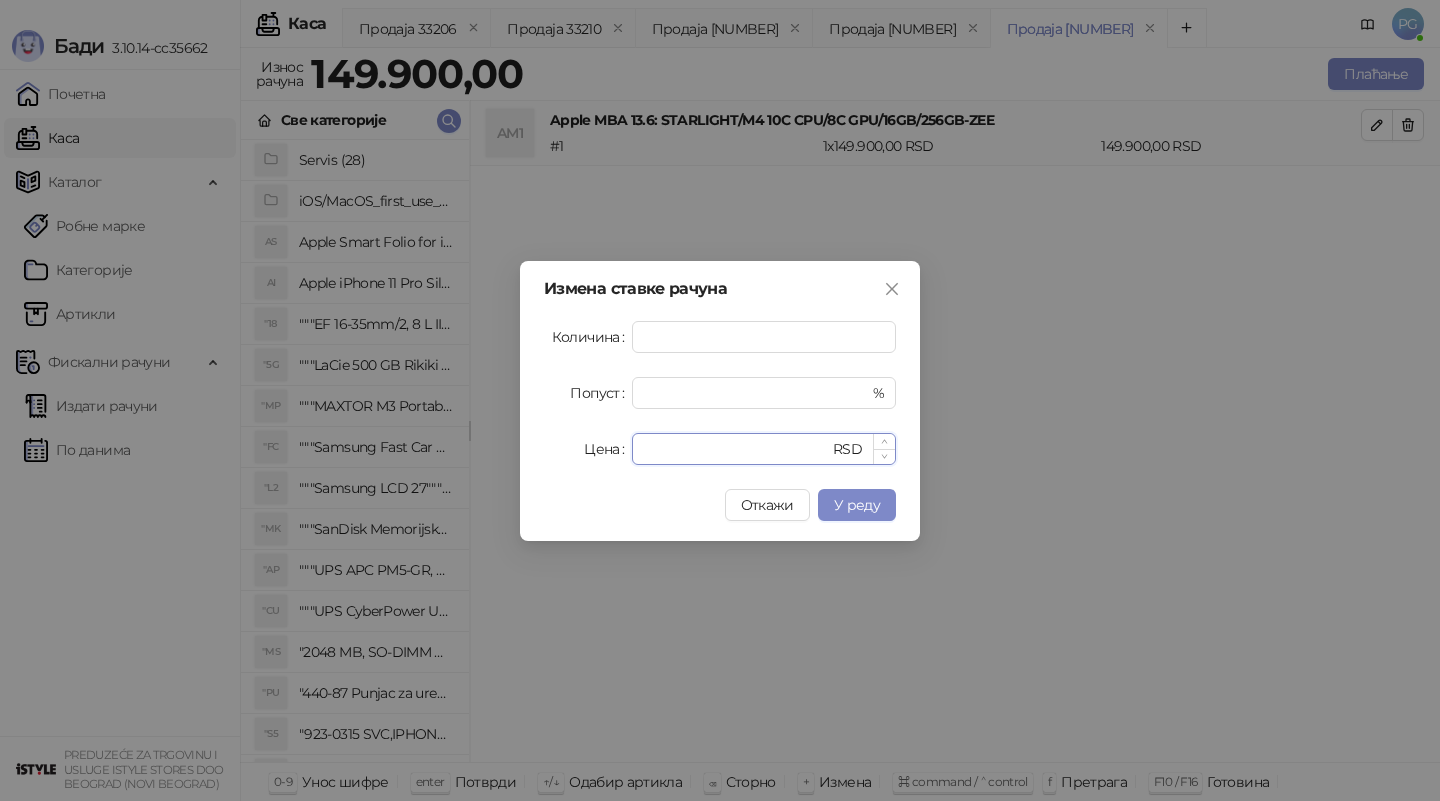 click on "******" at bounding box center (736, 449) 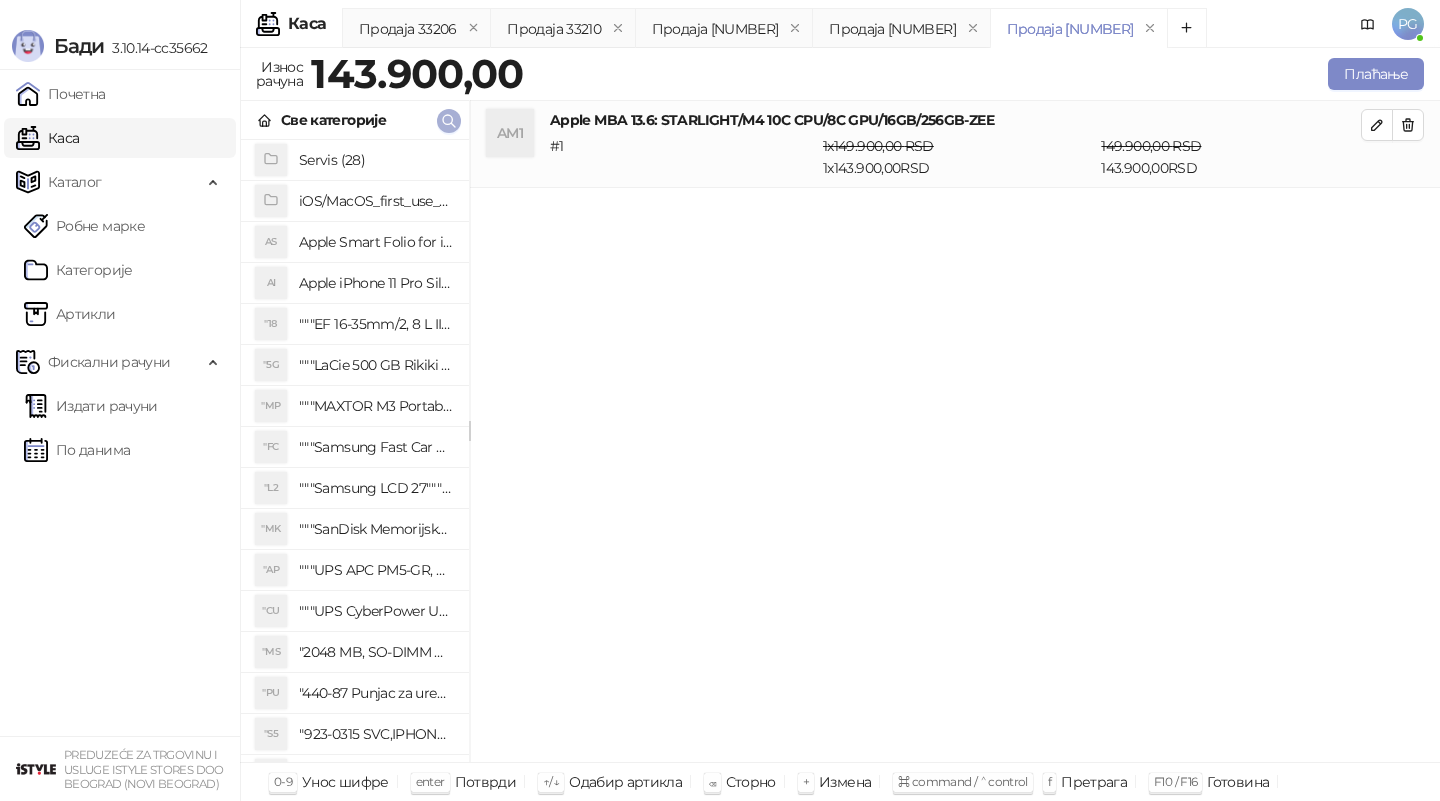 click at bounding box center (449, 121) 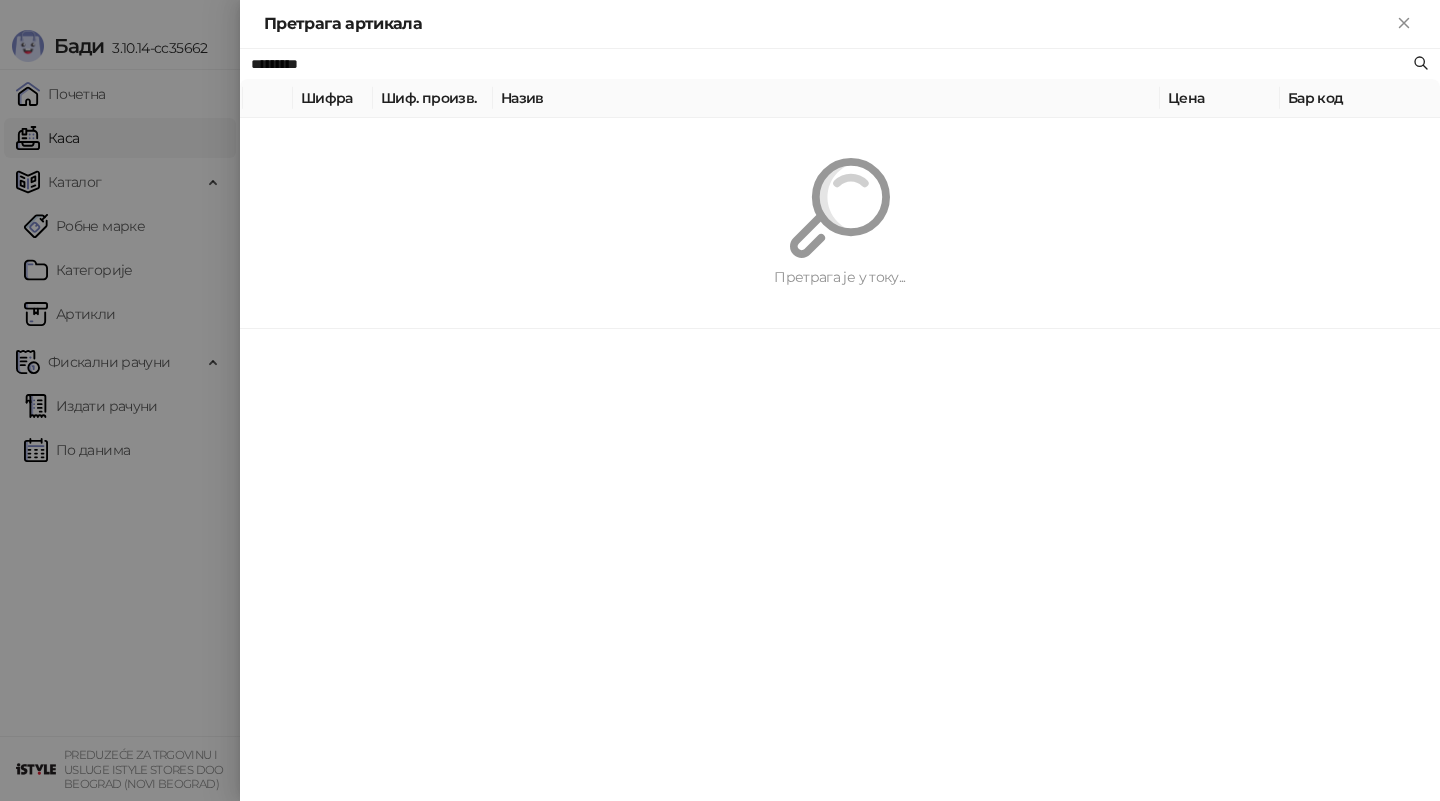 paste on "*********" 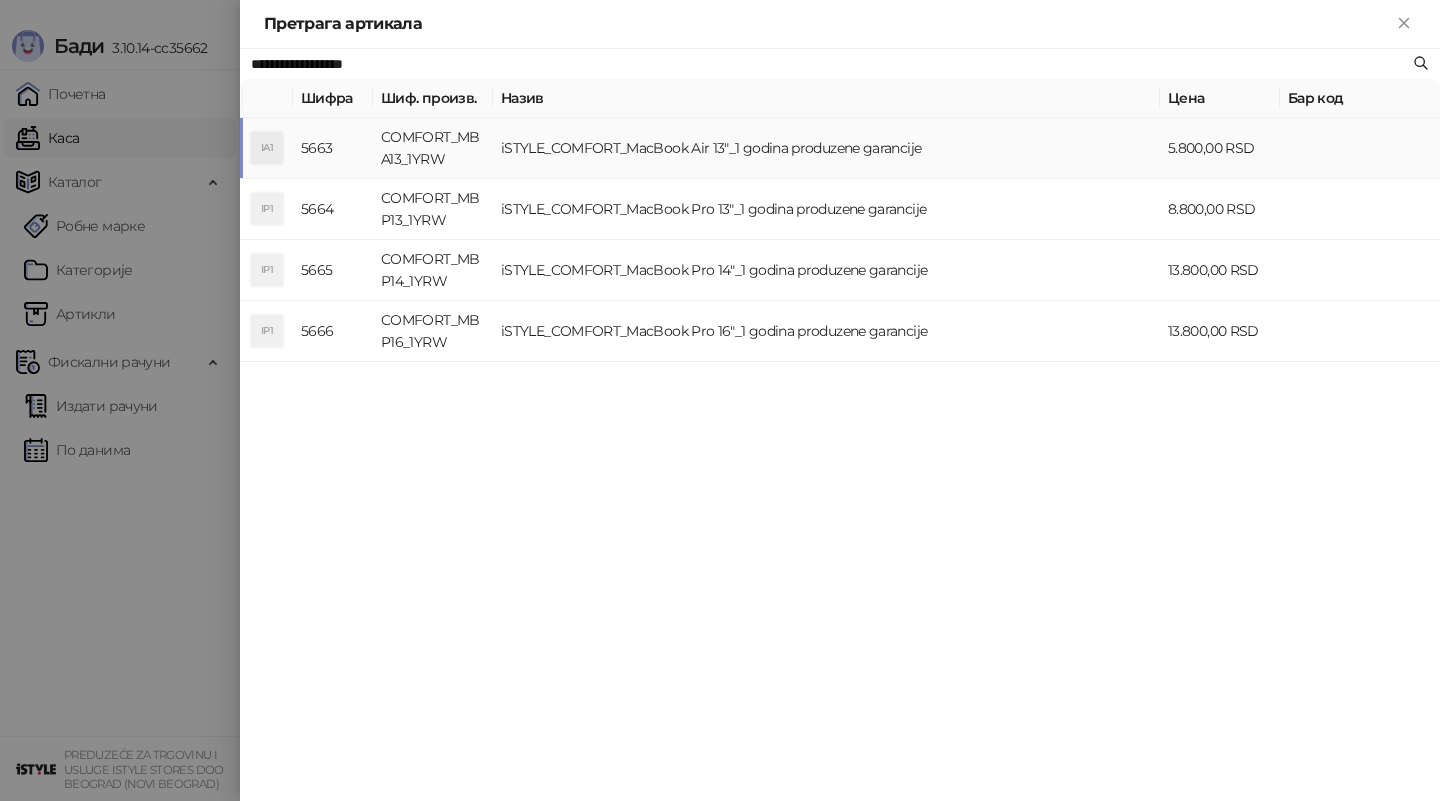 click on "iSTYLE_COMFORT_MacBook Air 13"_1 godina produzene garancije" at bounding box center (826, 148) 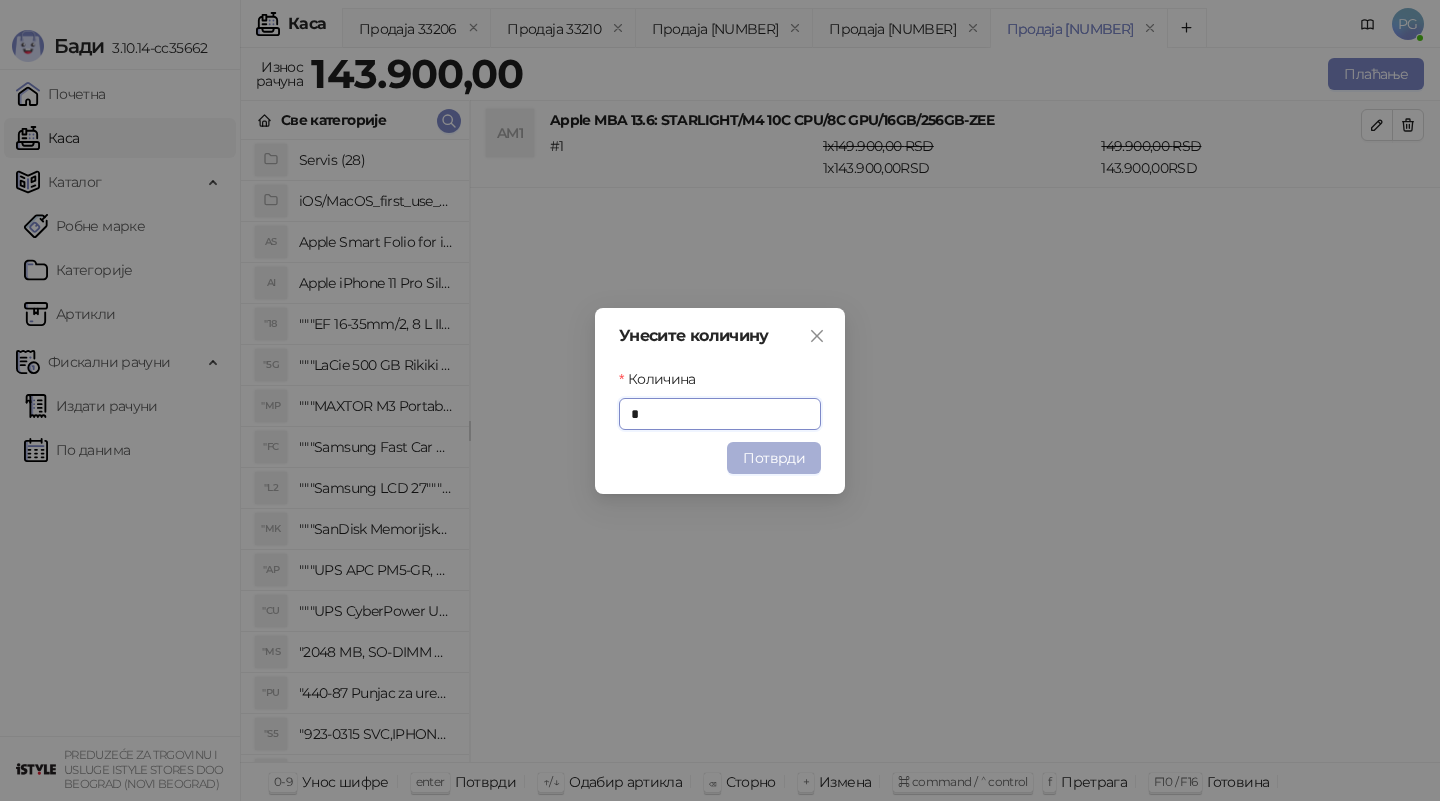 click on "Потврди" at bounding box center (774, 458) 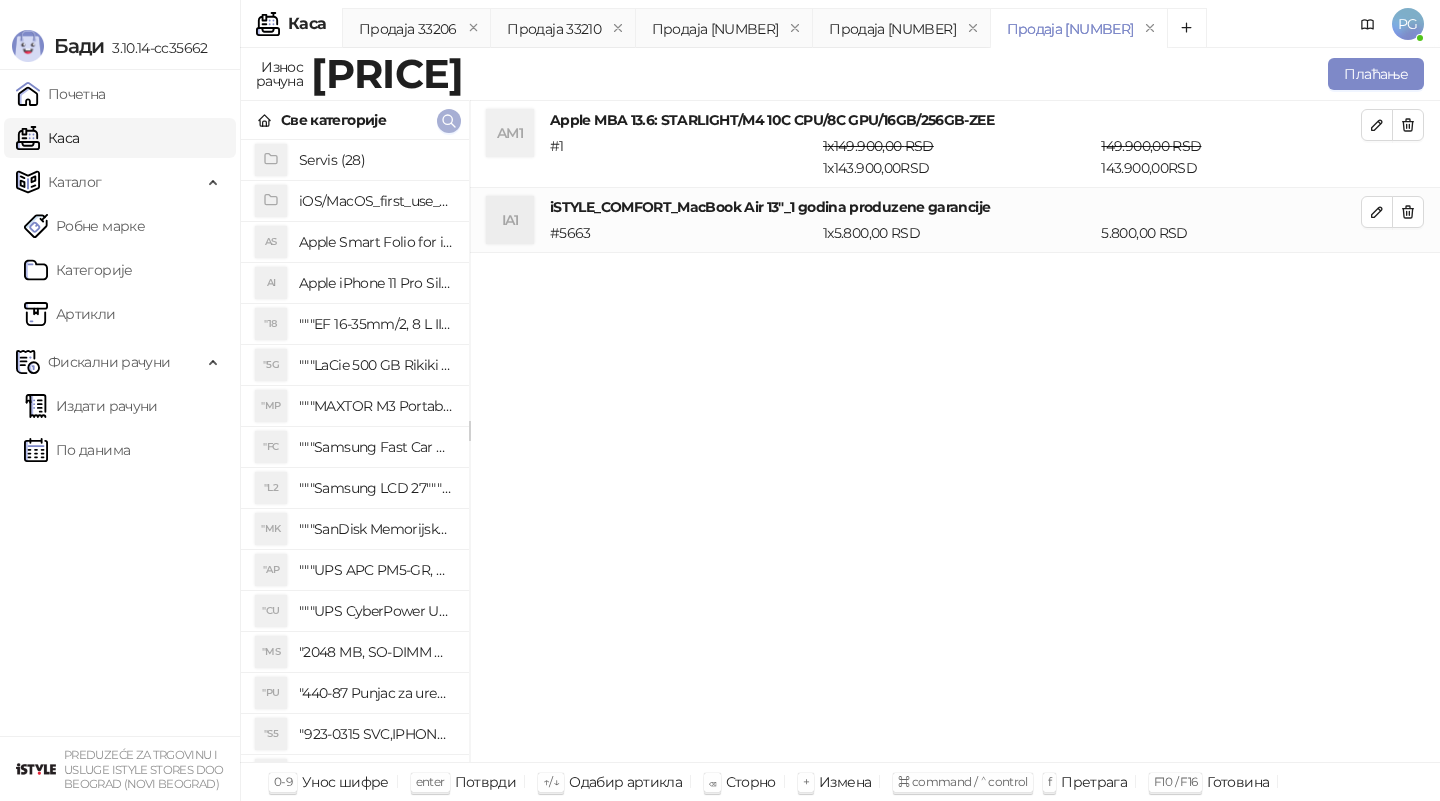click 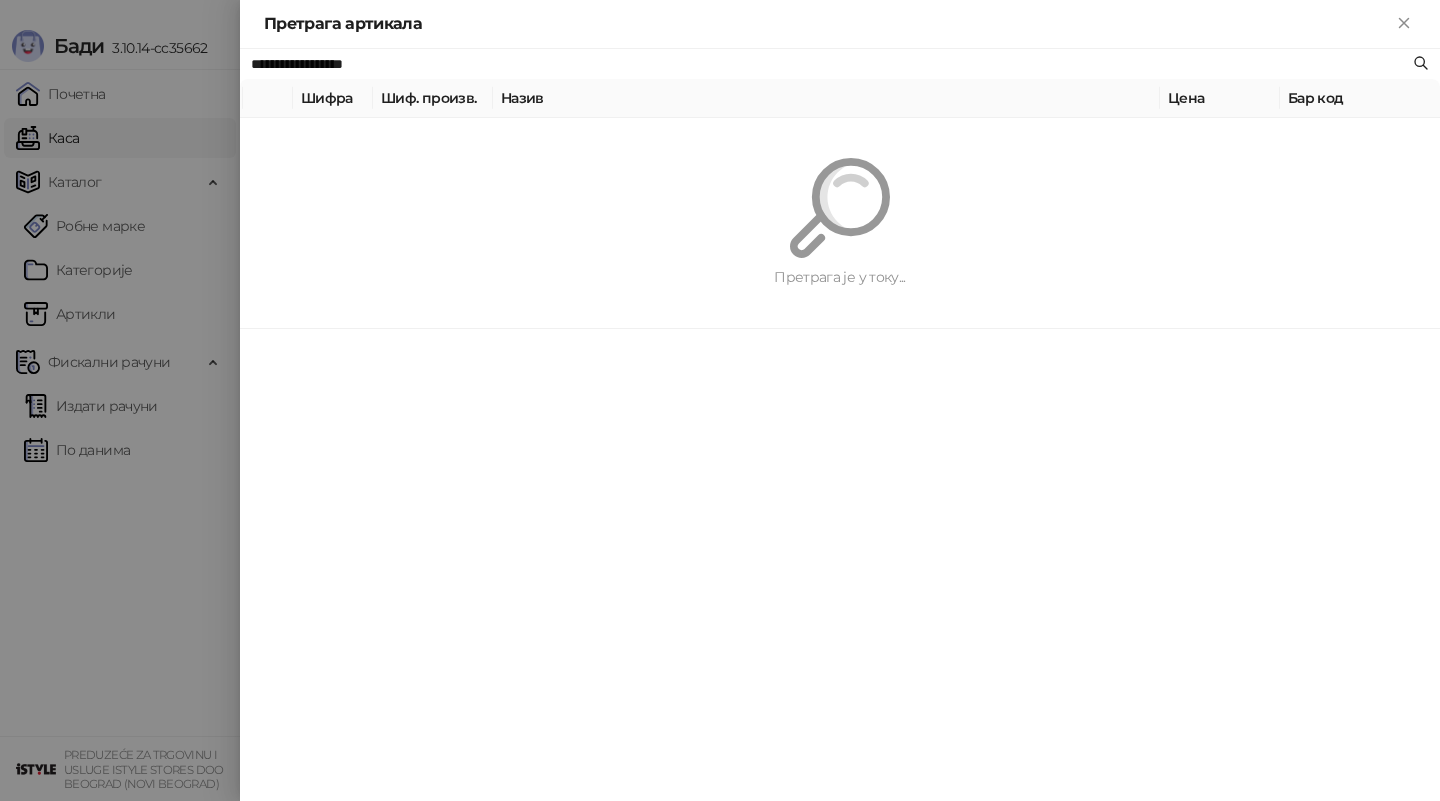 paste on "****" 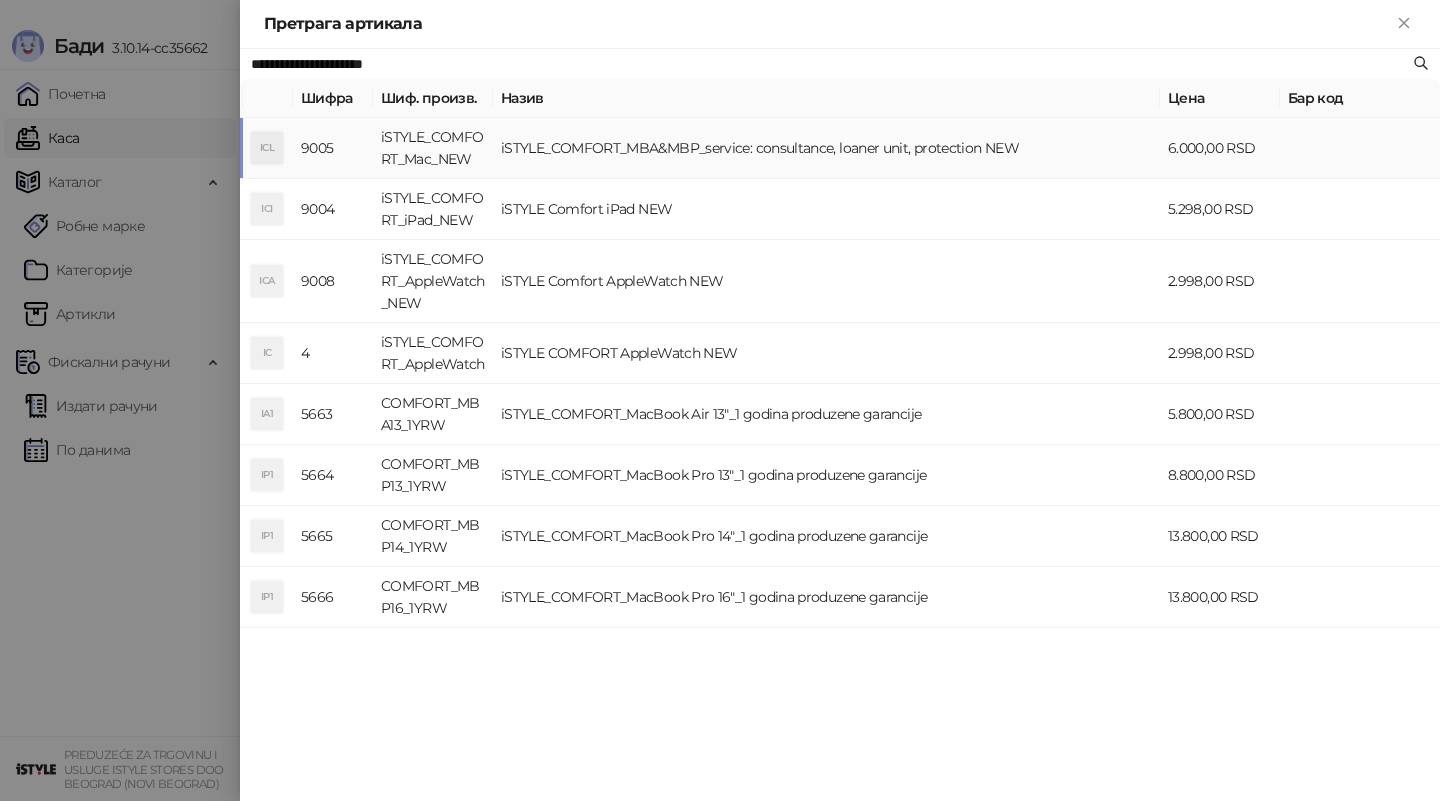 click on "iSTYLE_COMFORT_MBA&MBP_service: consultance, loaner unit, protection NEW" at bounding box center (826, 148) 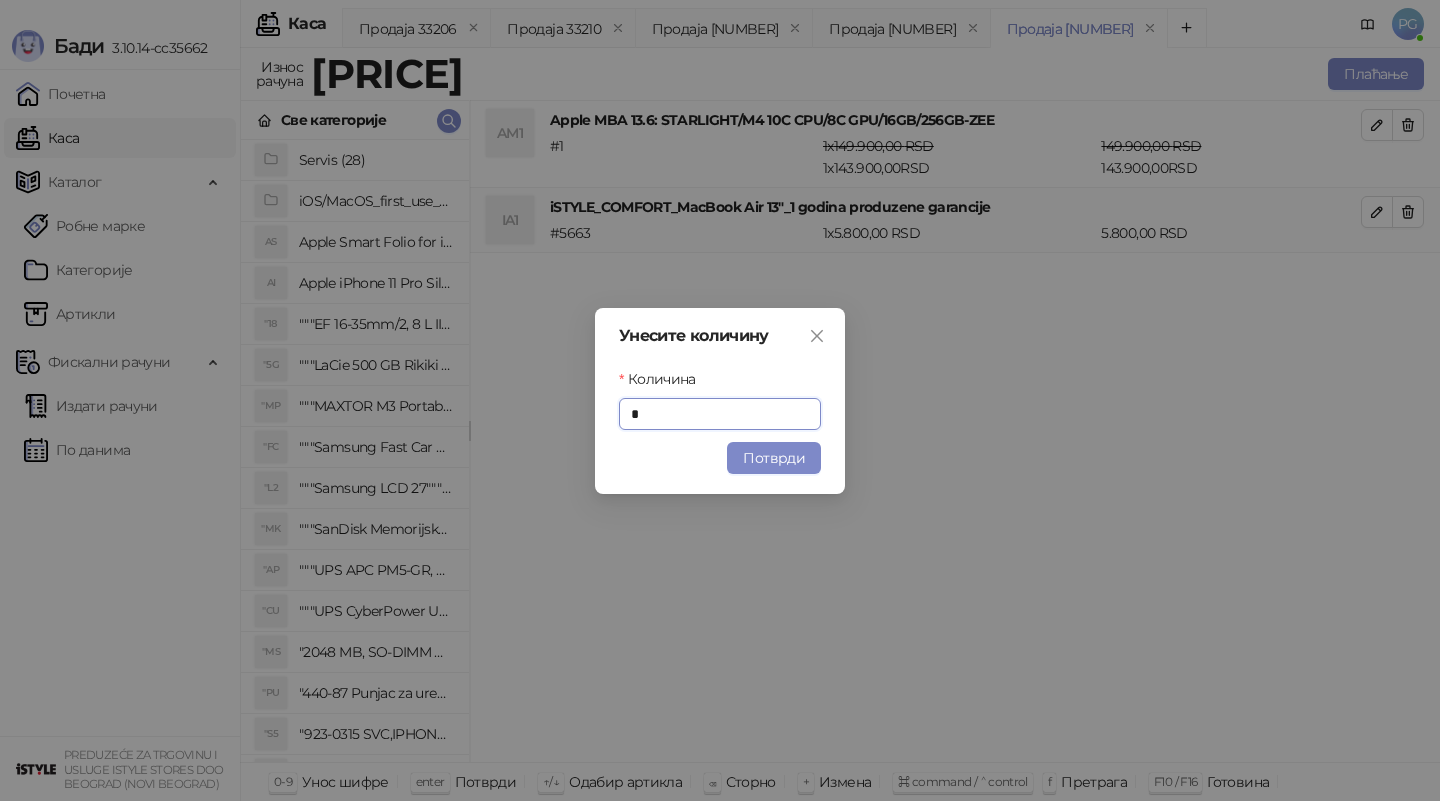 click on "Потврди" at bounding box center (774, 458) 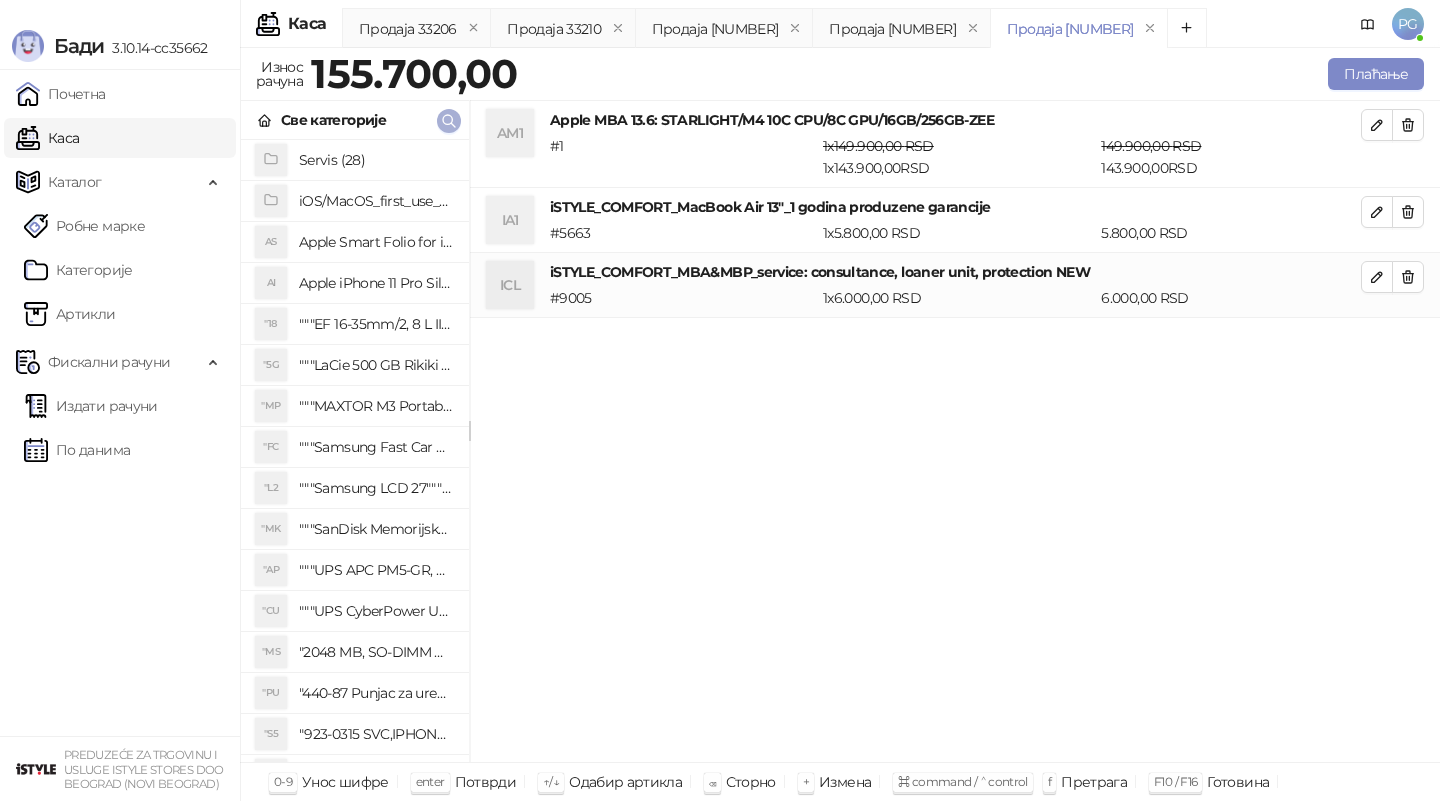 click 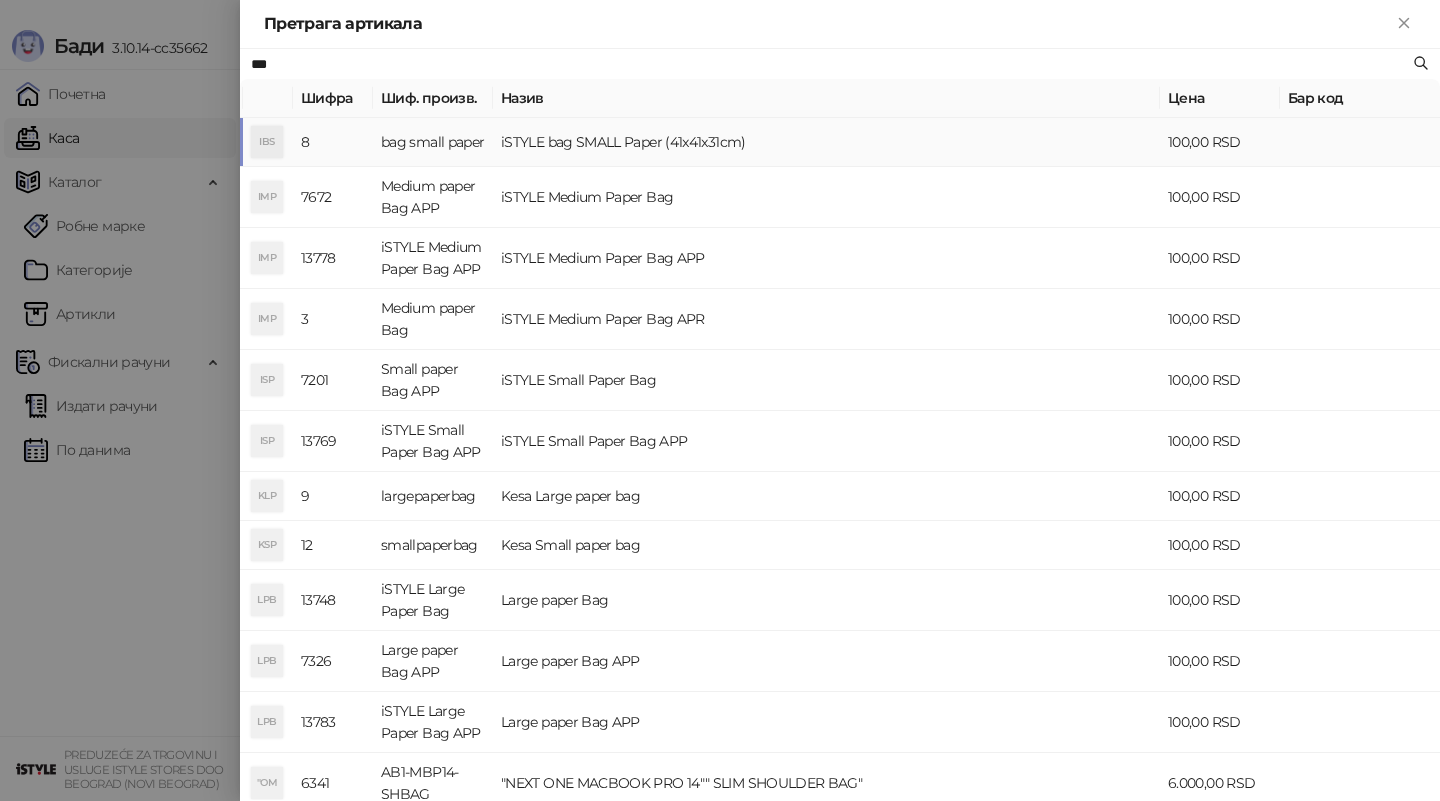 click on "iSTYLE bag SMALL Paper (41x41x31cm)" at bounding box center (826, 142) 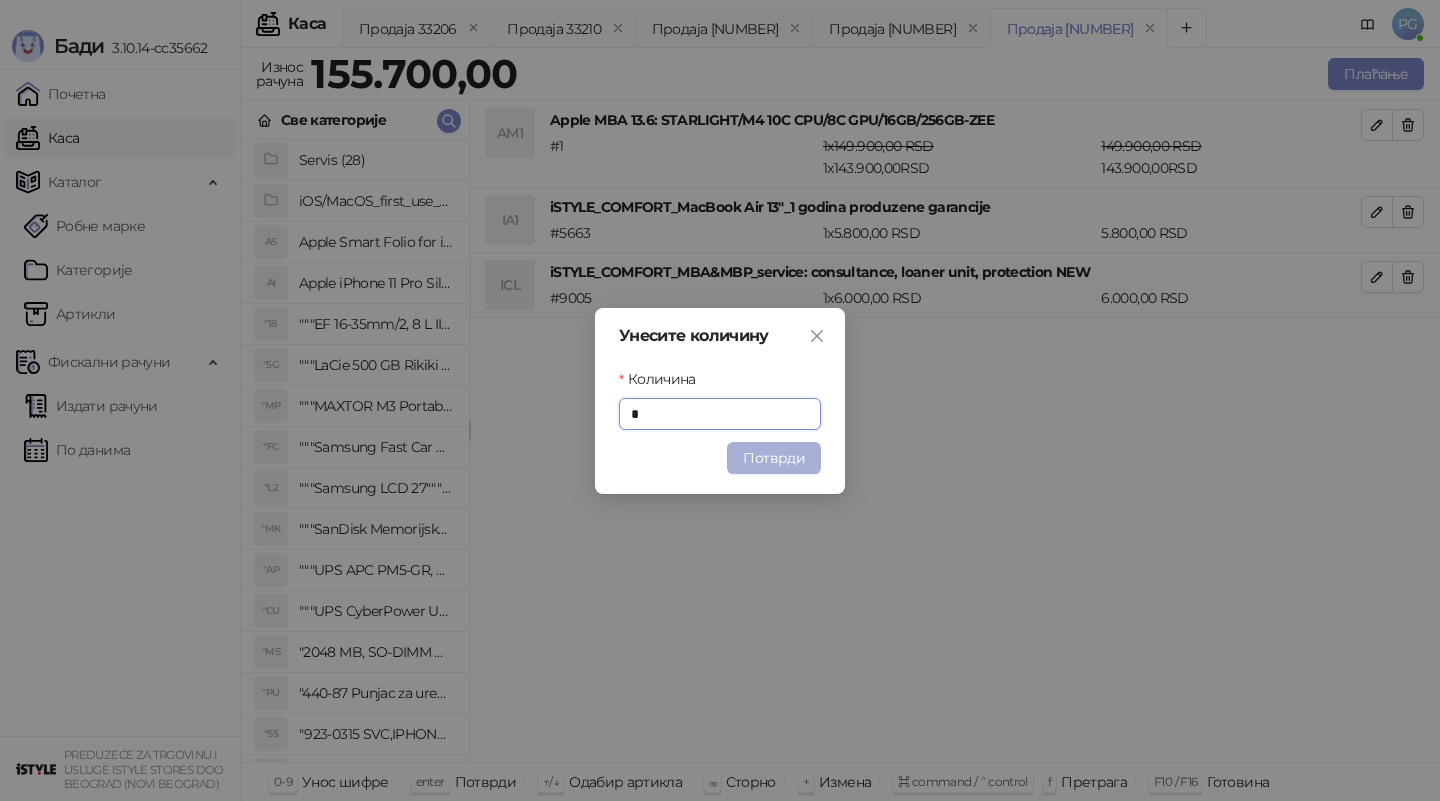 click on "Потврди" at bounding box center [774, 458] 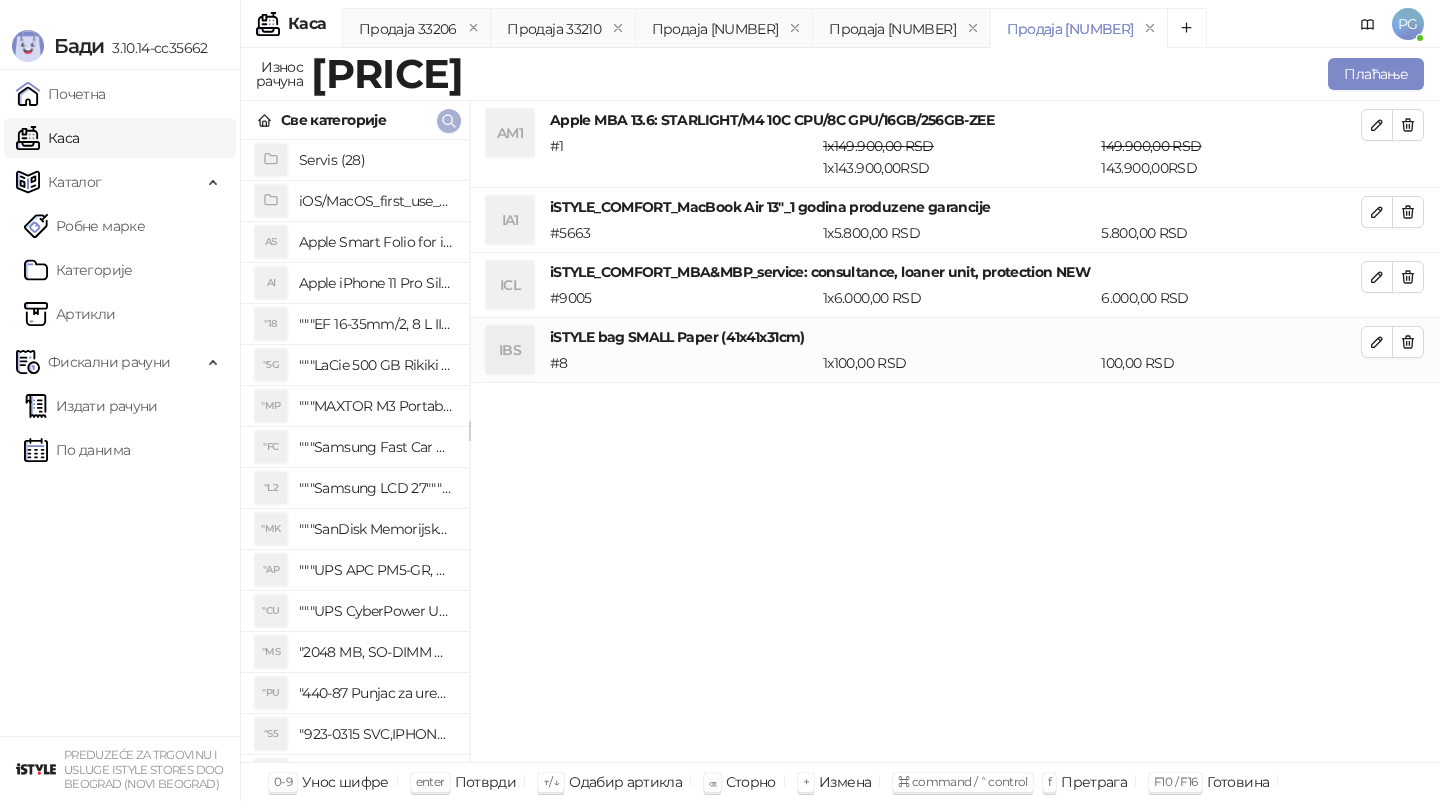 click at bounding box center (449, 120) 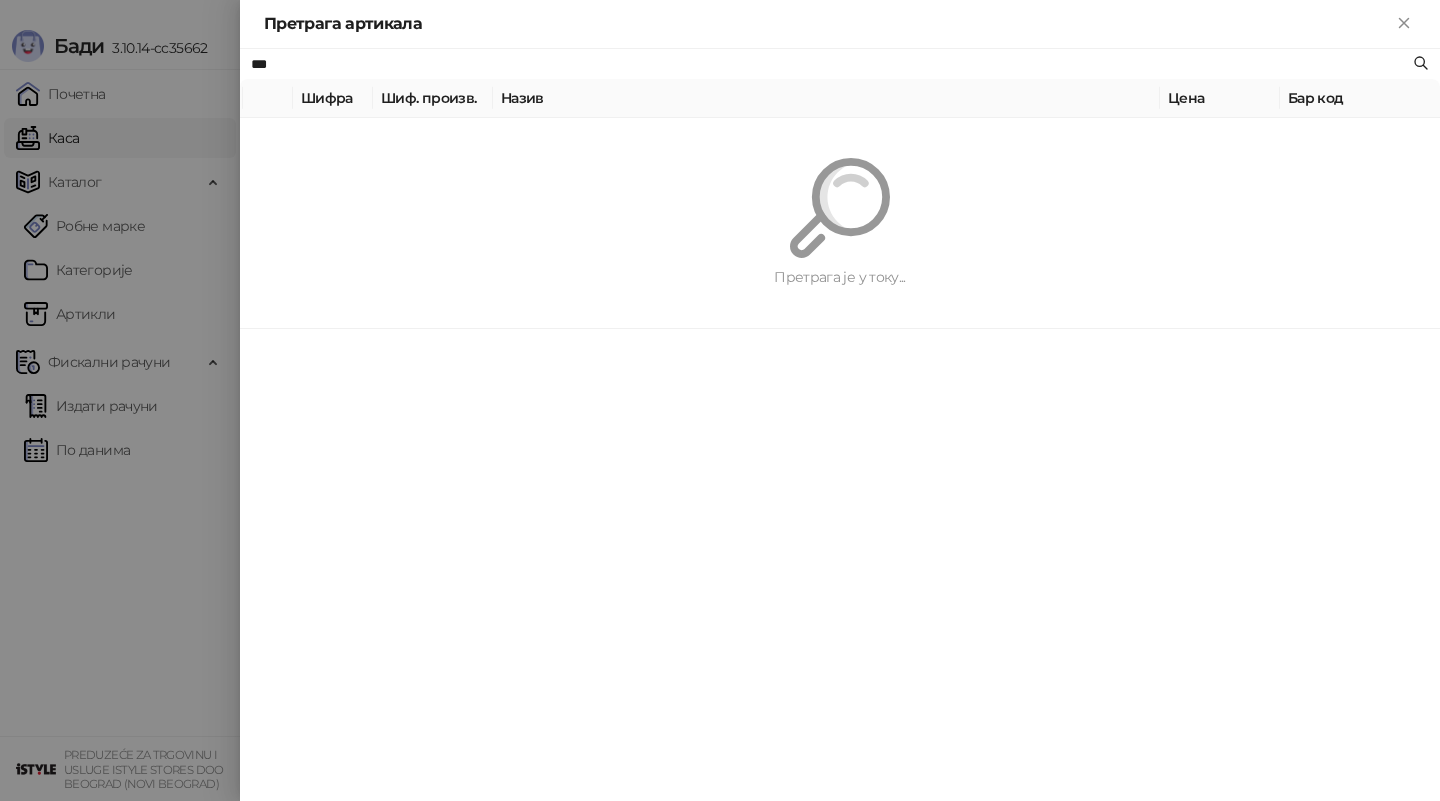 paste on "******" 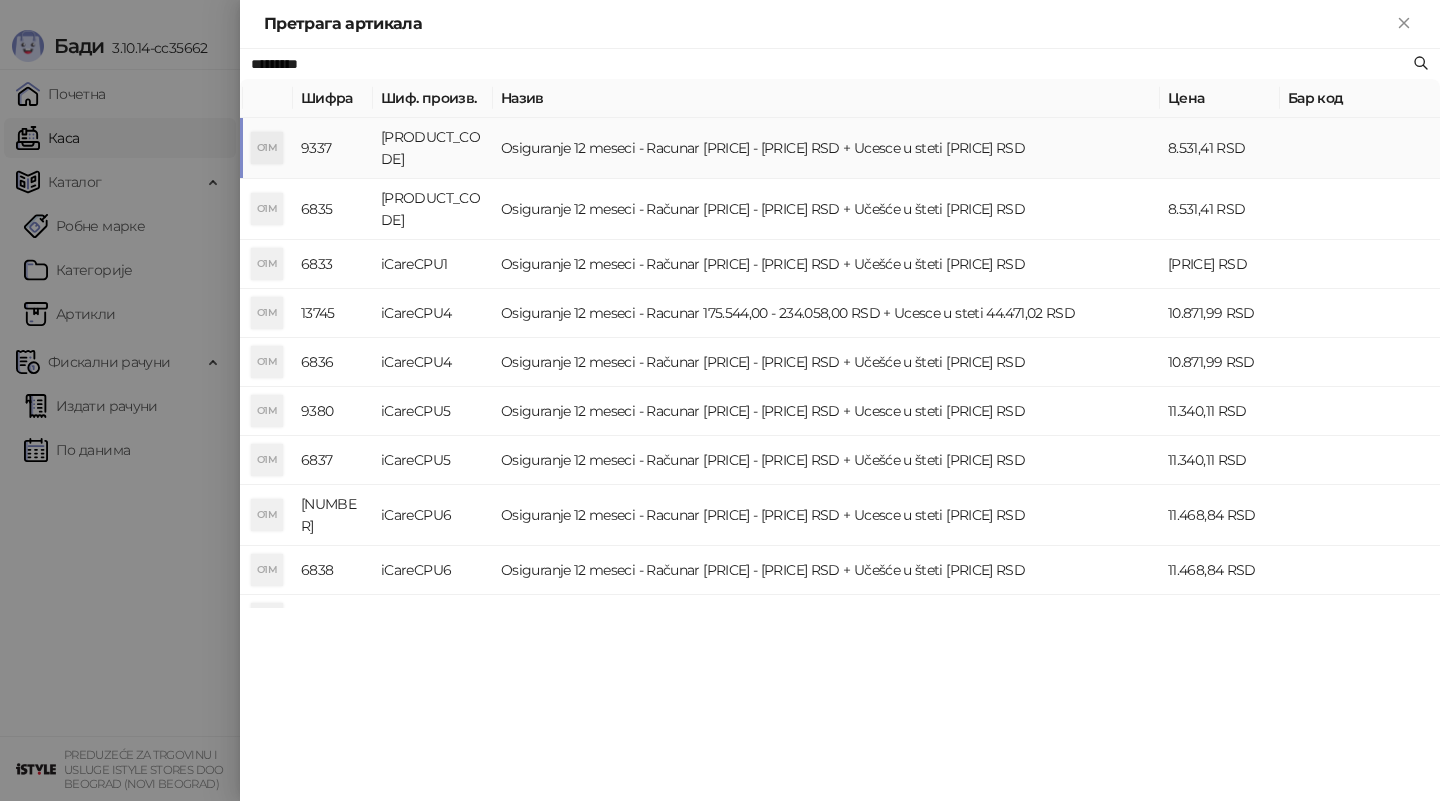 type on "*********" 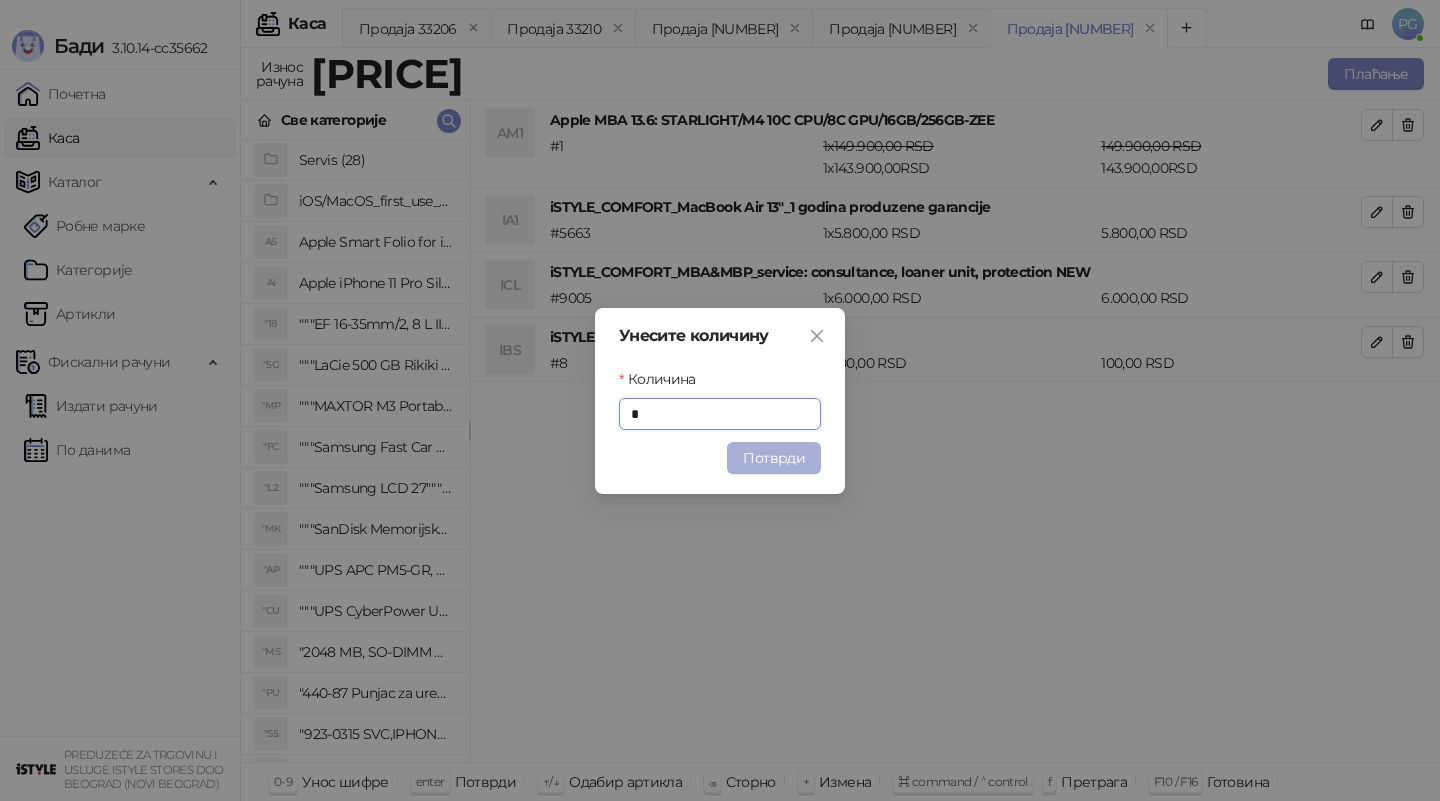 click on "Потврди" at bounding box center (774, 458) 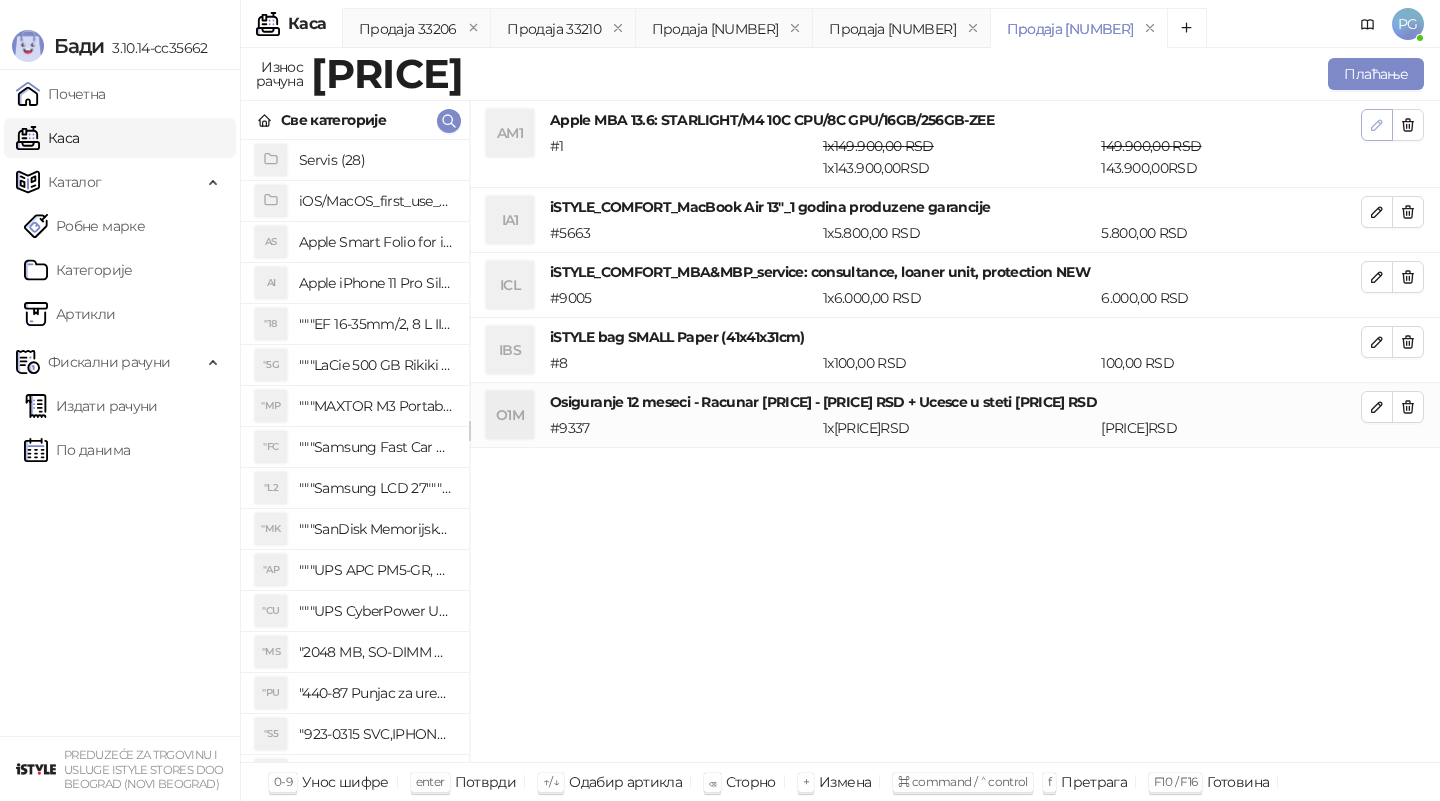 click 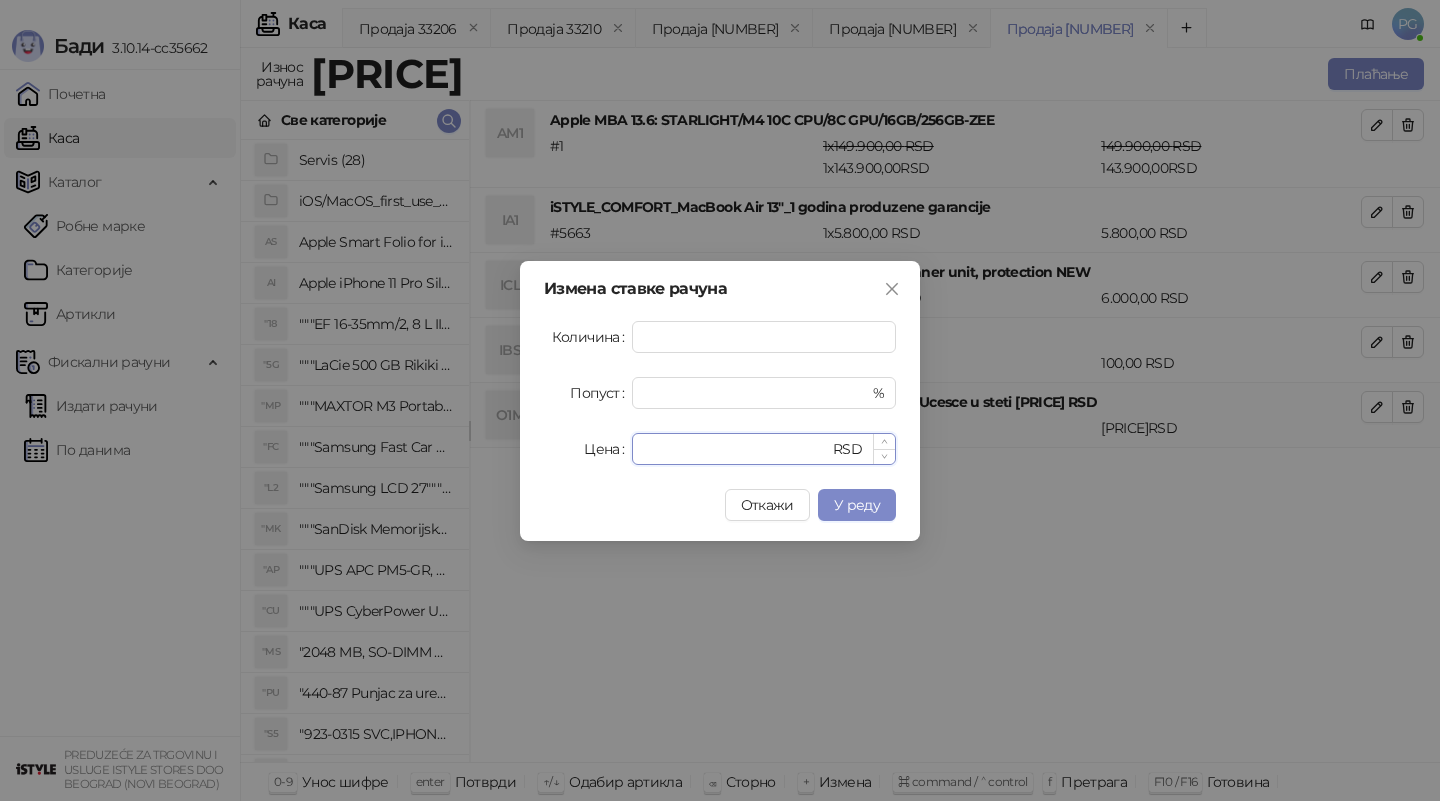 click on "******" at bounding box center [736, 449] 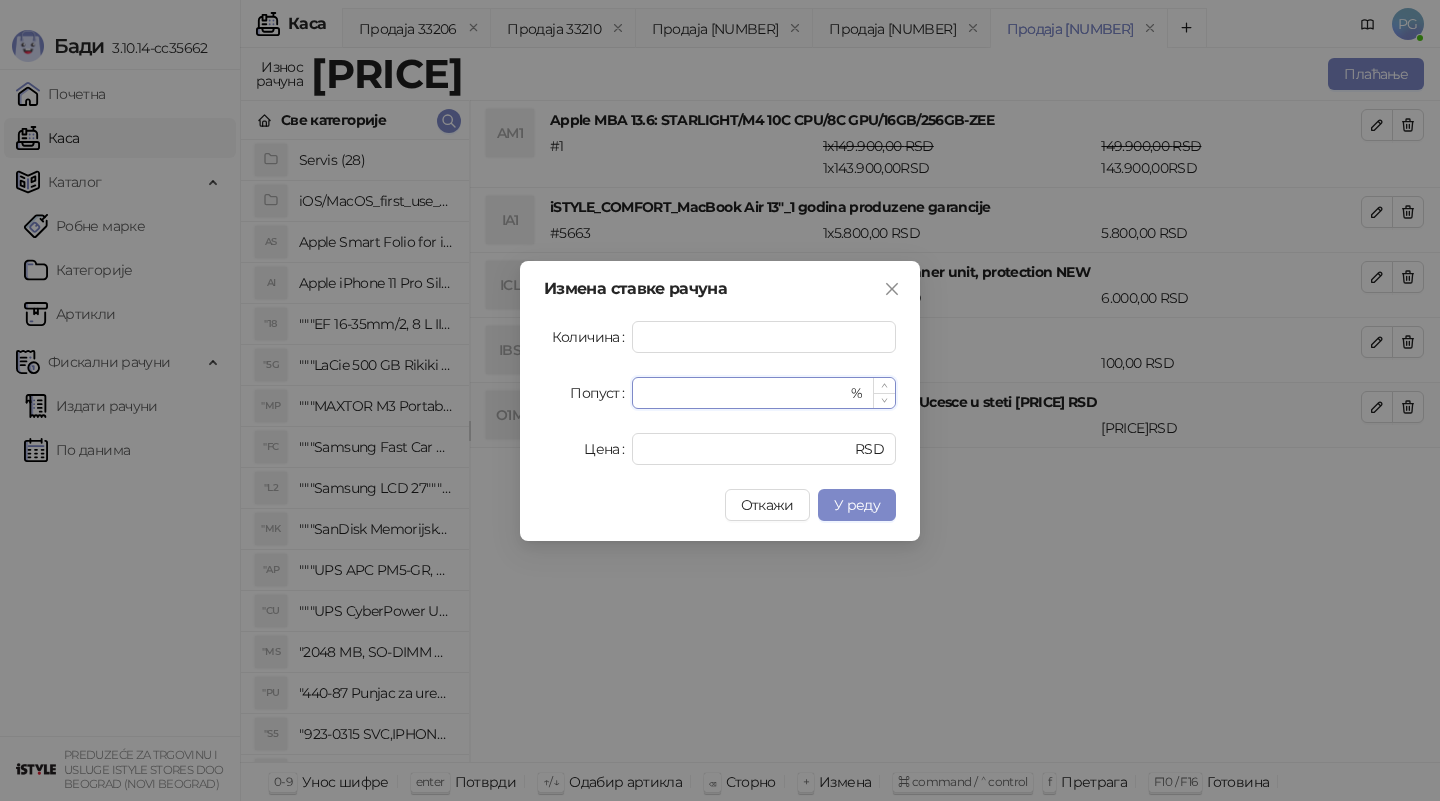 click on "*" at bounding box center (745, 393) 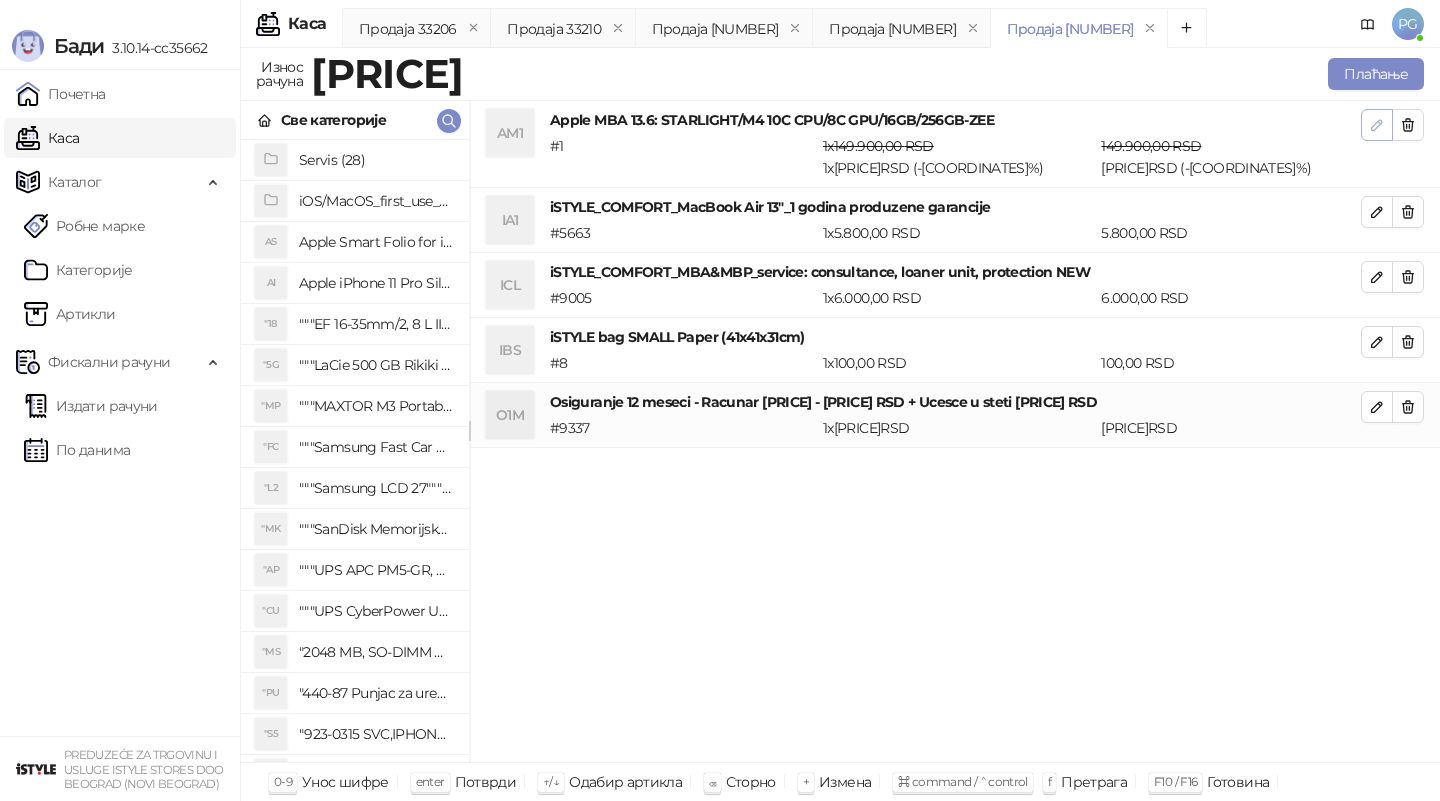 click 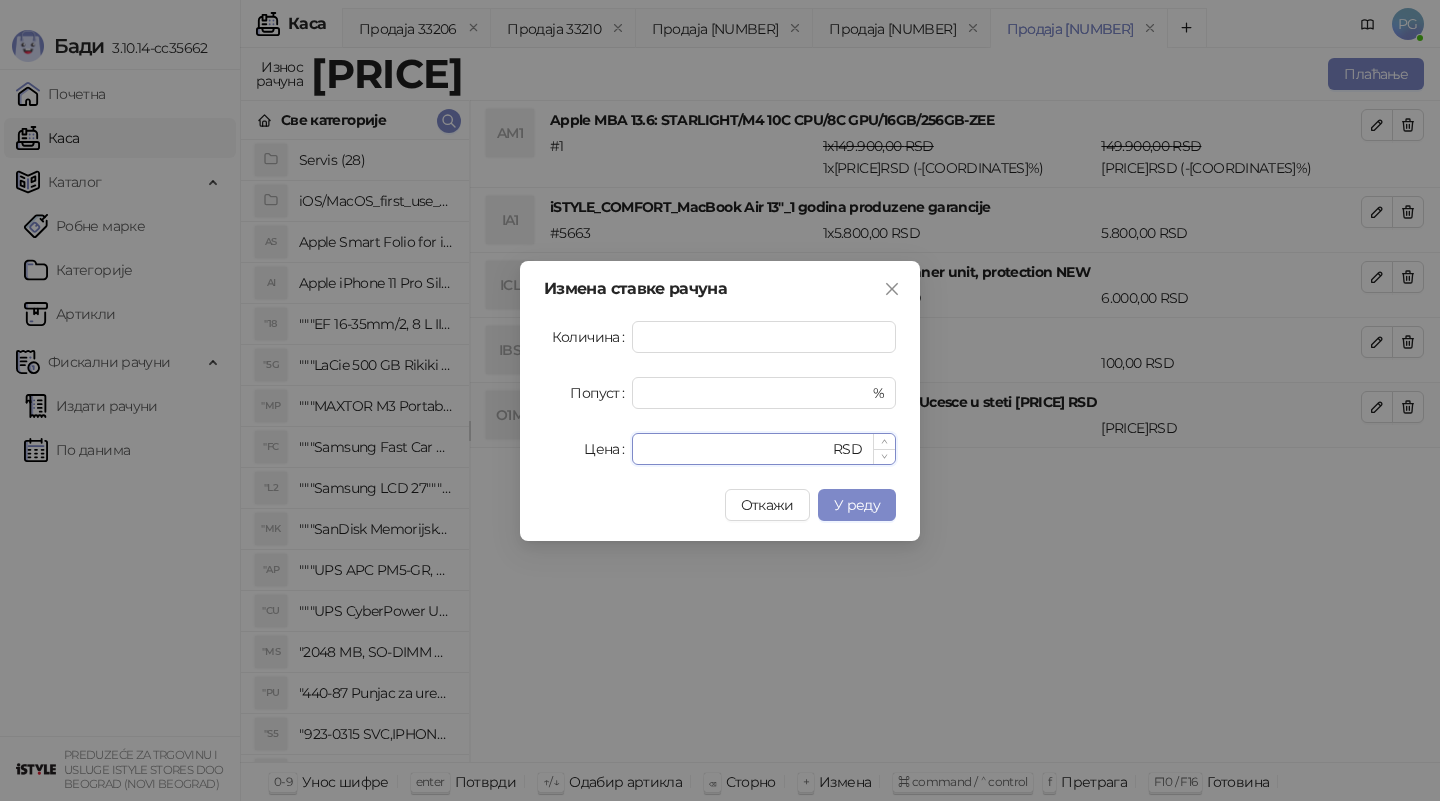 click on "******" at bounding box center [736, 449] 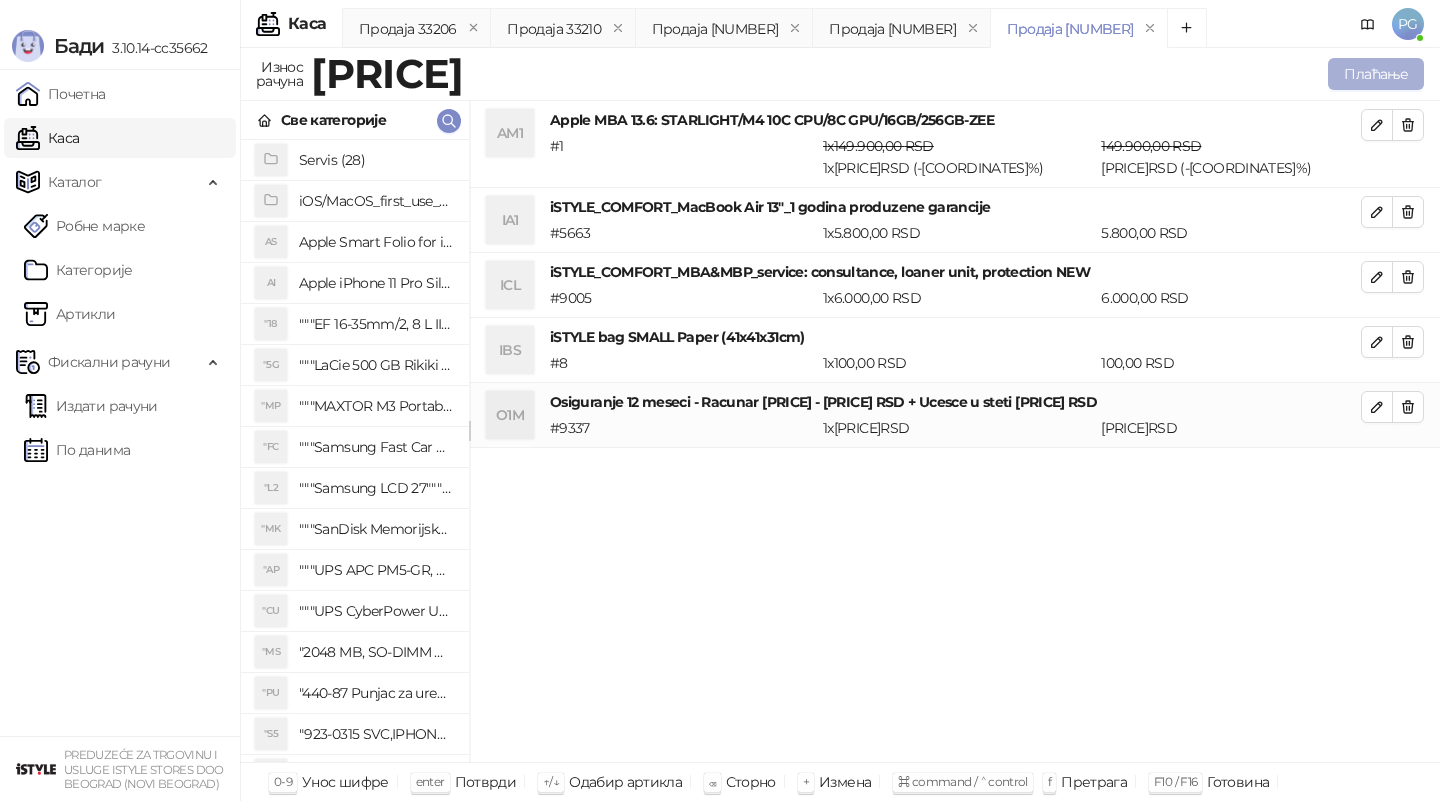 click on "Плаћање" at bounding box center (1376, 74) 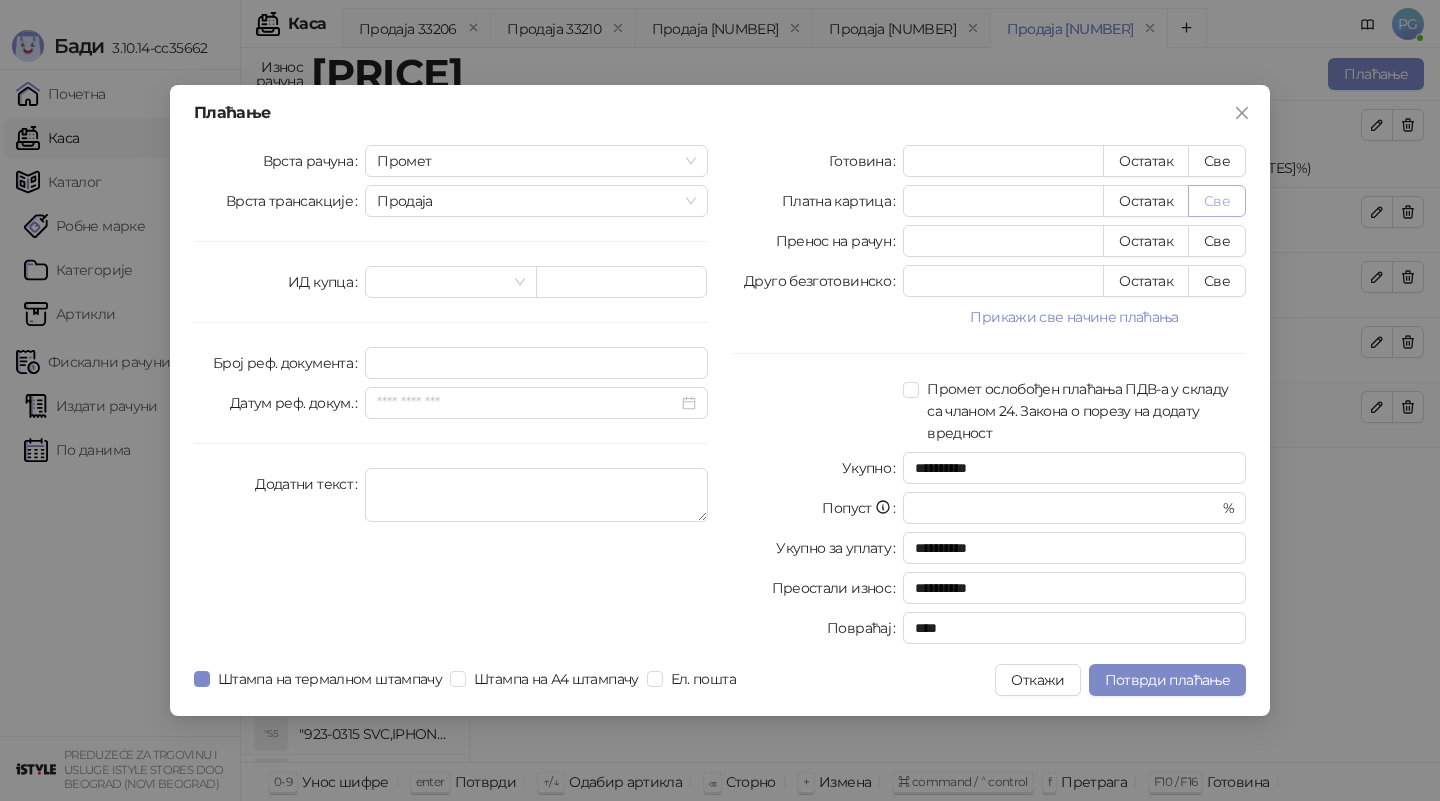 click on "Све" at bounding box center (1217, 201) 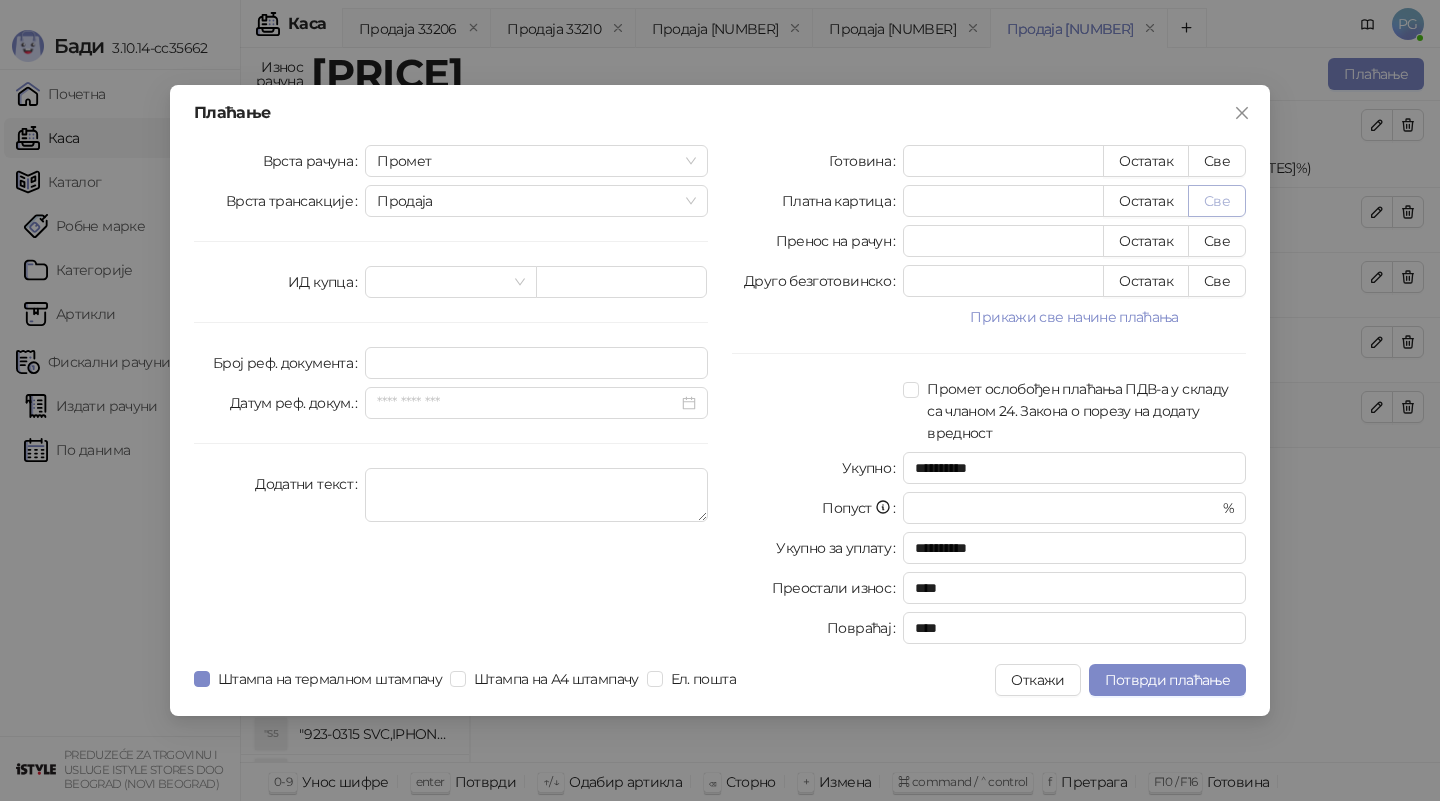 type on "*********" 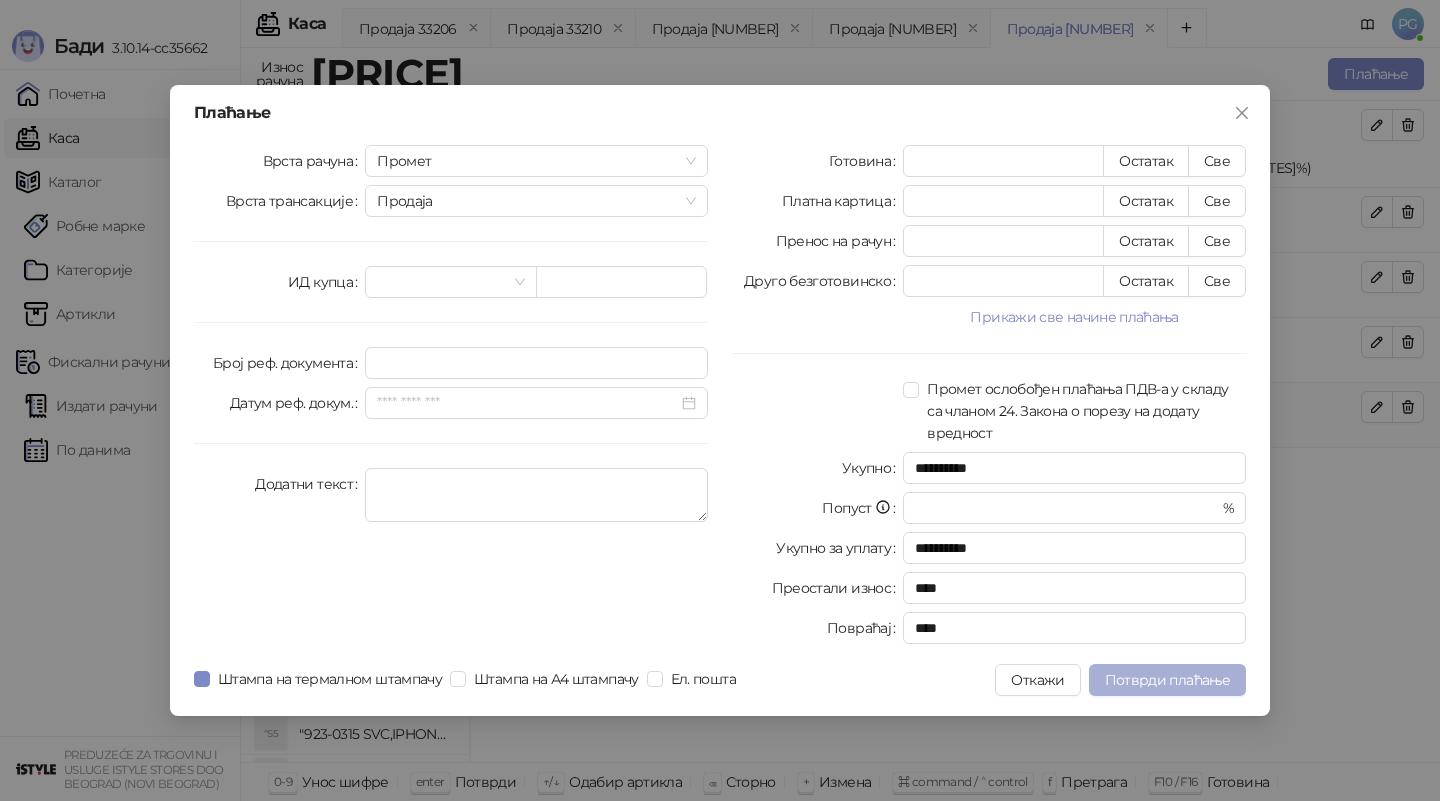 click on "Потврди плаћање" at bounding box center [1167, 680] 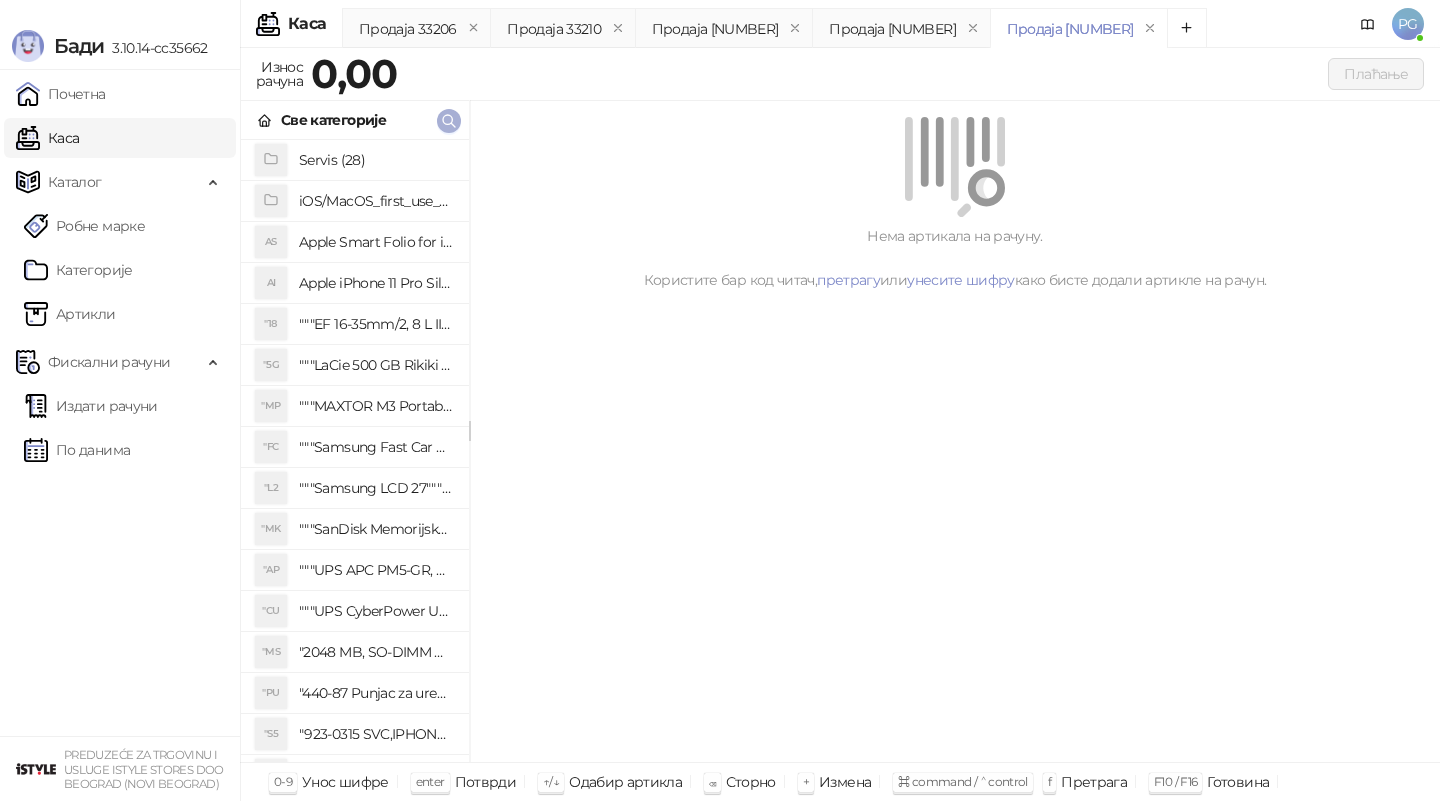 click 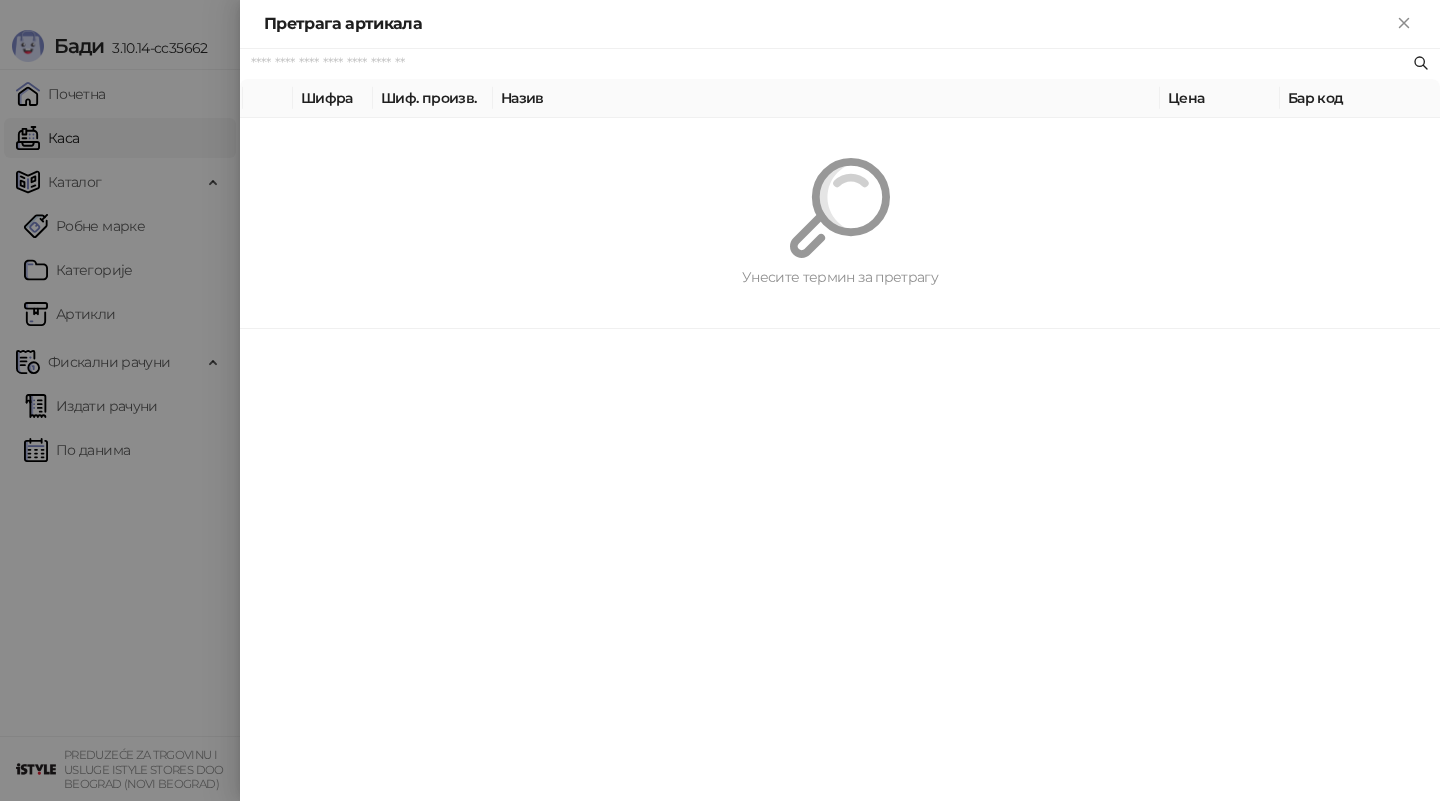 paste on "***" 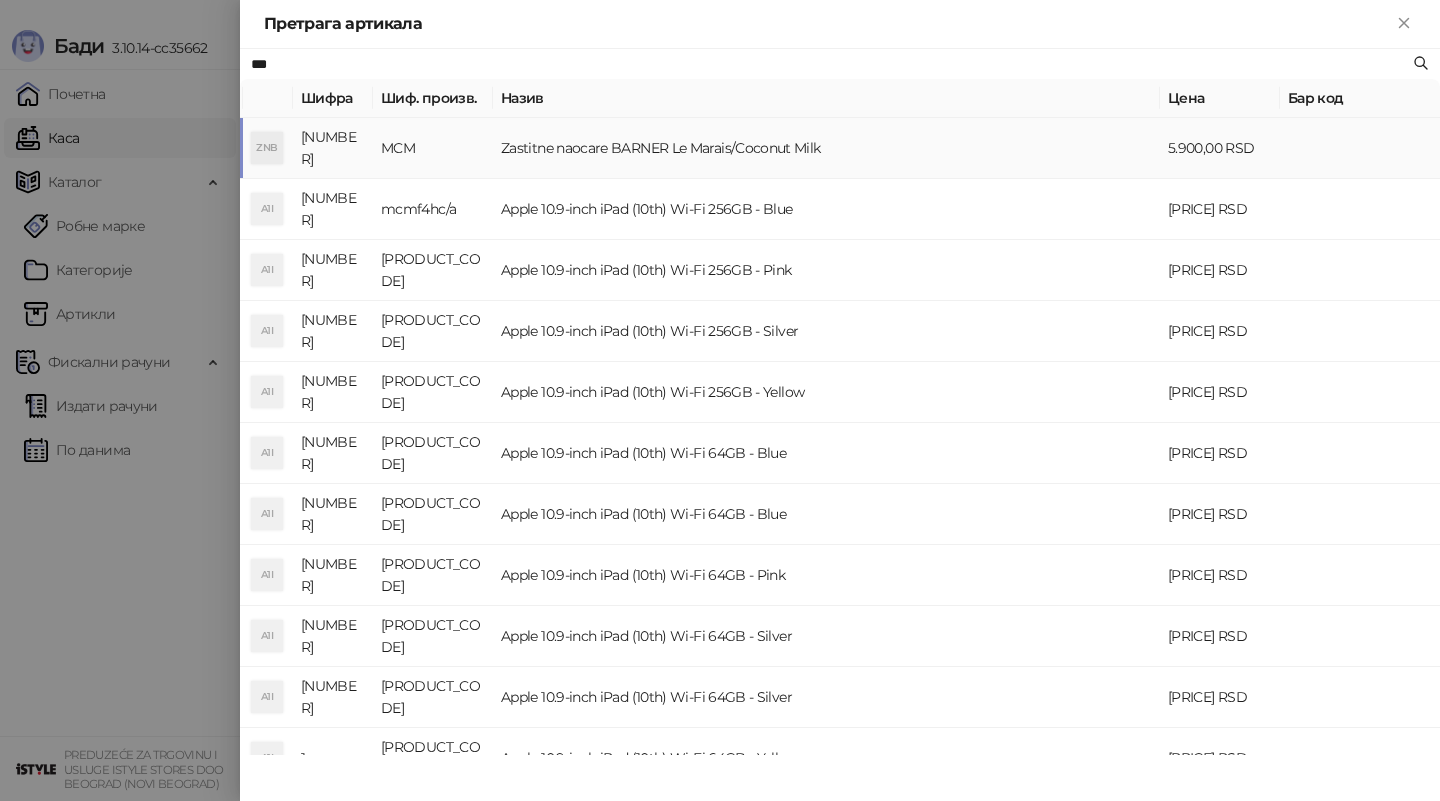 type on "***" 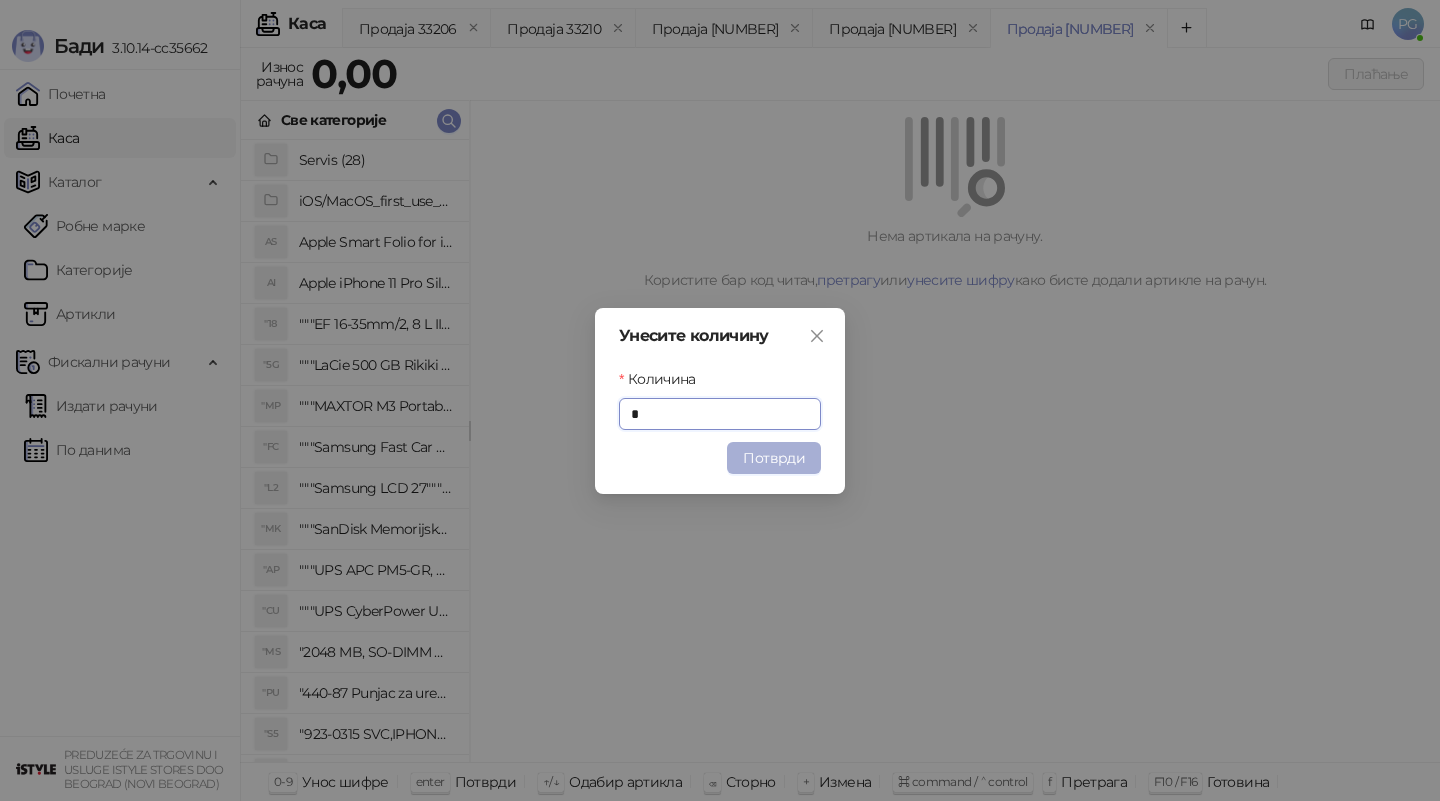 click on "Потврди" at bounding box center (774, 458) 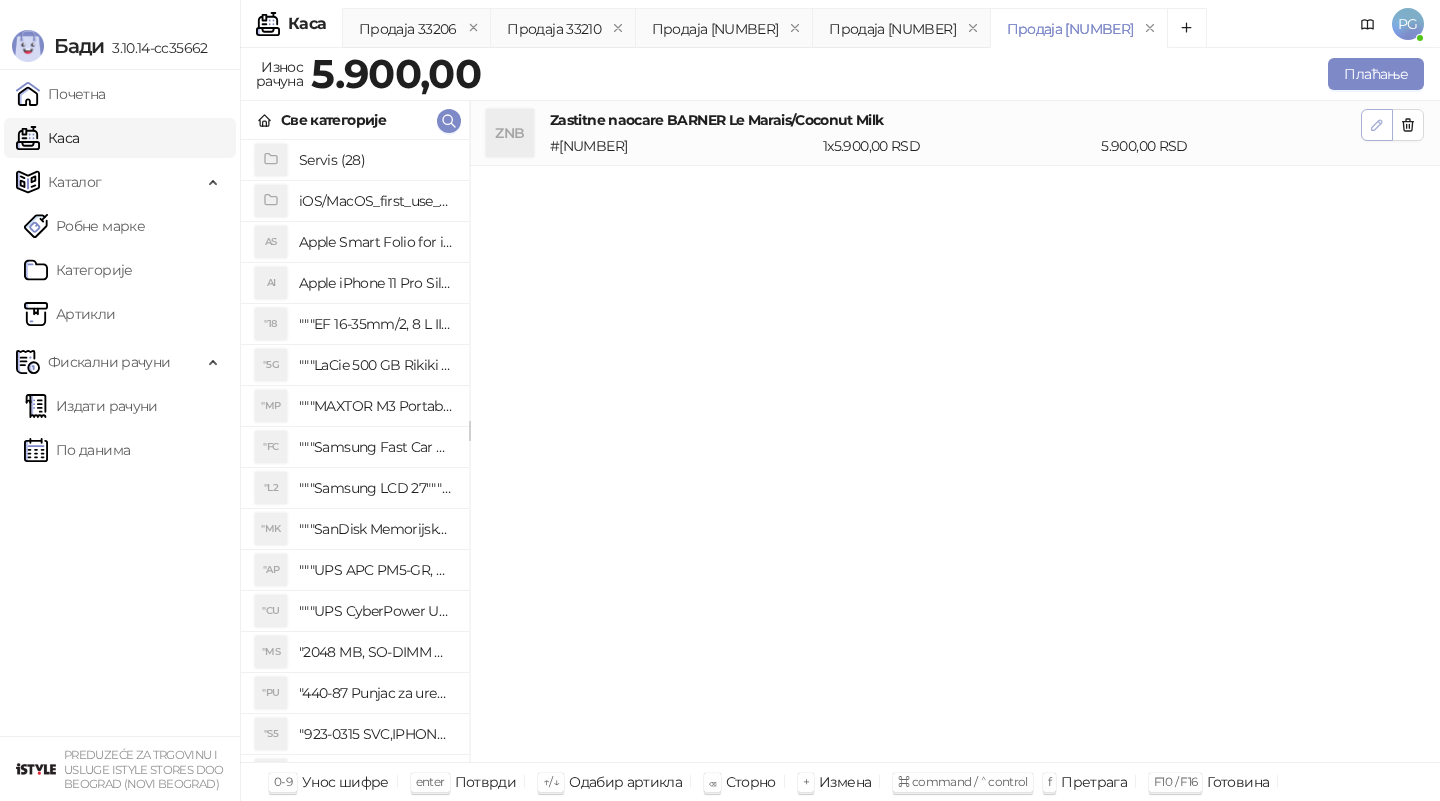 click 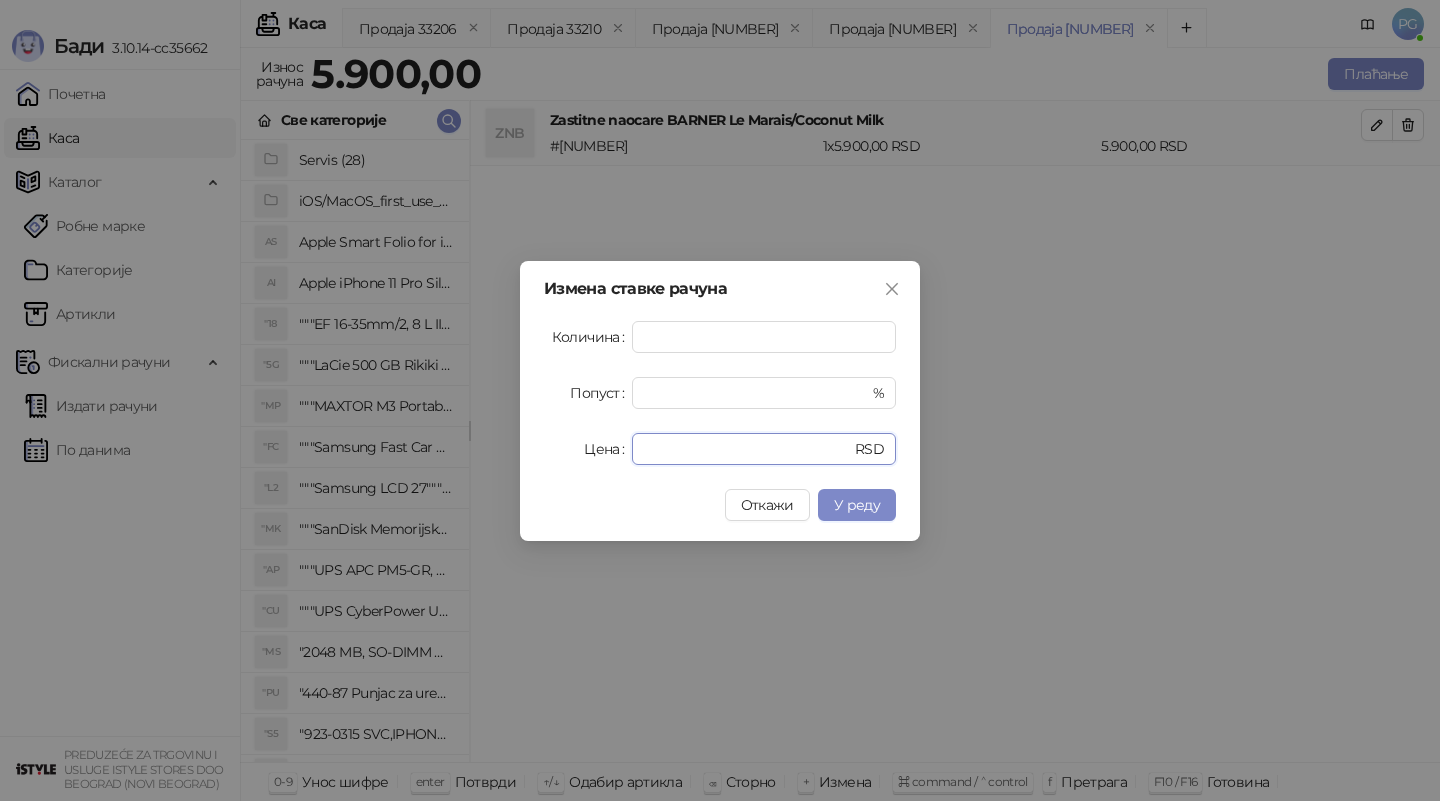 drag, startPoint x: 711, startPoint y: 443, endPoint x: 459, endPoint y: 436, distance: 252.0972 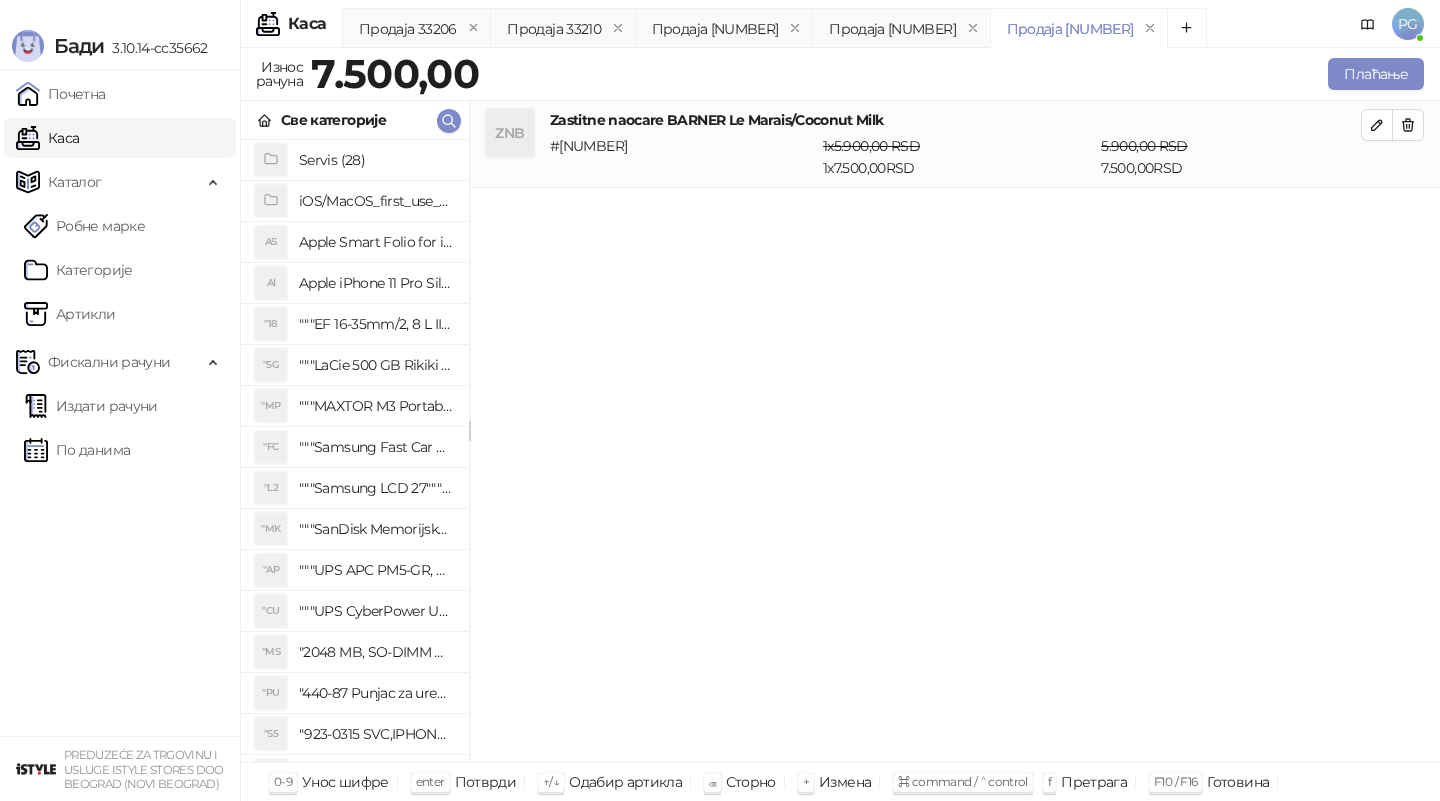 click on "Све категорије" at bounding box center [355, 120] 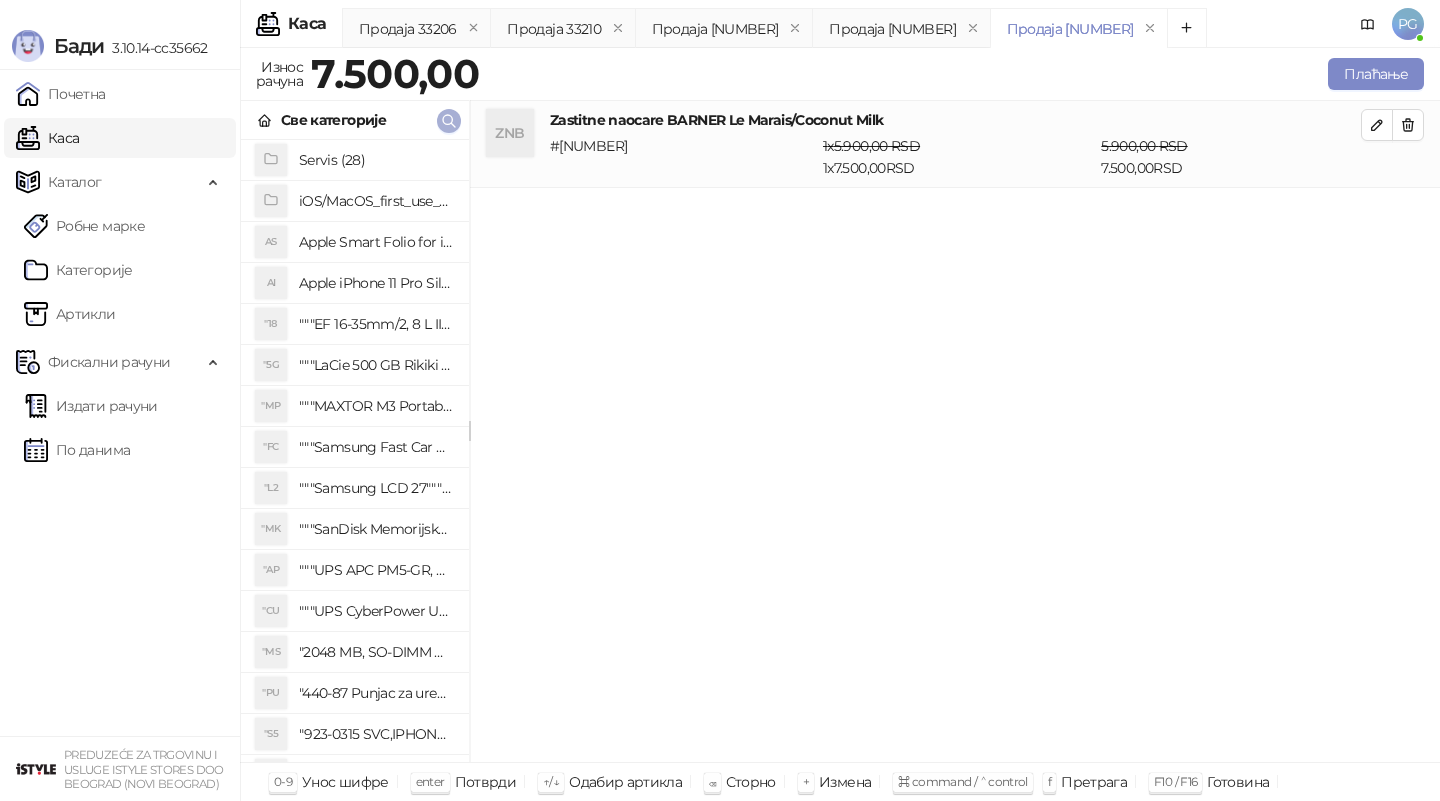click 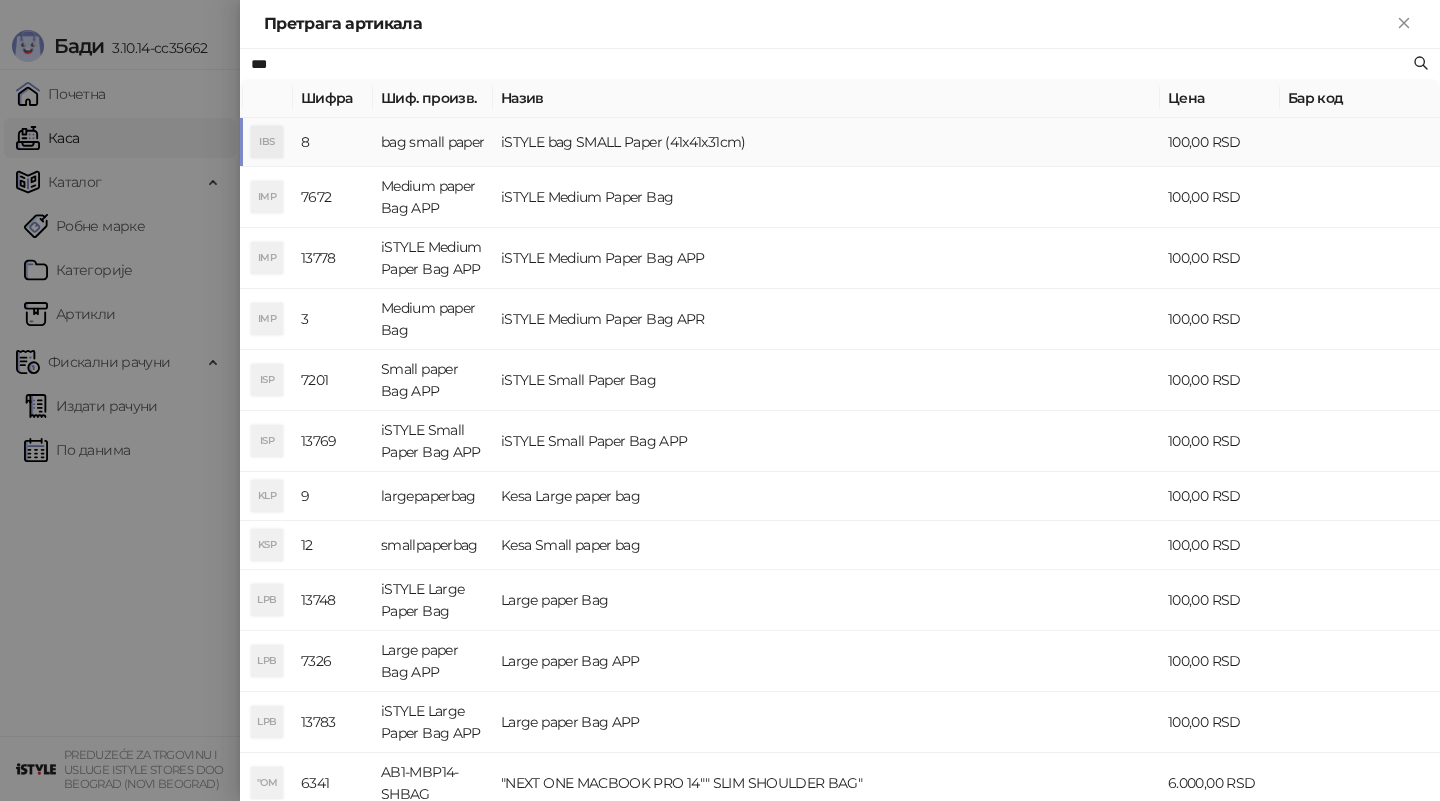 type on "***" 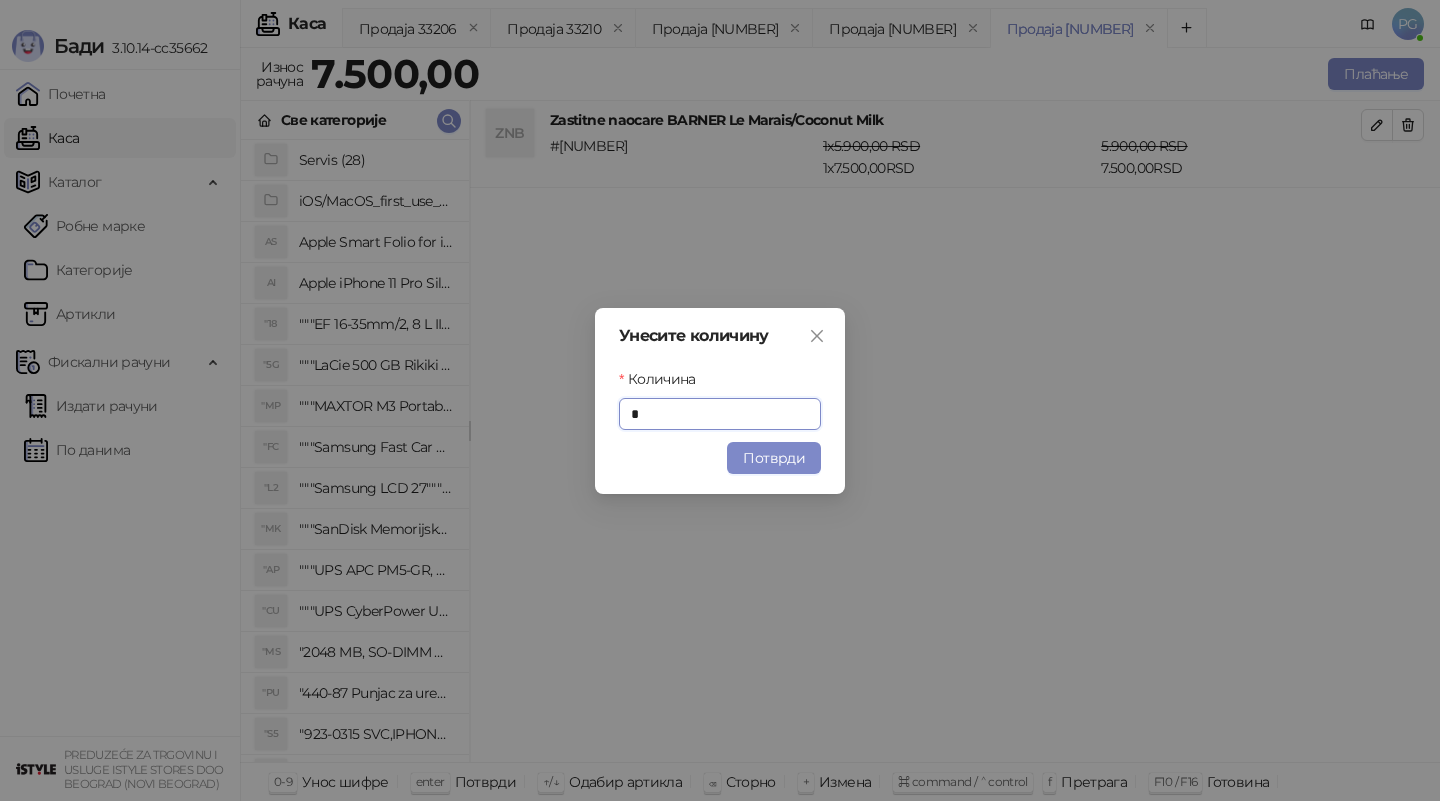 click on "Потврди" at bounding box center [774, 458] 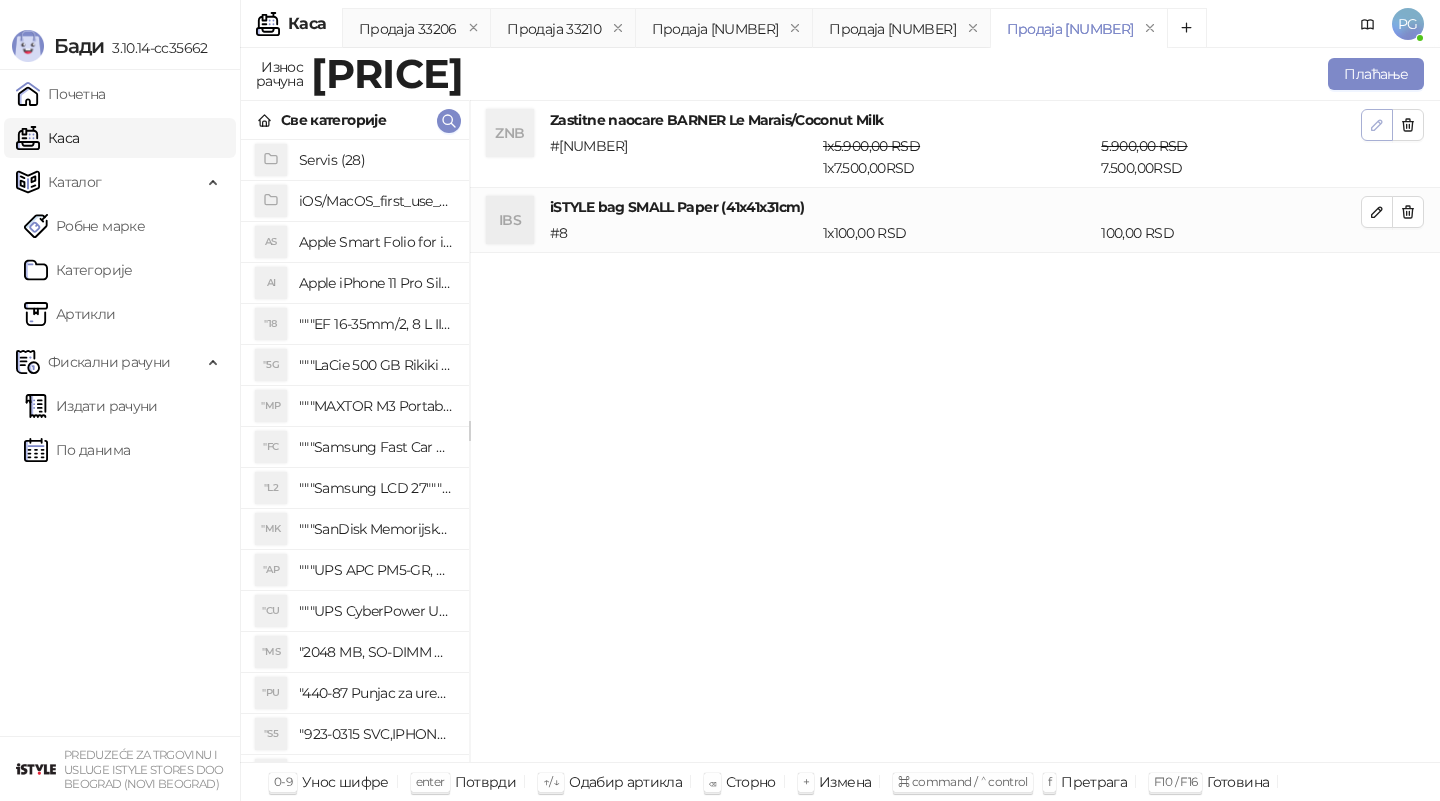 click 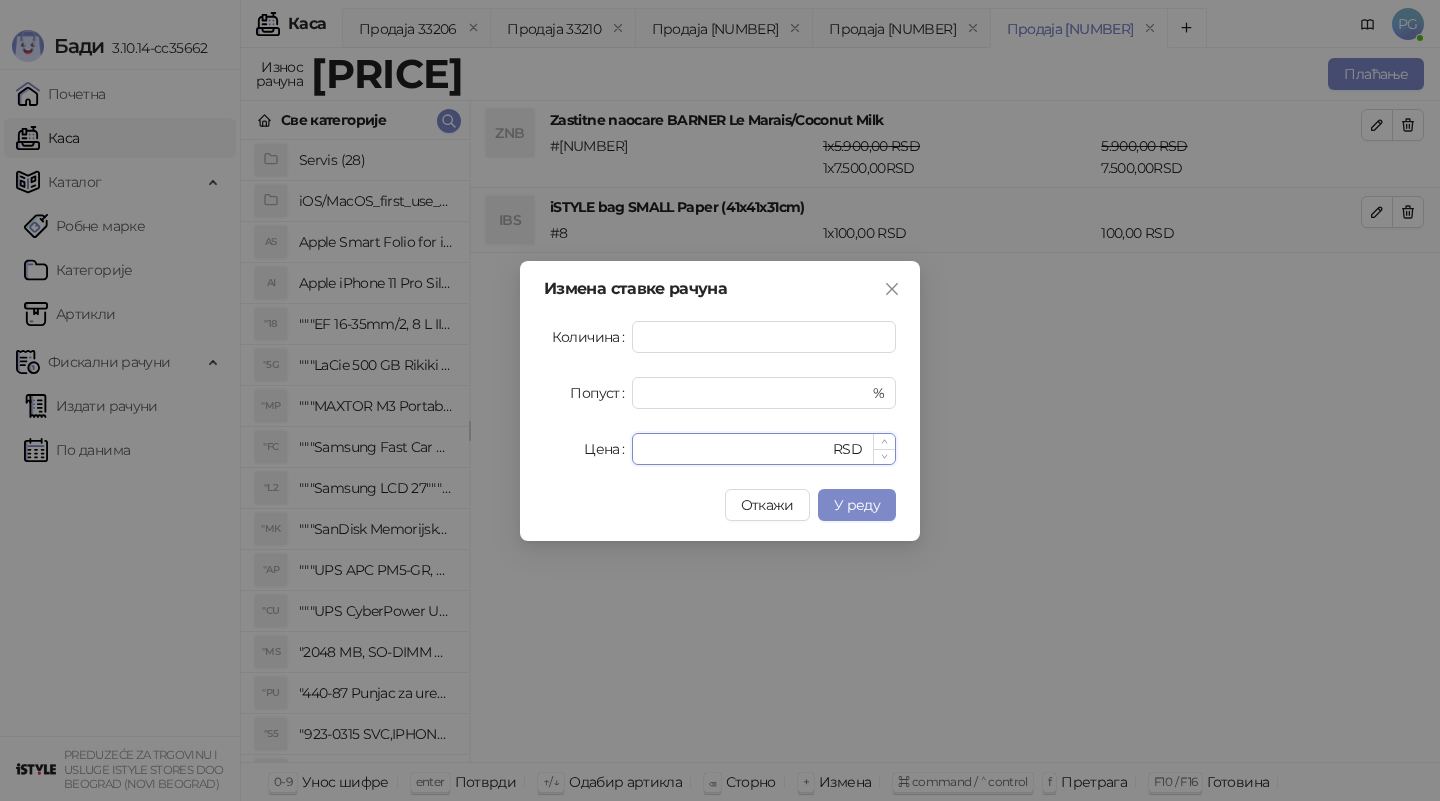 click on "****" at bounding box center (736, 449) 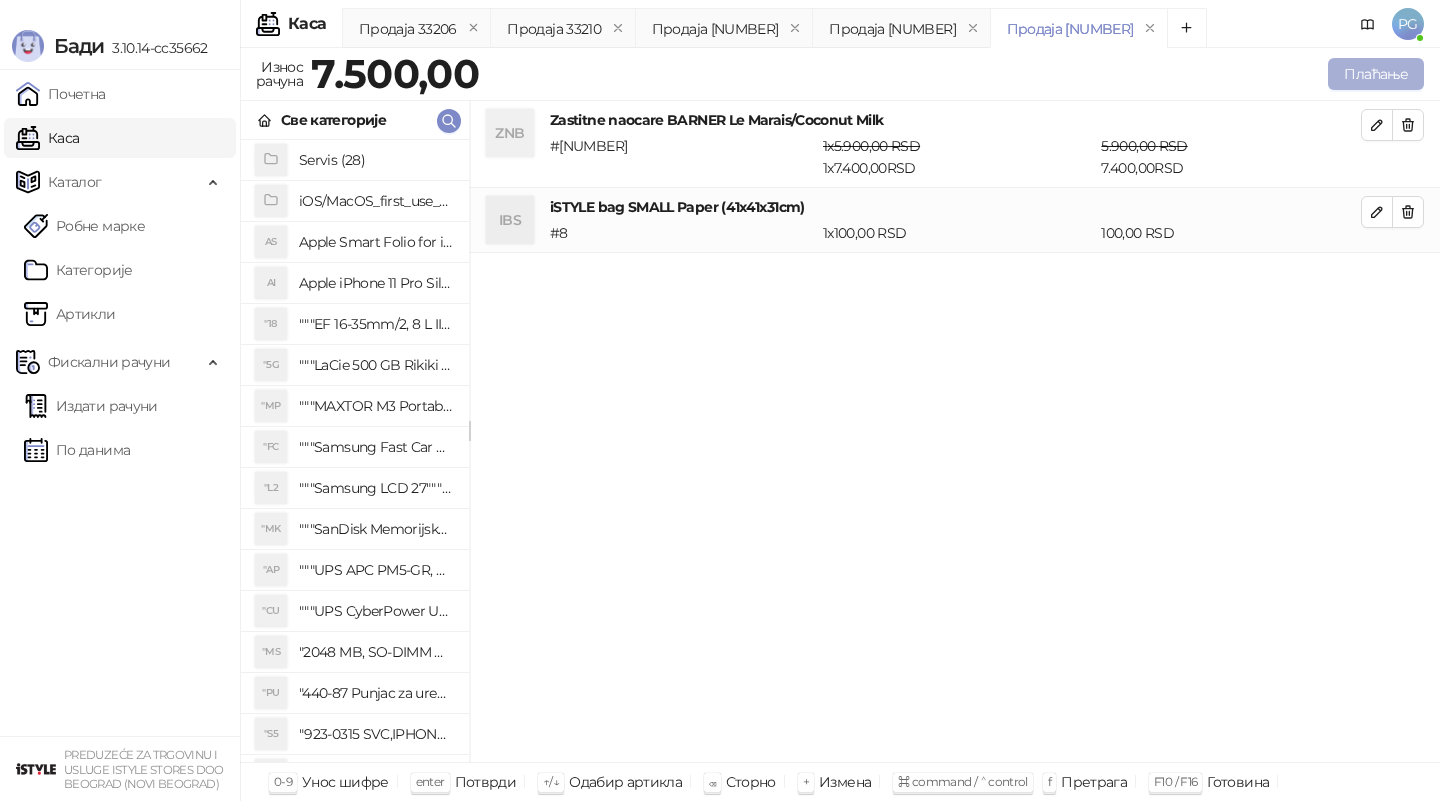 click on "Плаћање" at bounding box center (1376, 74) 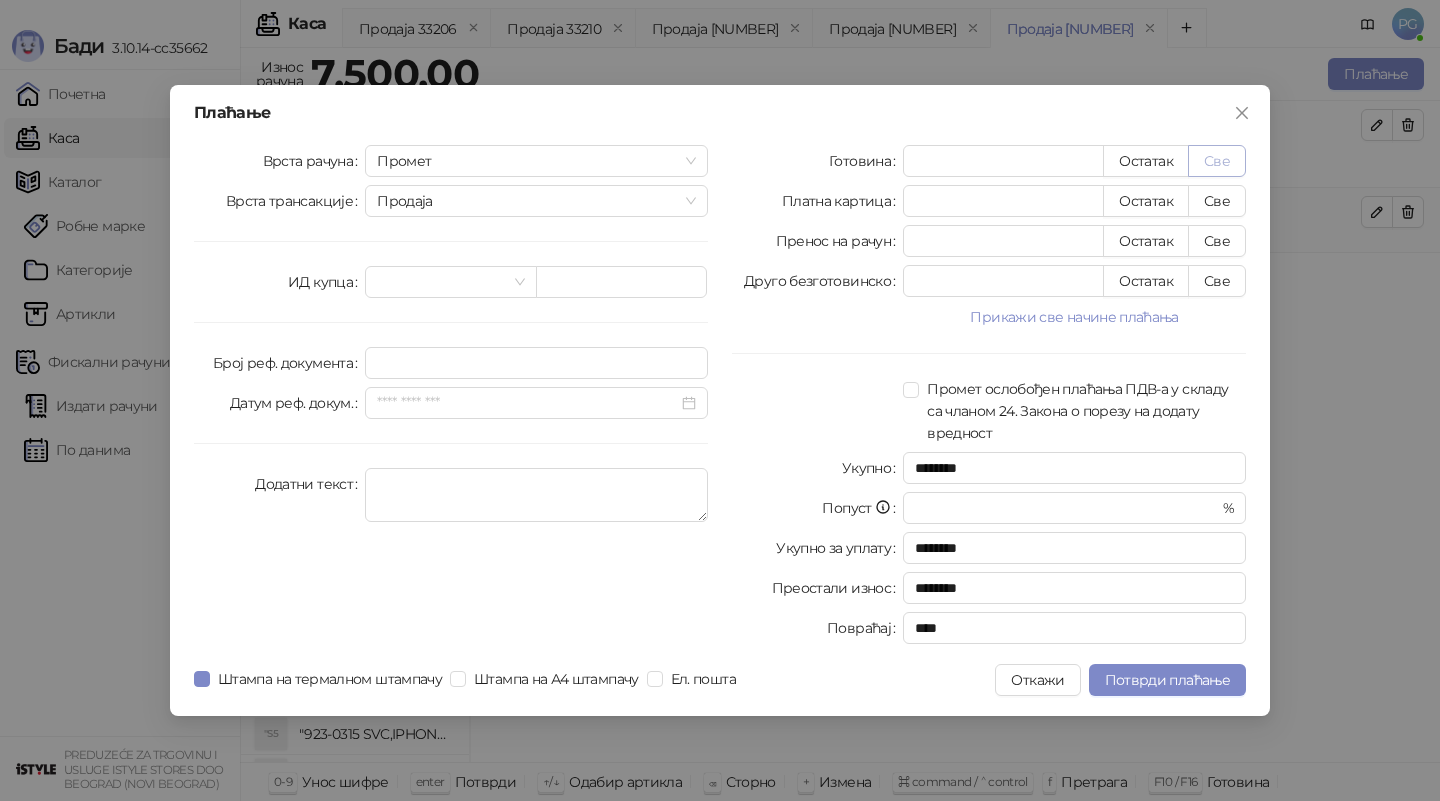 click on "Све" at bounding box center (1217, 161) 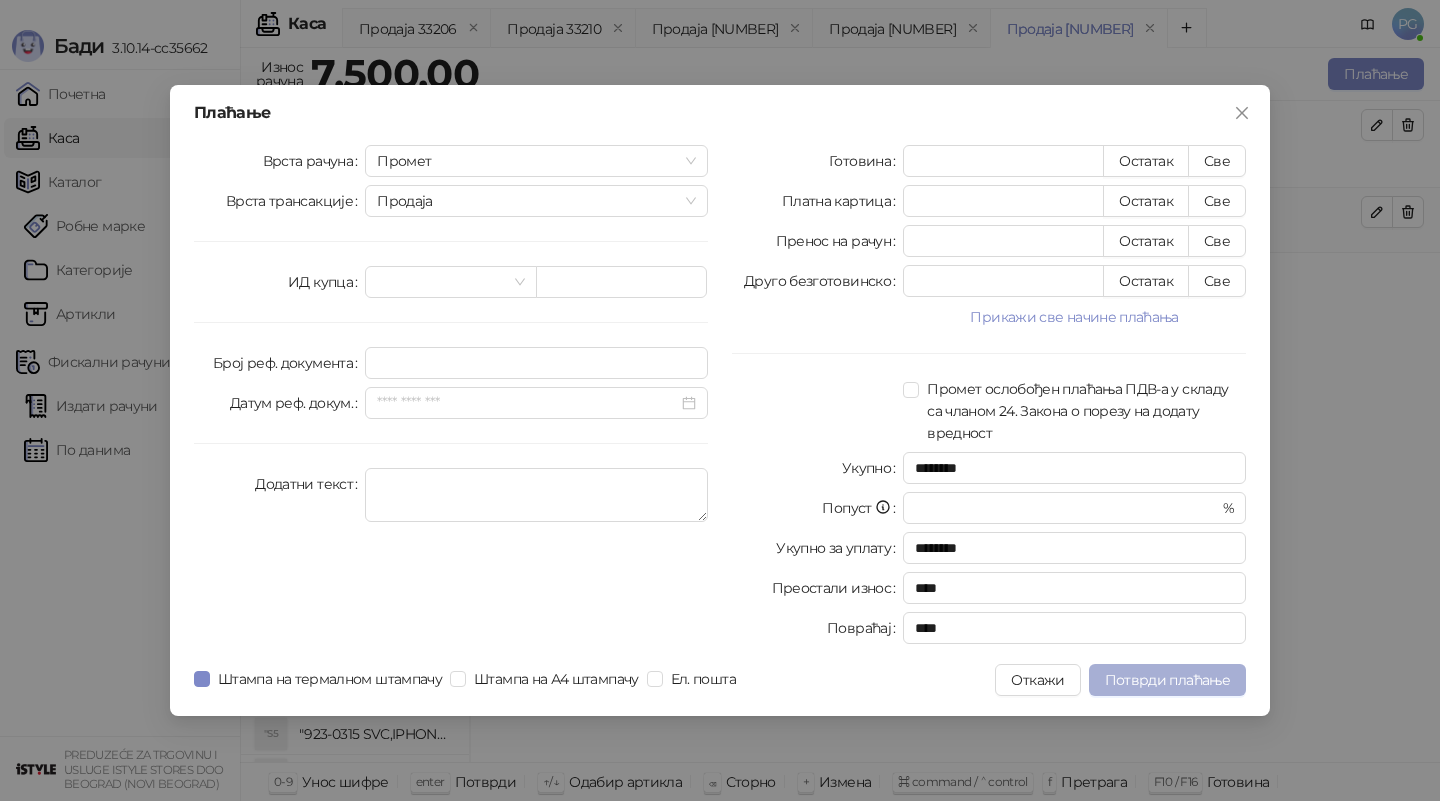 click on "Потврди плаћање" at bounding box center (1167, 680) 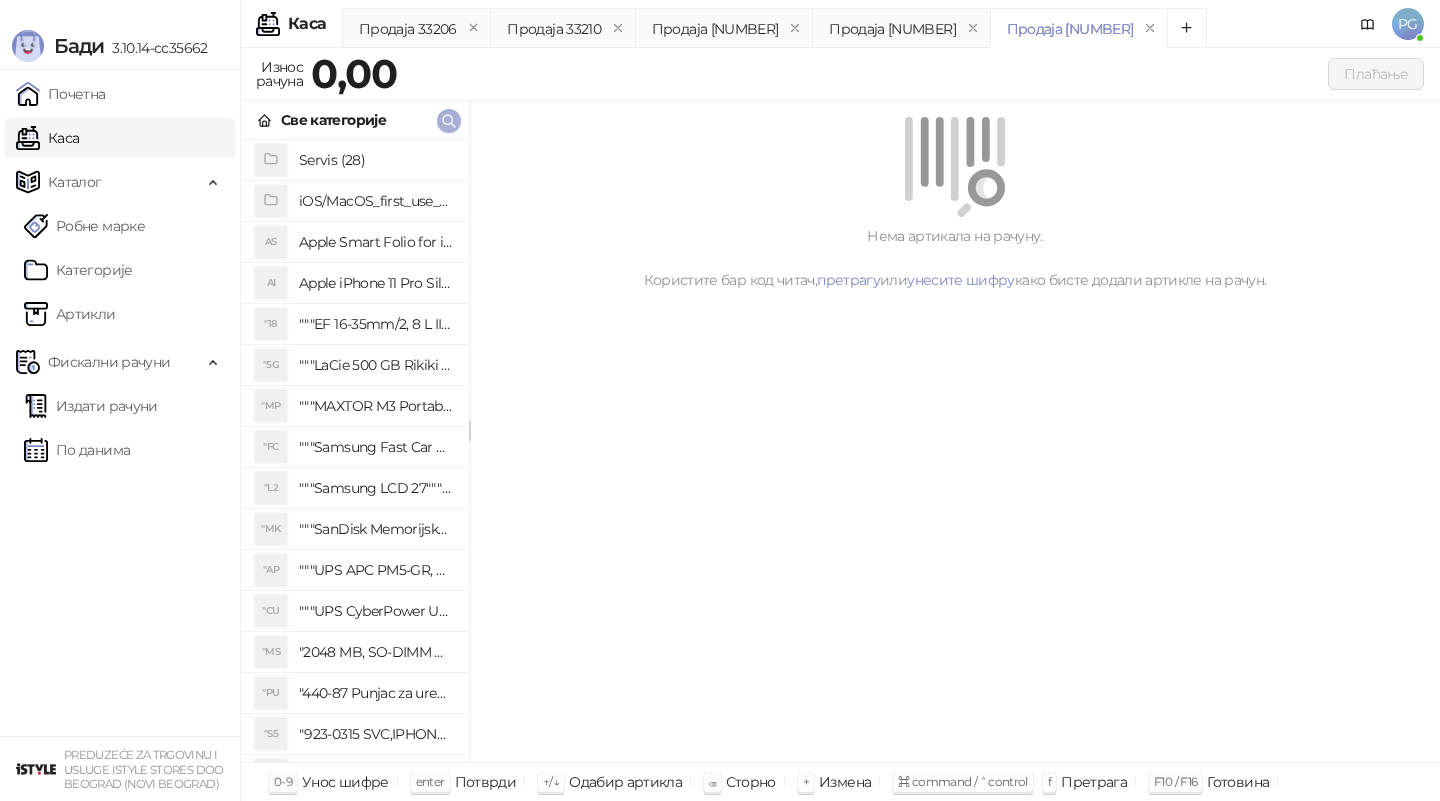 click at bounding box center [449, 120] 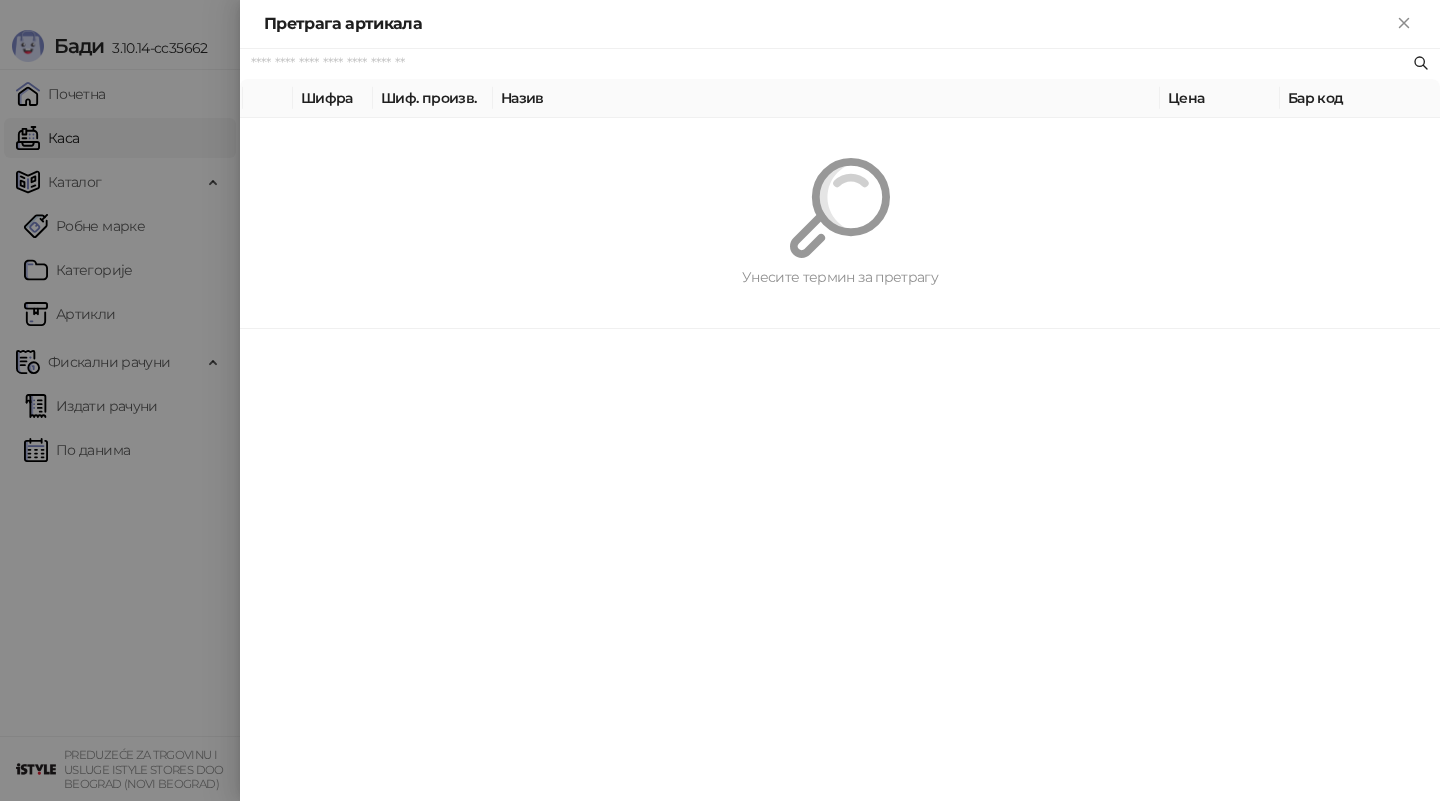 paste on "*********" 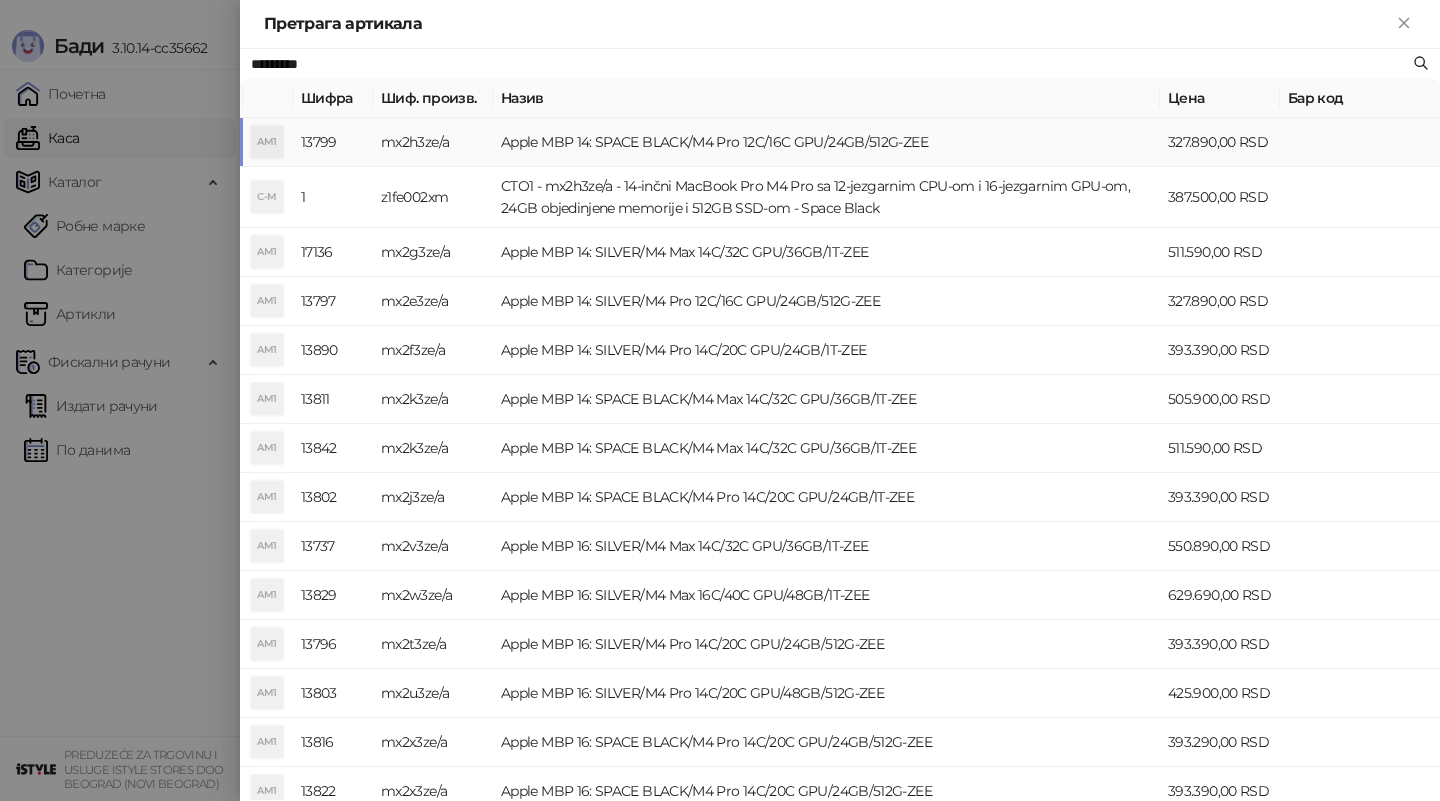 type on "*********" 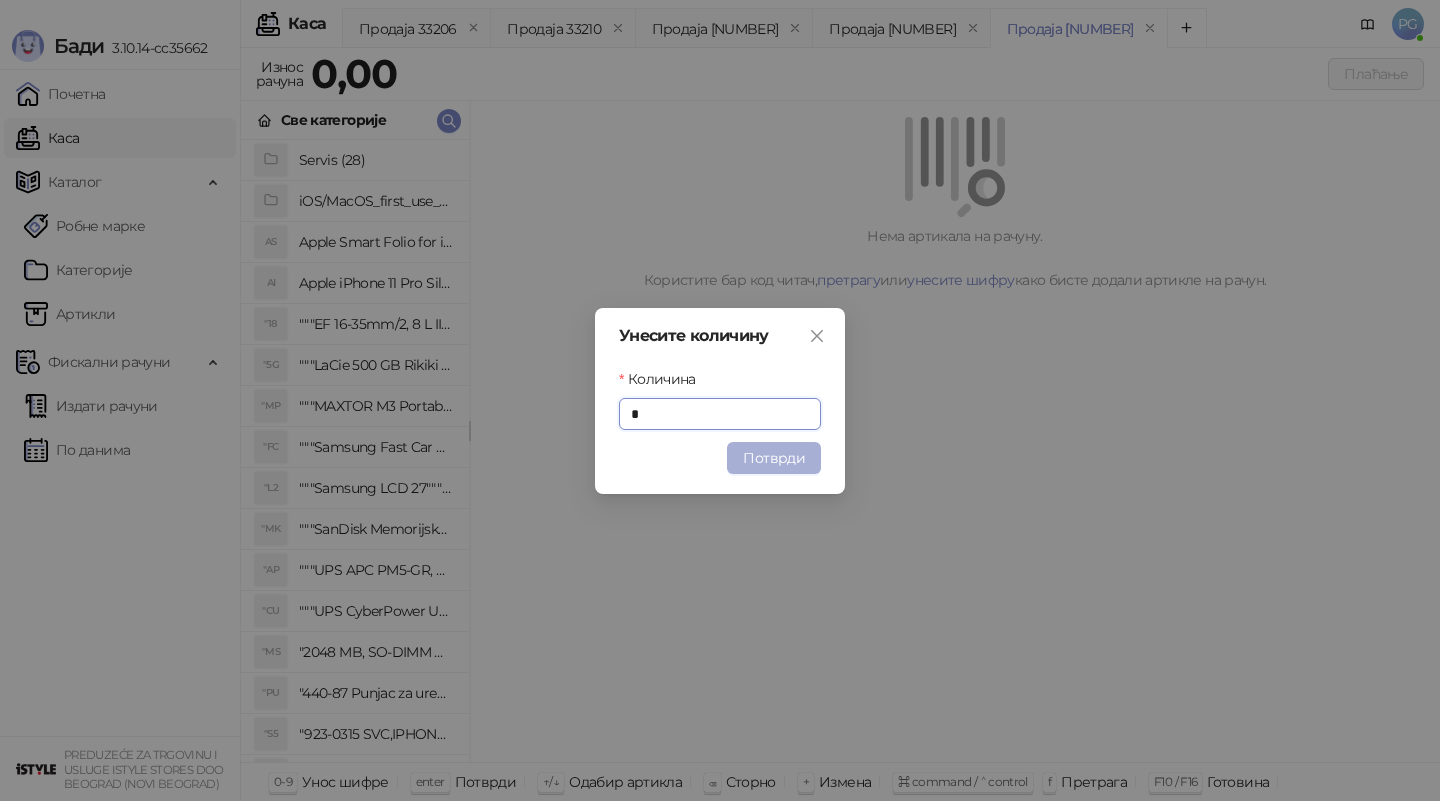 click on "Потврди" at bounding box center [774, 458] 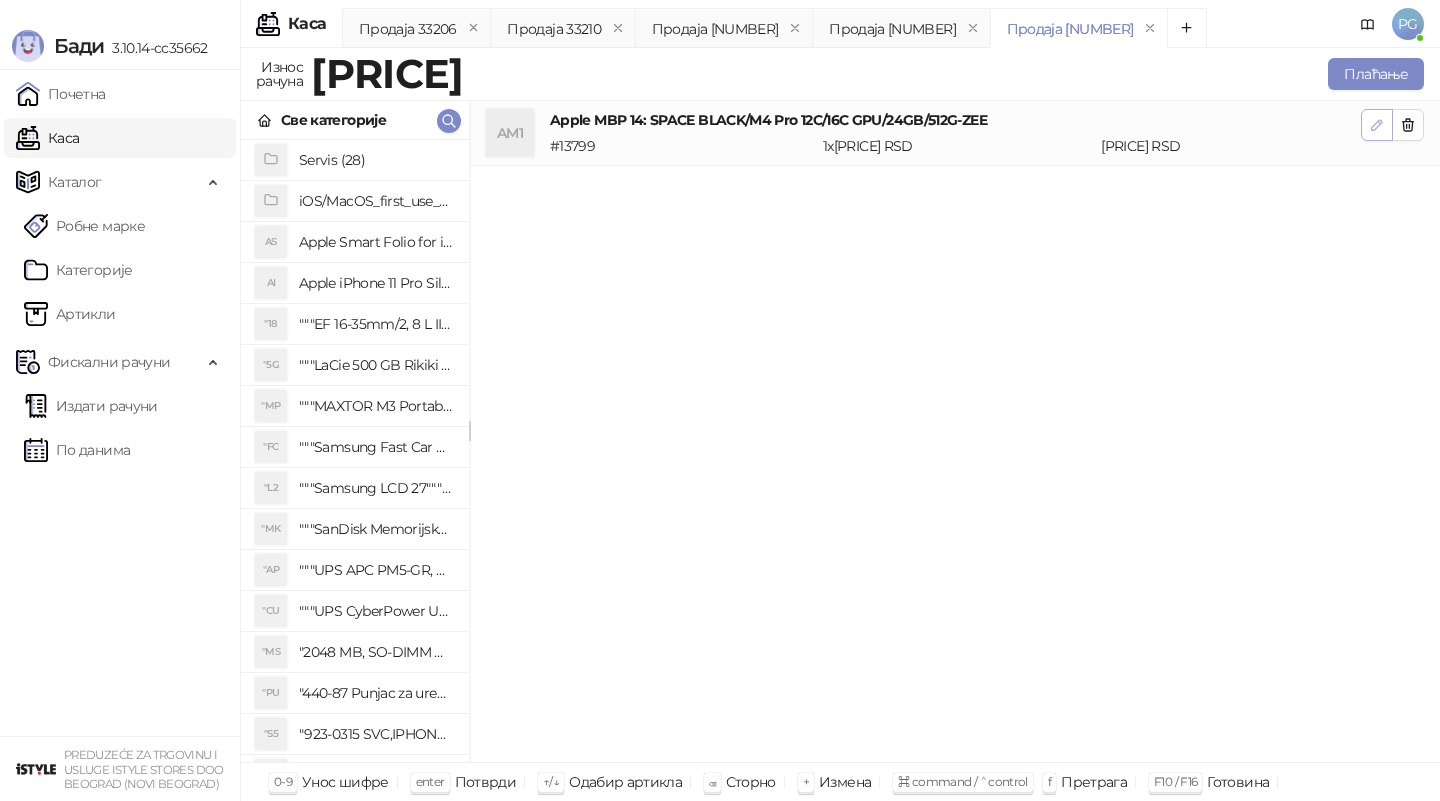 click at bounding box center [1377, 125] 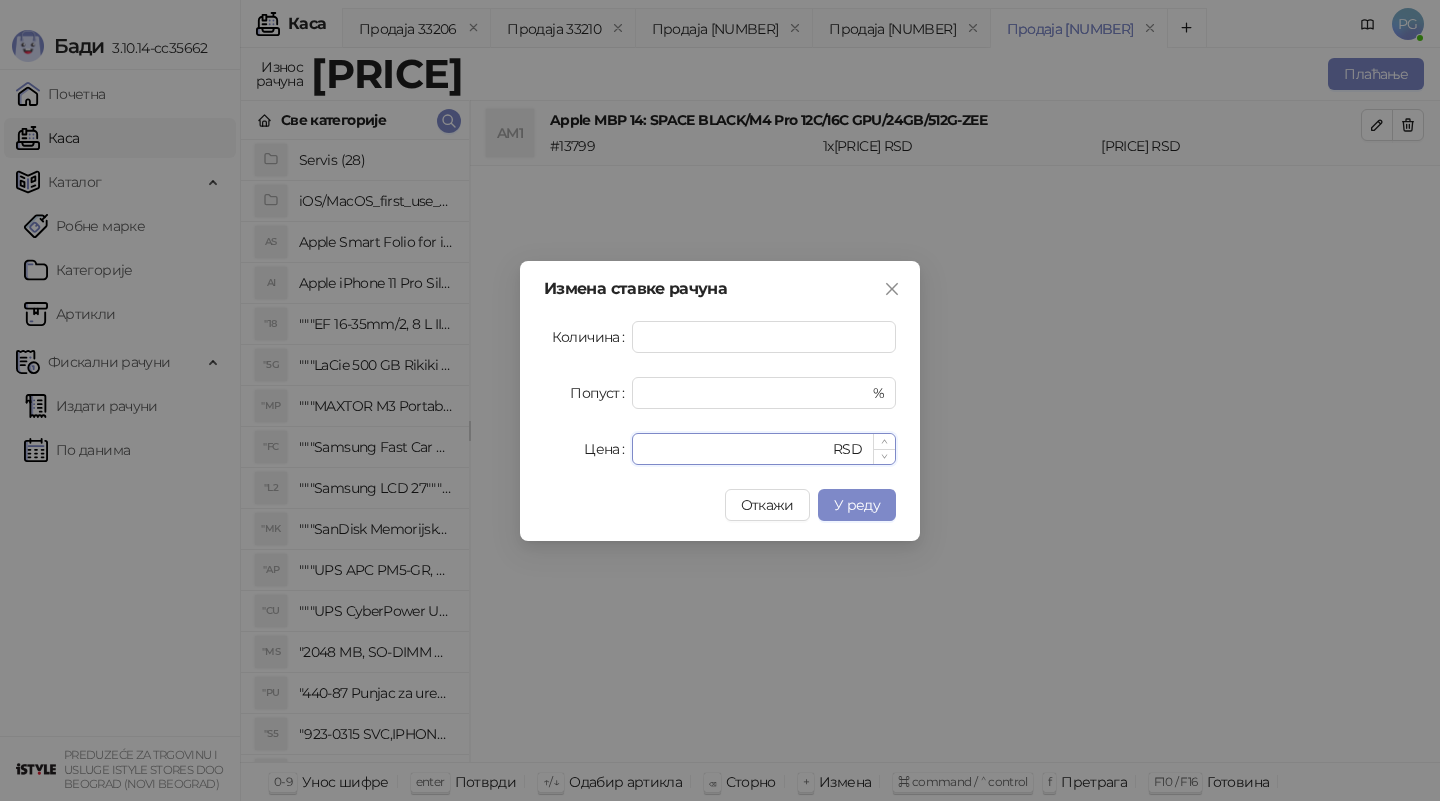 click on "******" at bounding box center [736, 449] 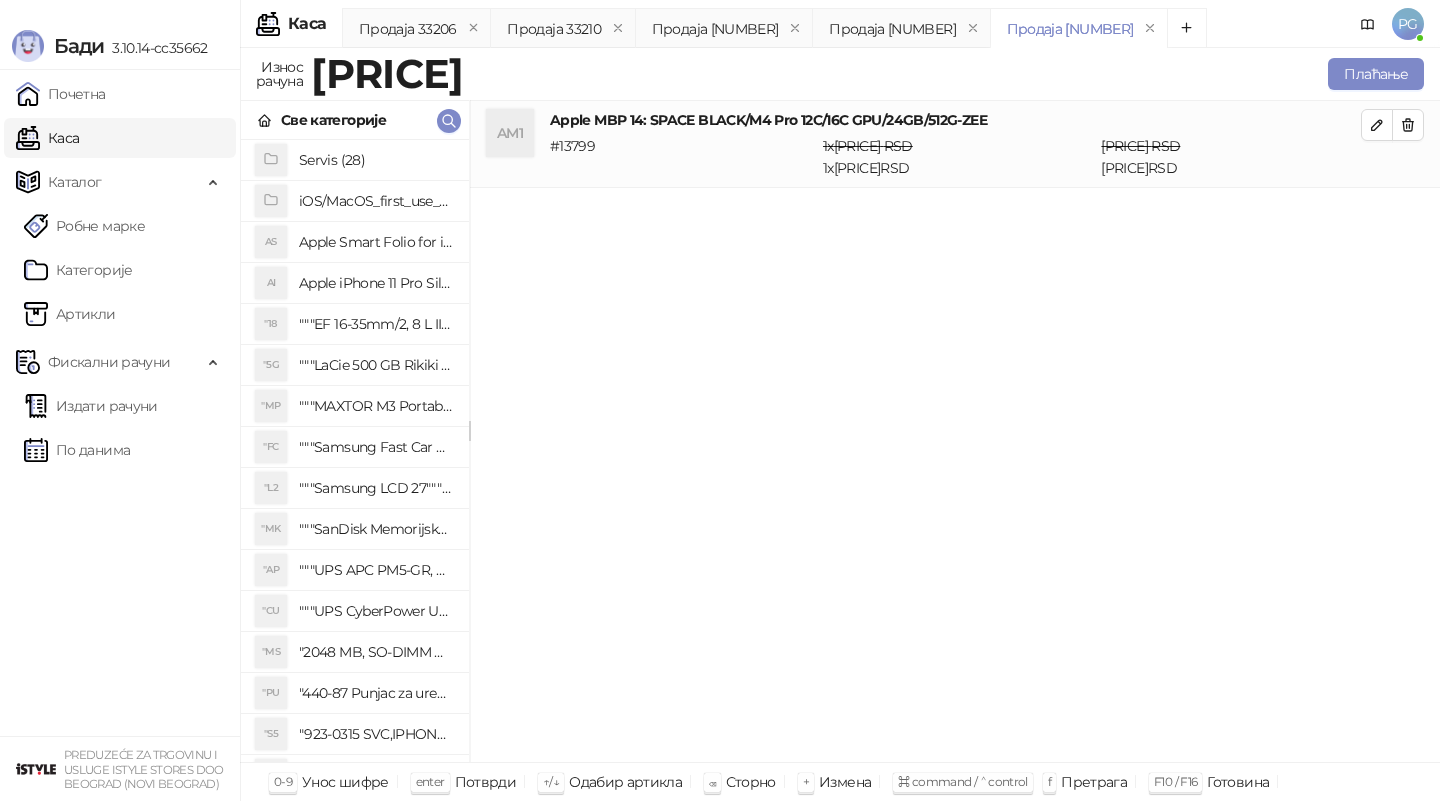 click 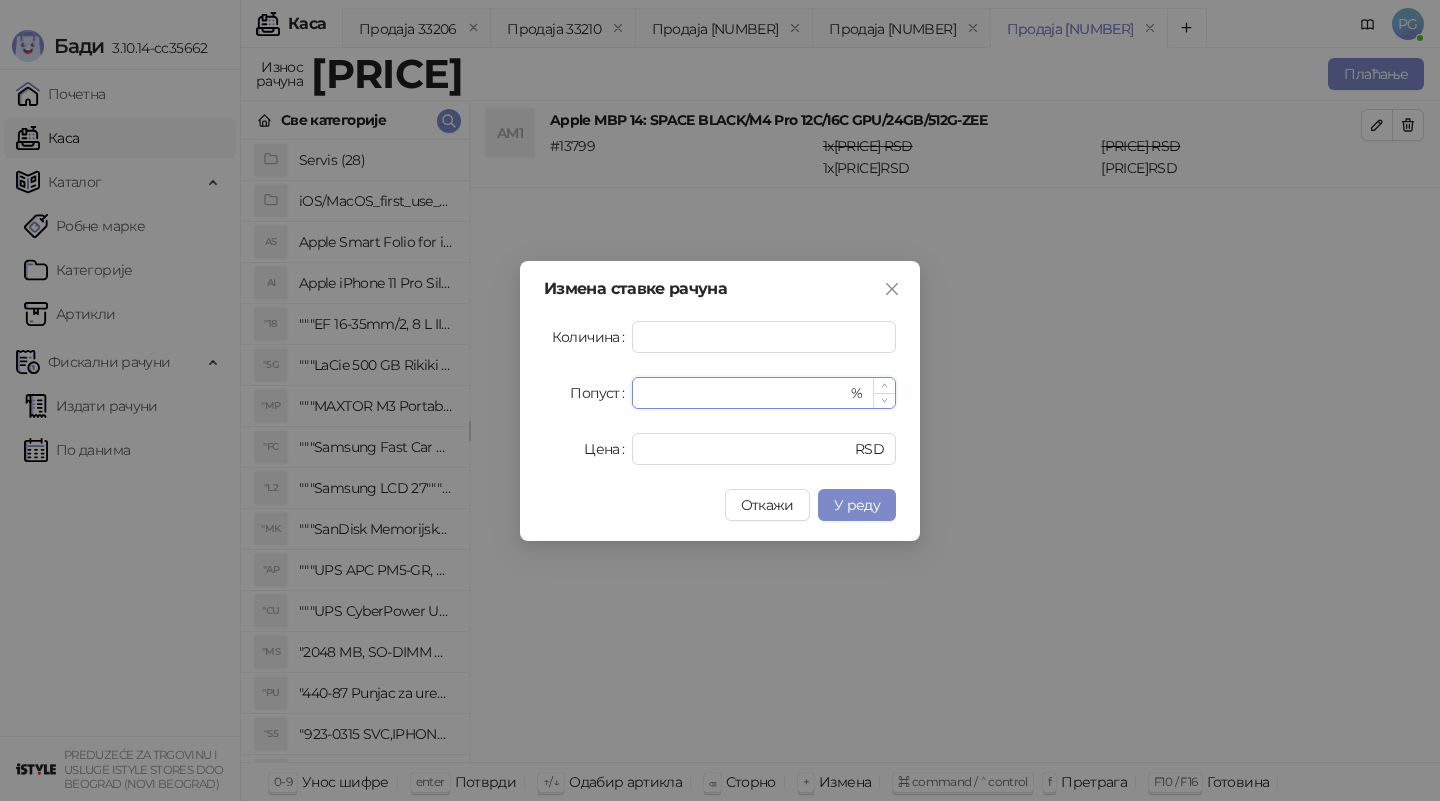 click on "*" at bounding box center (745, 393) 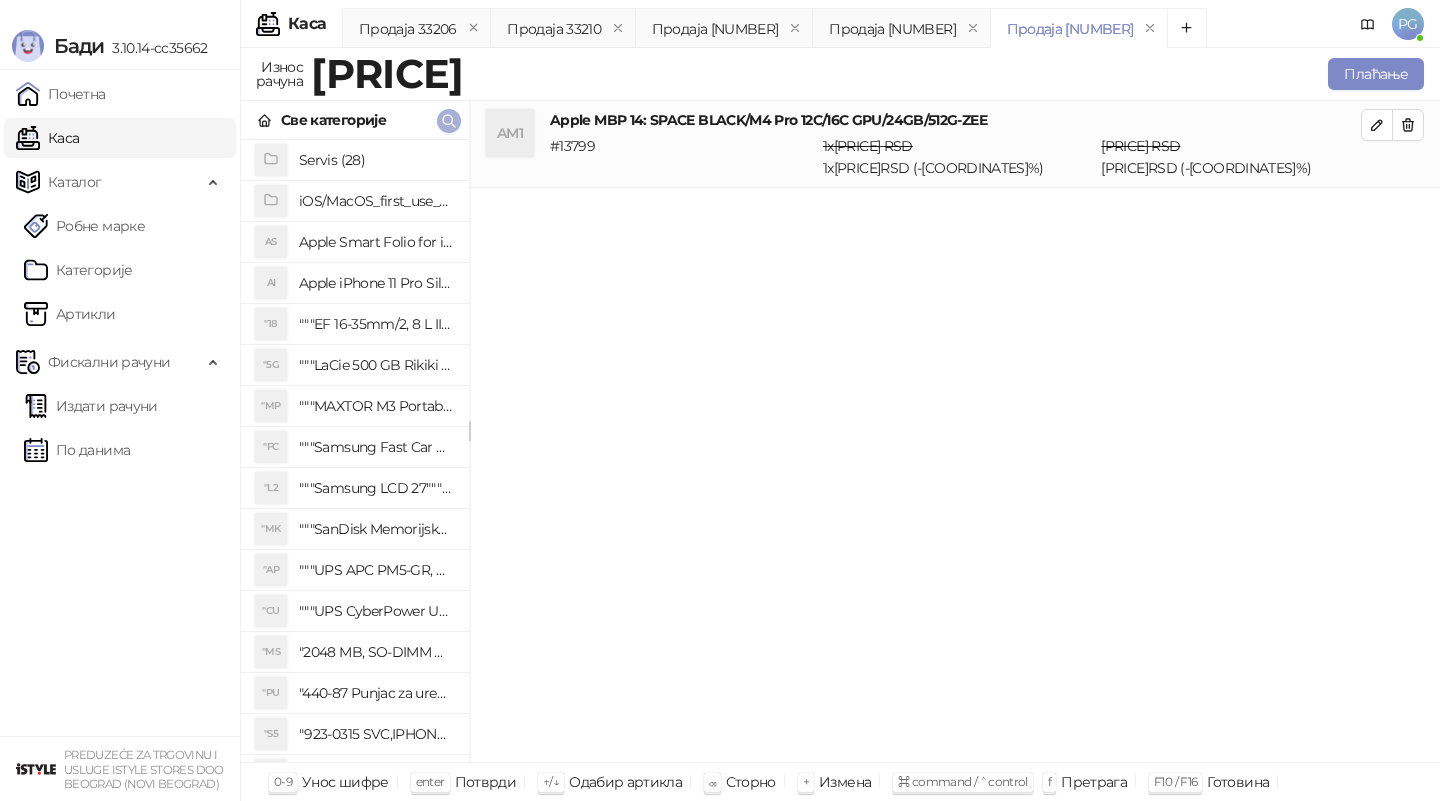 click 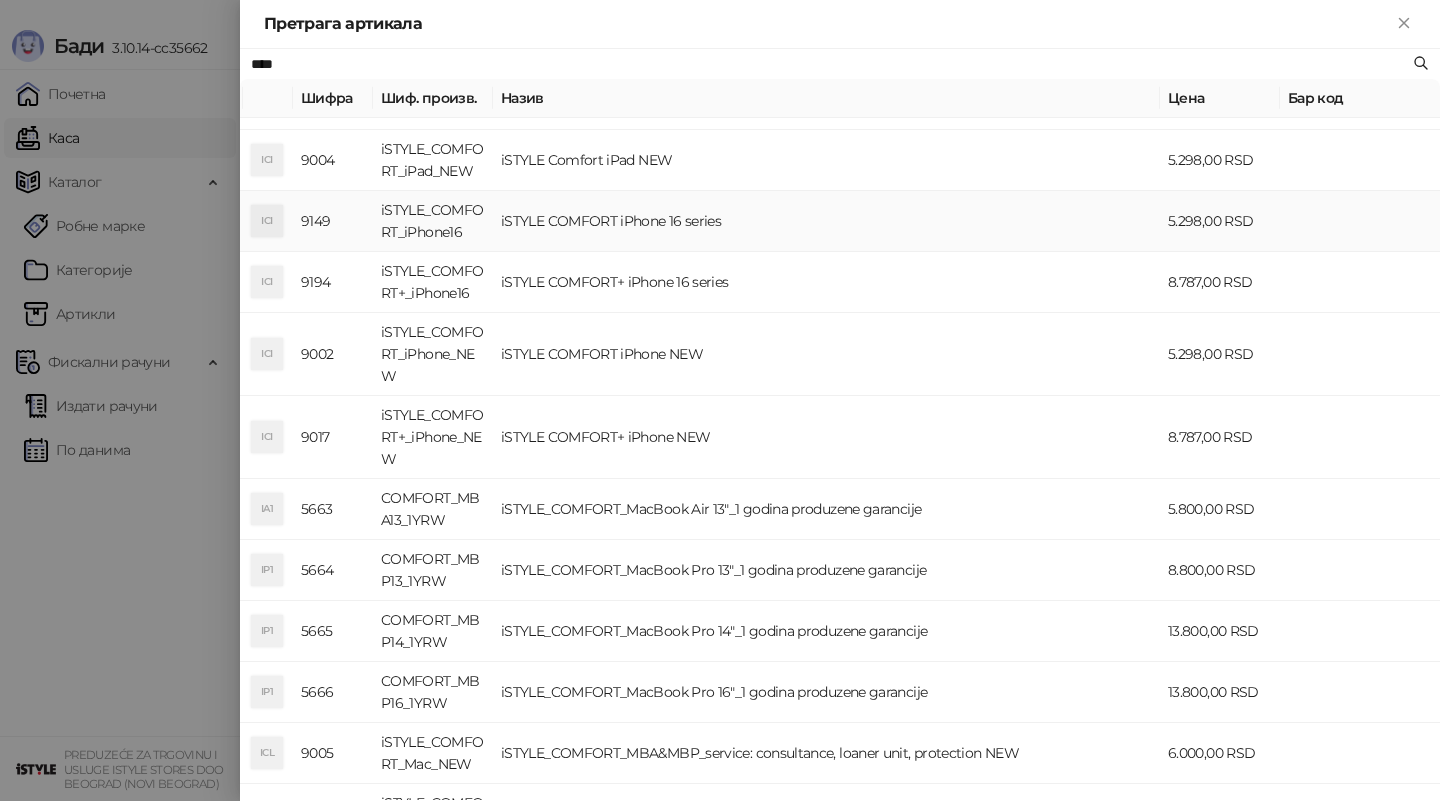 scroll, scrollTop: 194, scrollLeft: 0, axis: vertical 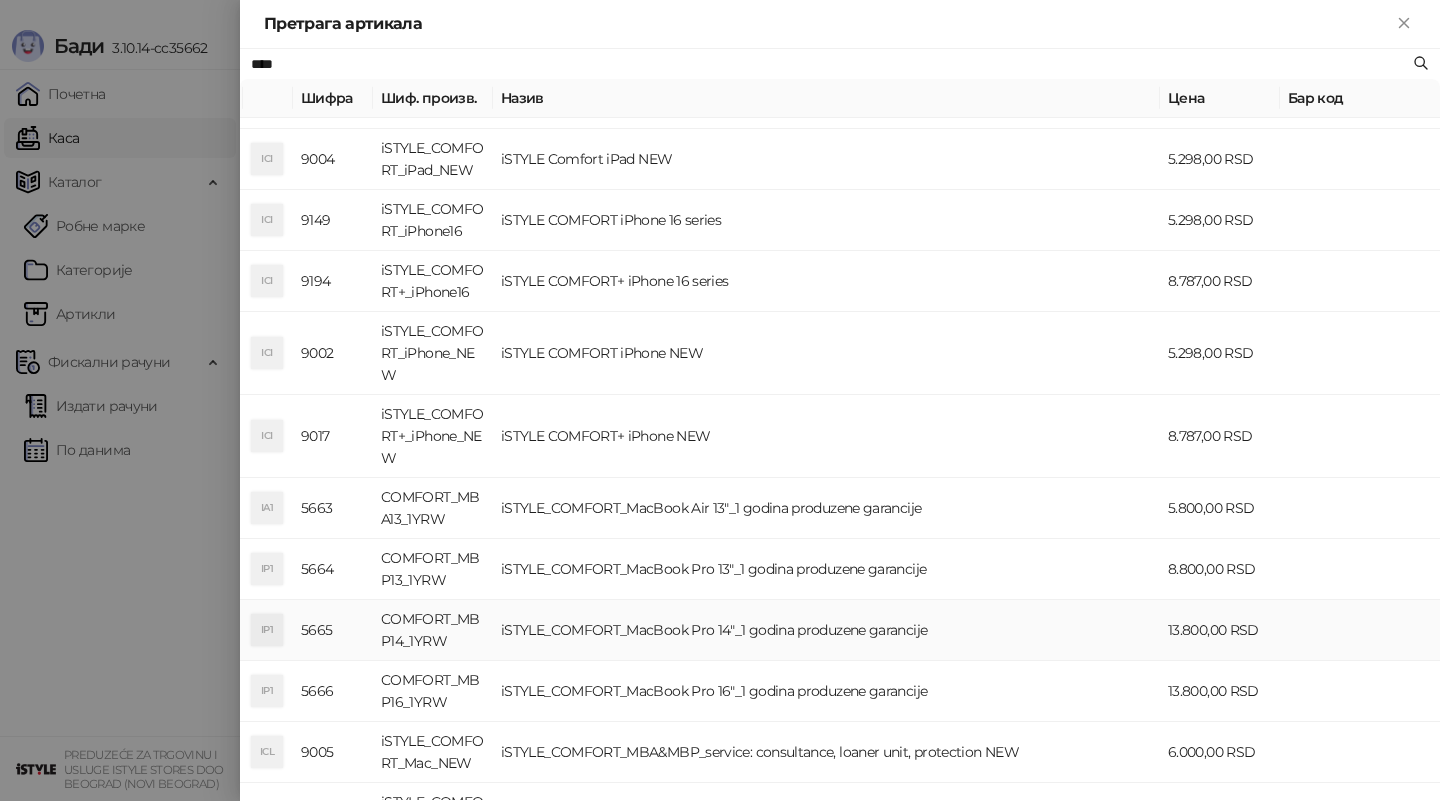 click on "iSTYLE_COMFORT_MacBook Pro 14"_1 godina produzene garancije" at bounding box center (826, 630) 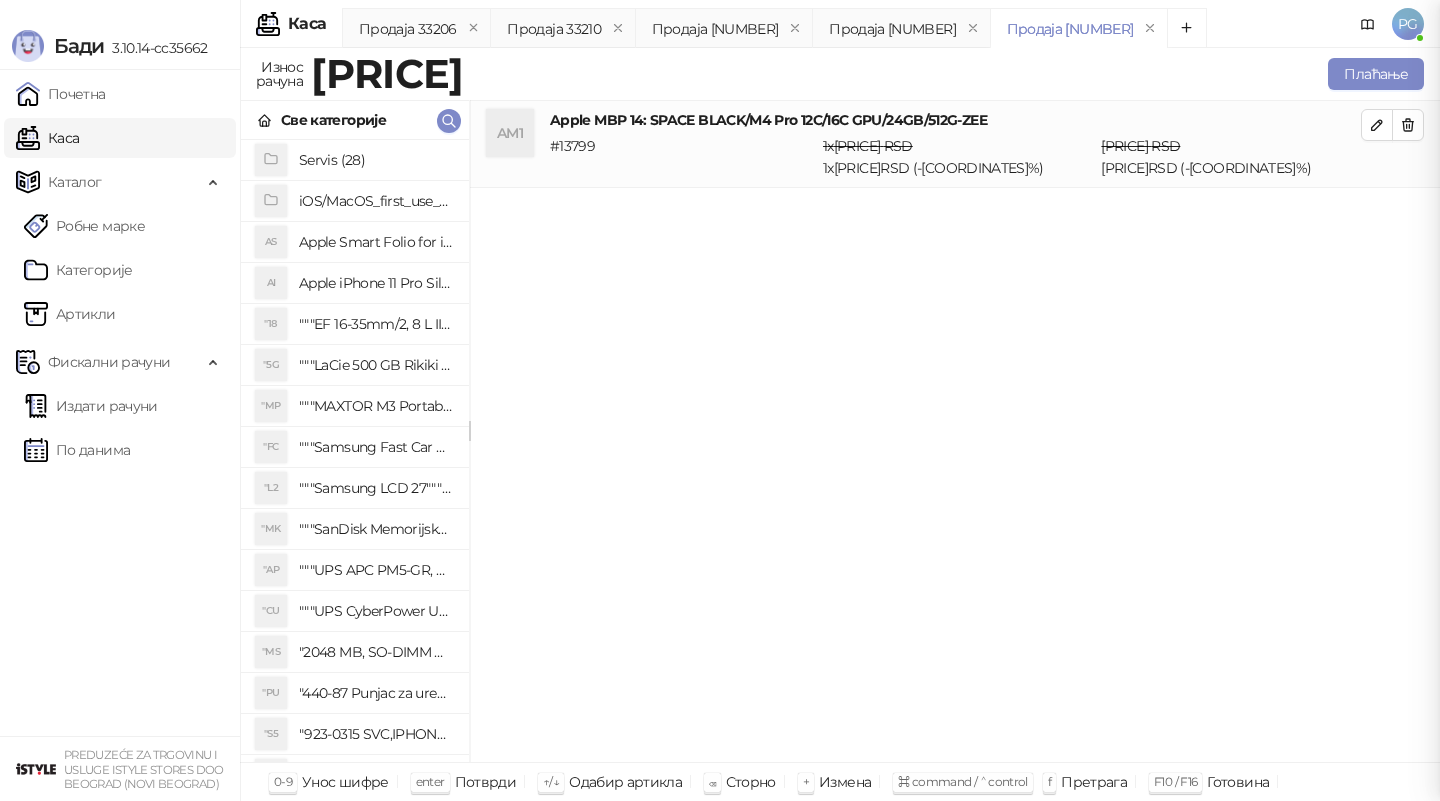 scroll, scrollTop: 0, scrollLeft: 0, axis: both 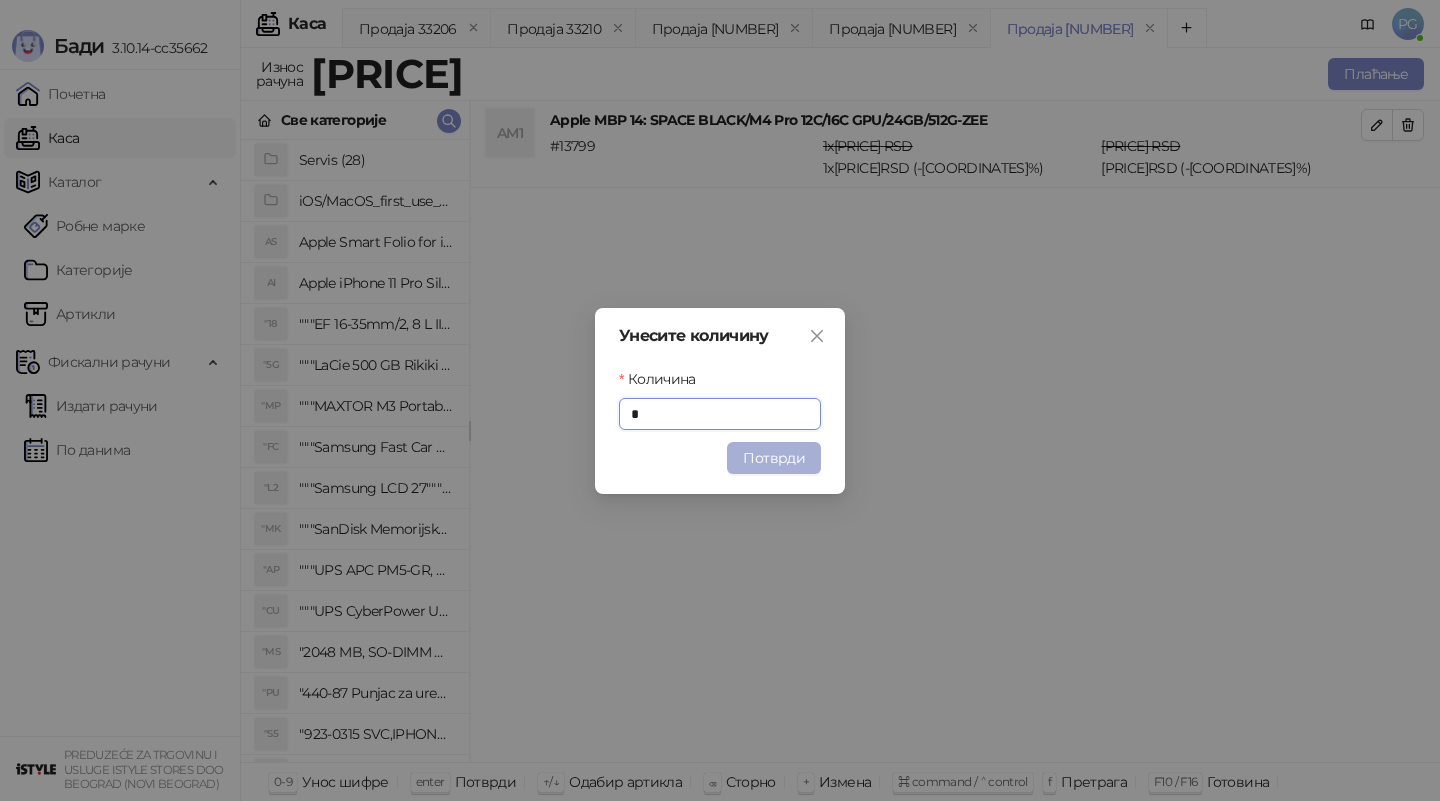 click on "Потврди" at bounding box center (774, 458) 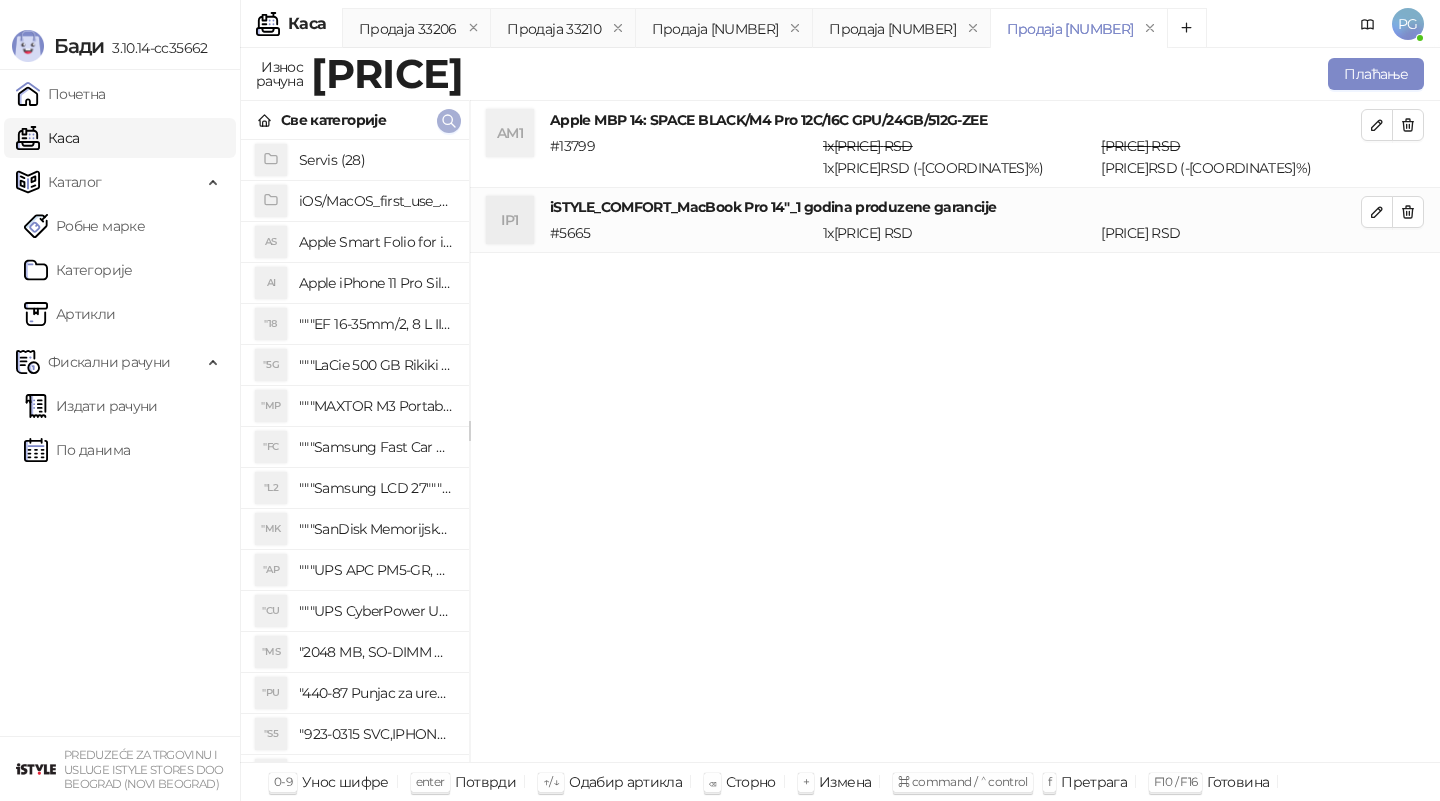 click 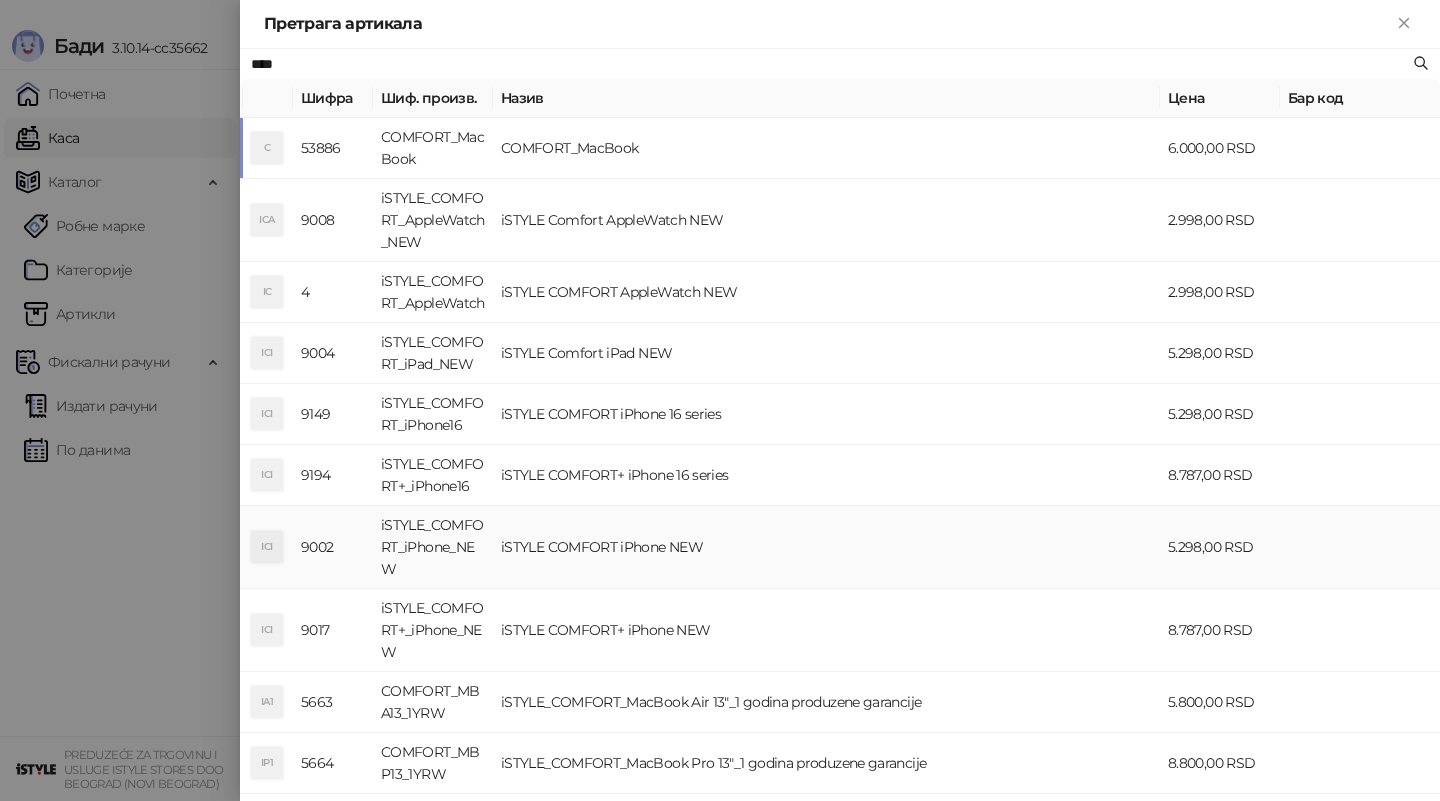 scroll, scrollTop: 282, scrollLeft: 0, axis: vertical 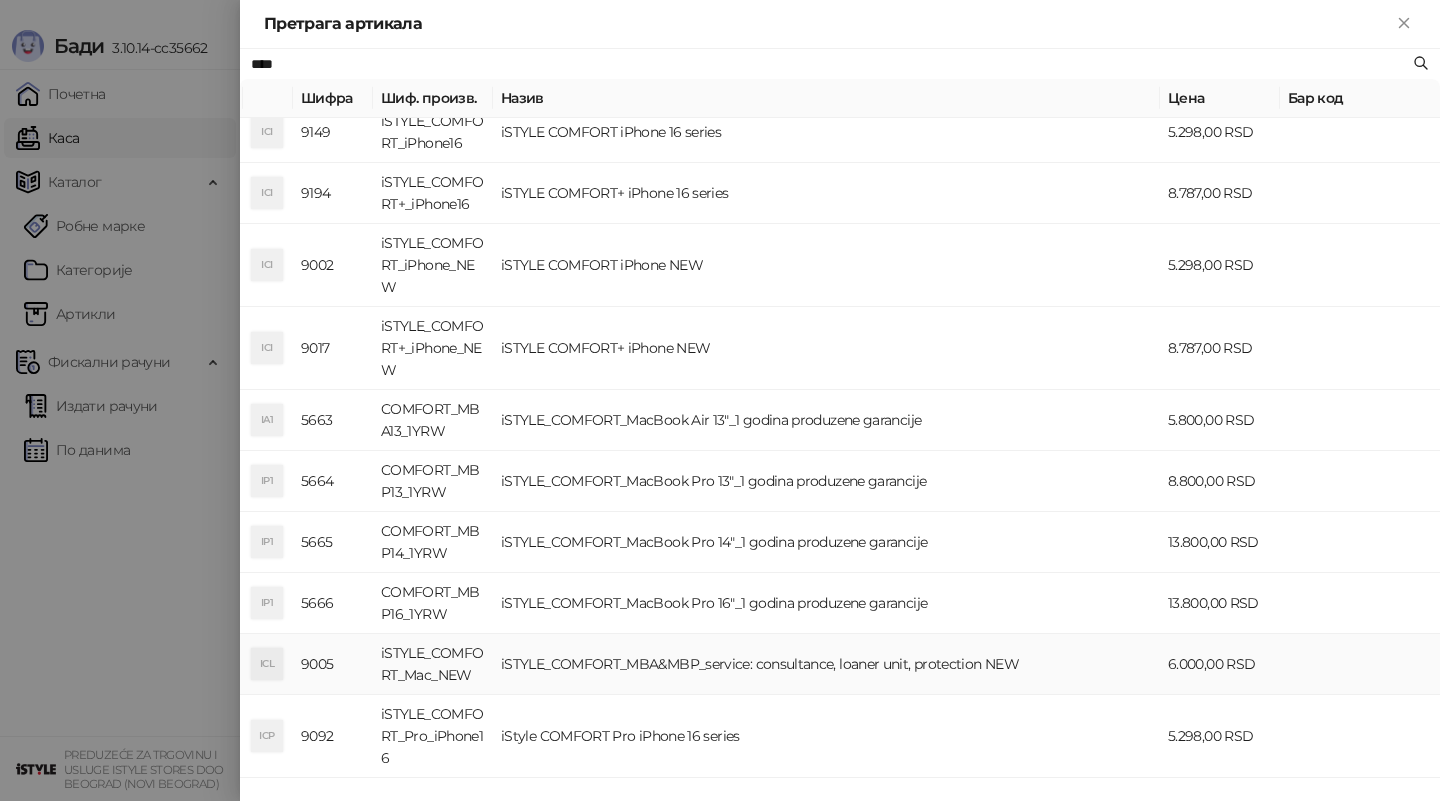 click on "iSTYLE_COMFORT_MBA&MBP_service: consultance, loaner unit, protection NEW" at bounding box center (826, 664) 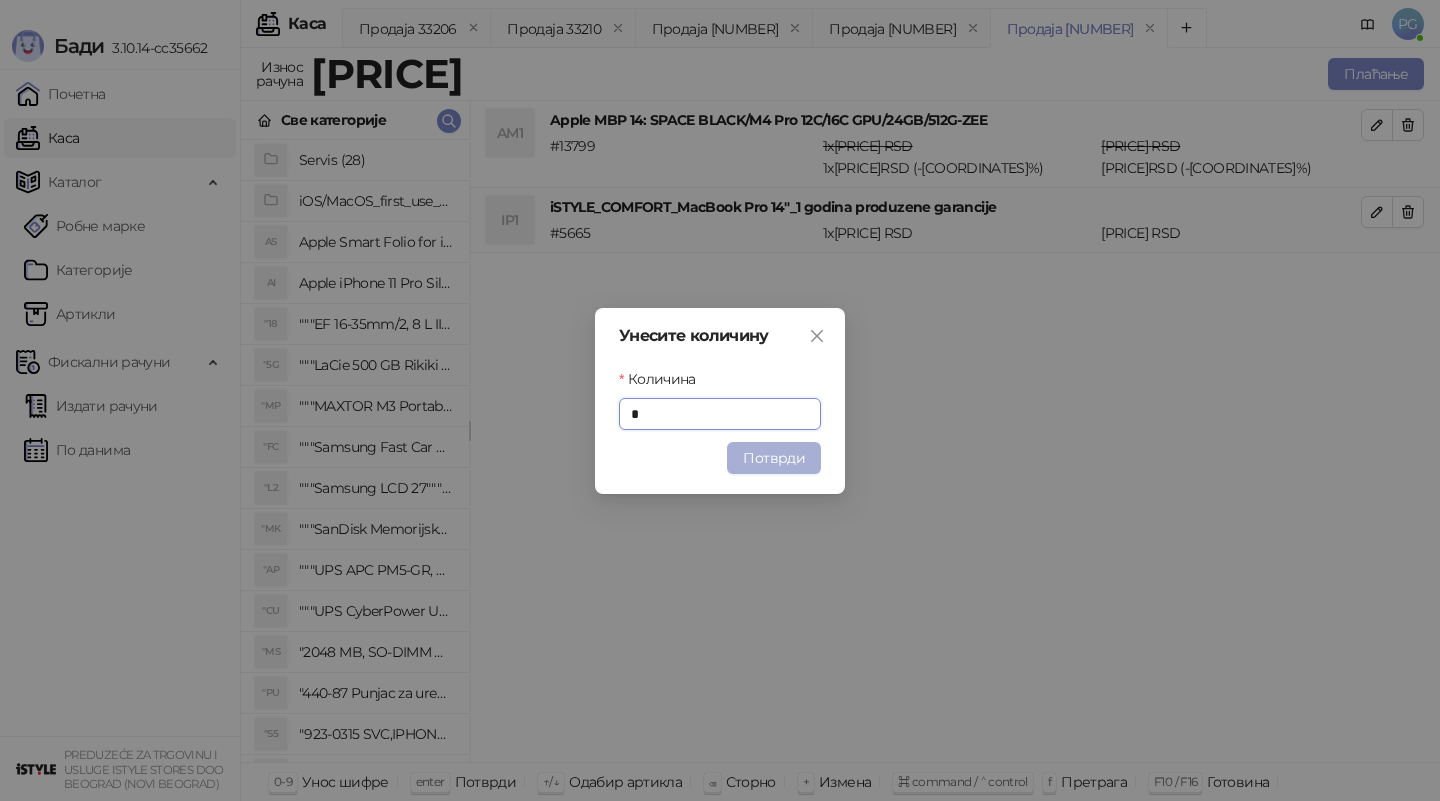 click on "Потврди" at bounding box center (774, 458) 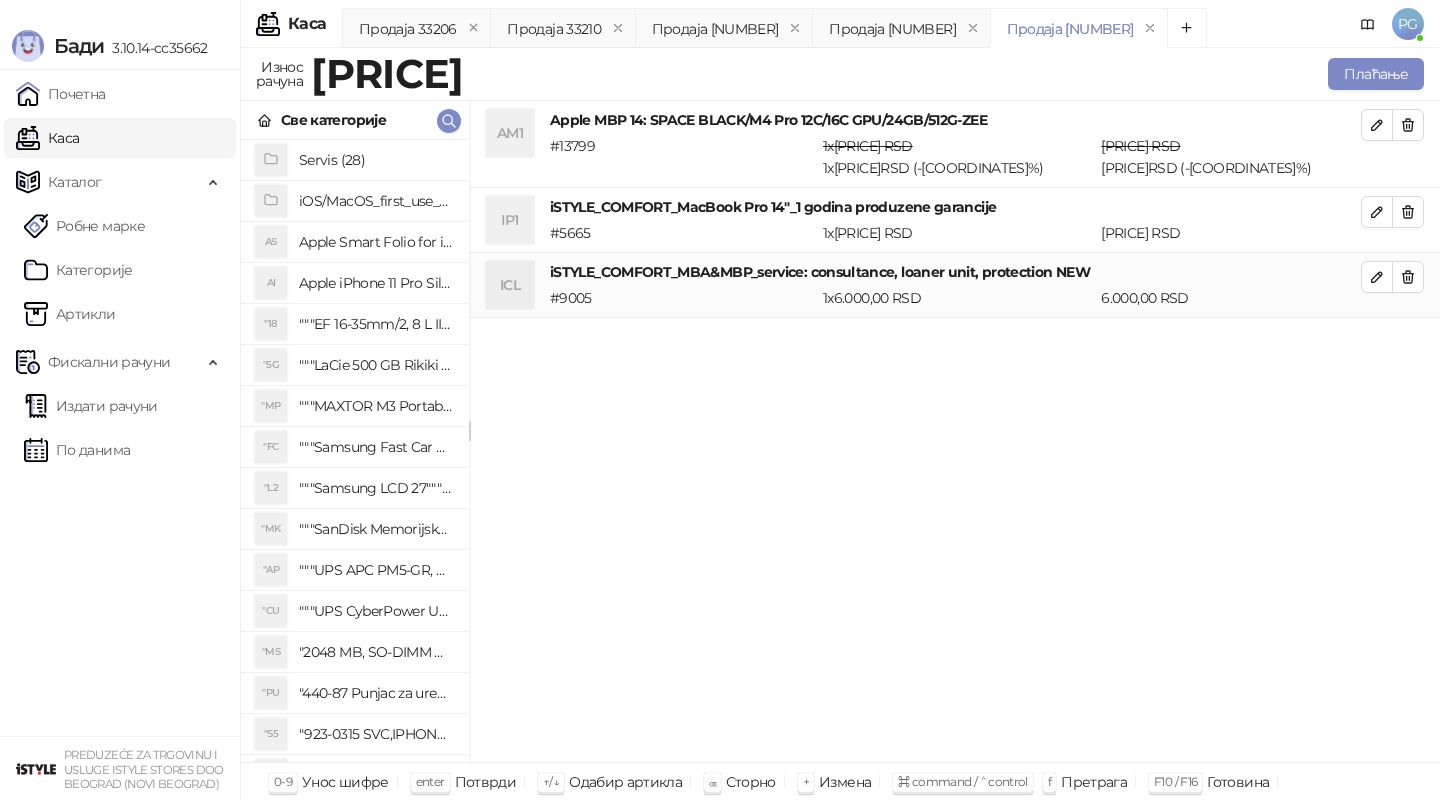 click on "Све категорије" at bounding box center [355, 120] 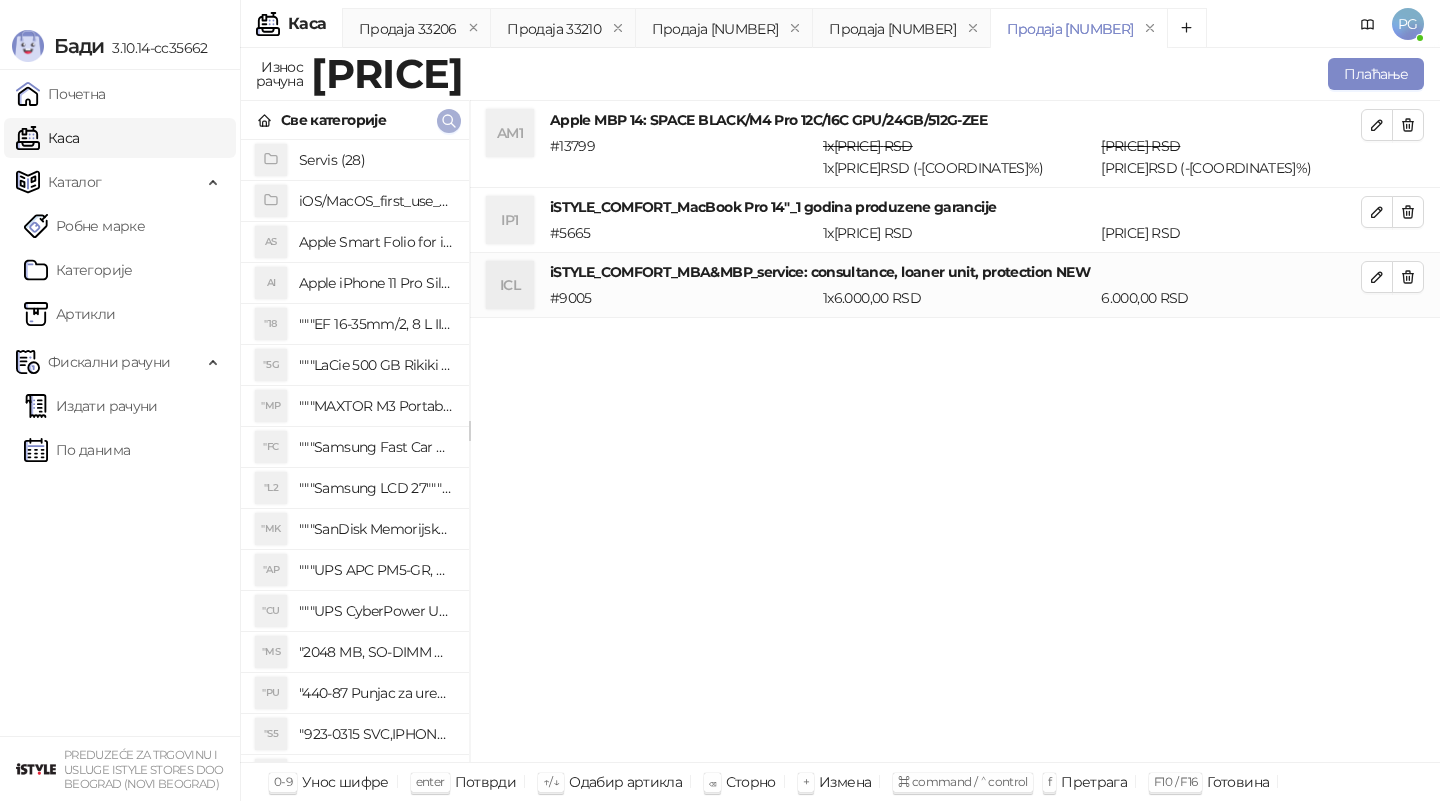 click 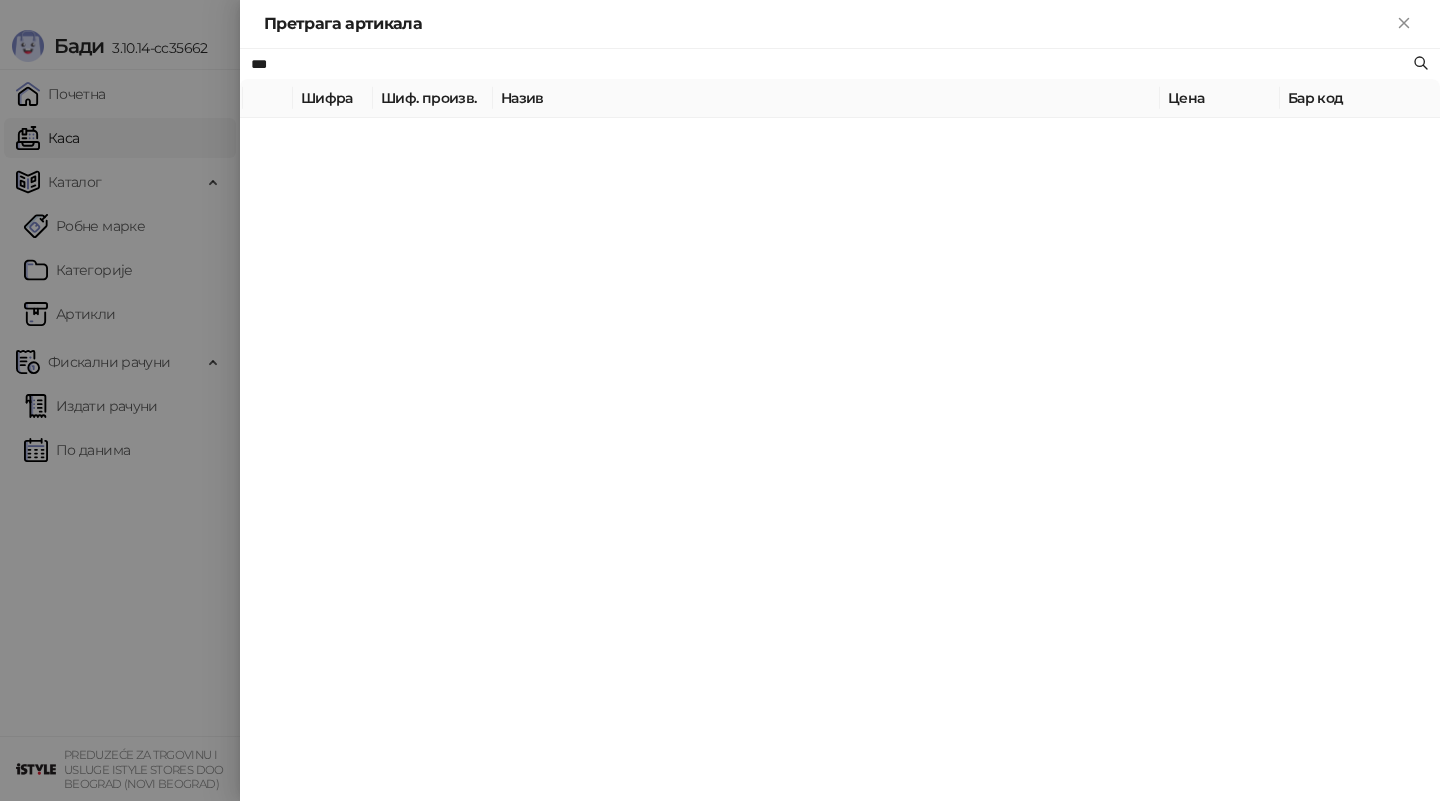 type on "***" 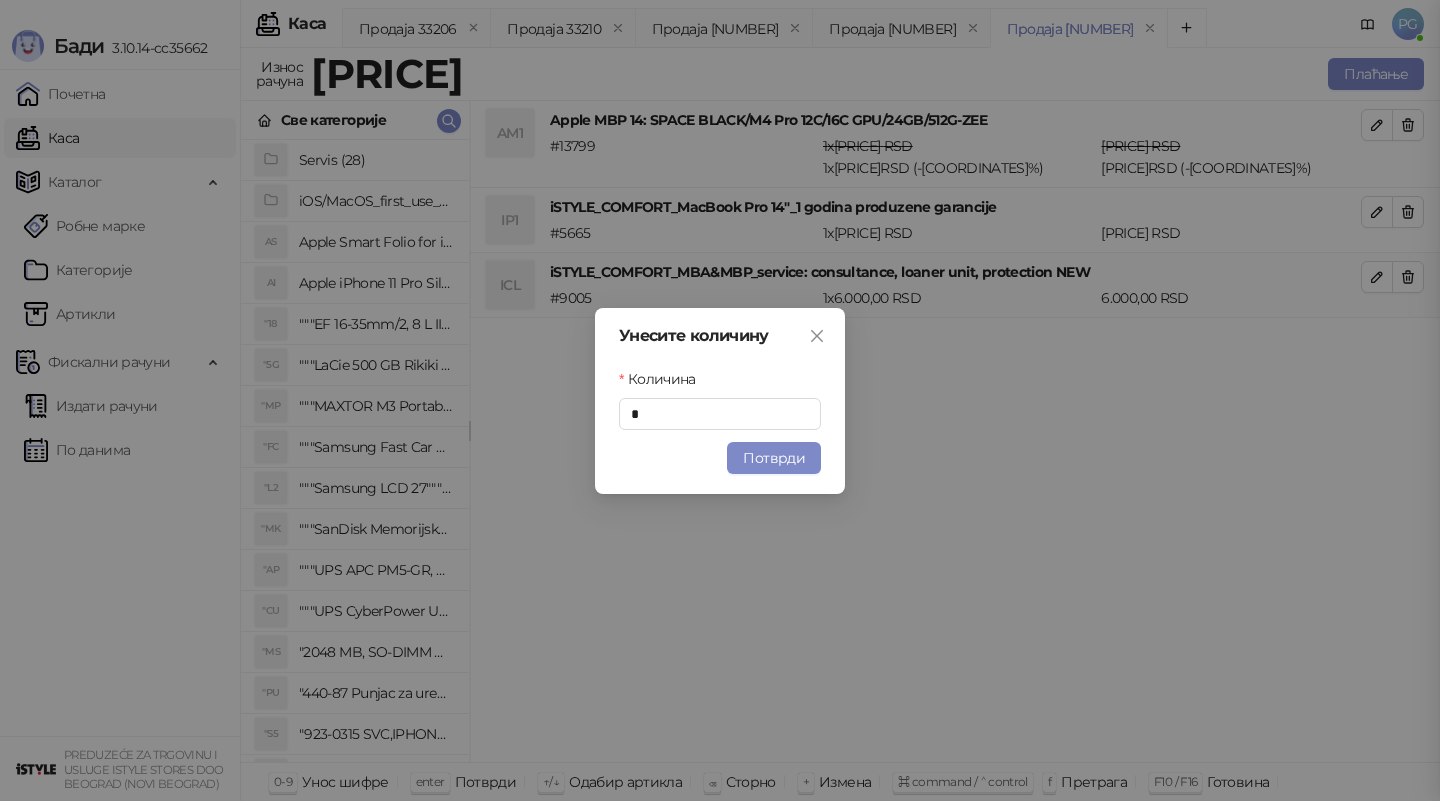 click on "Потврди" at bounding box center [774, 458] 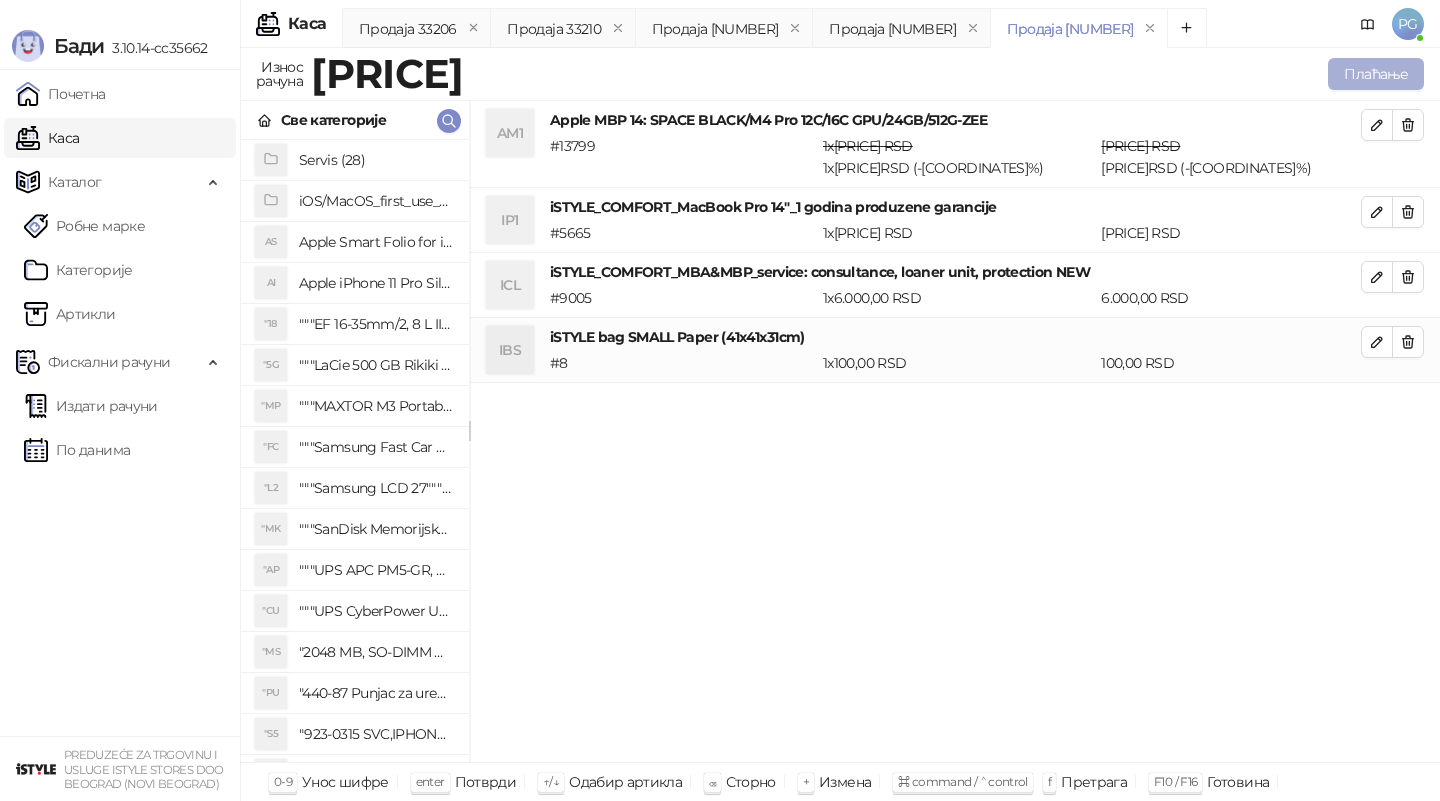 click on "Плаћање" at bounding box center (1376, 74) 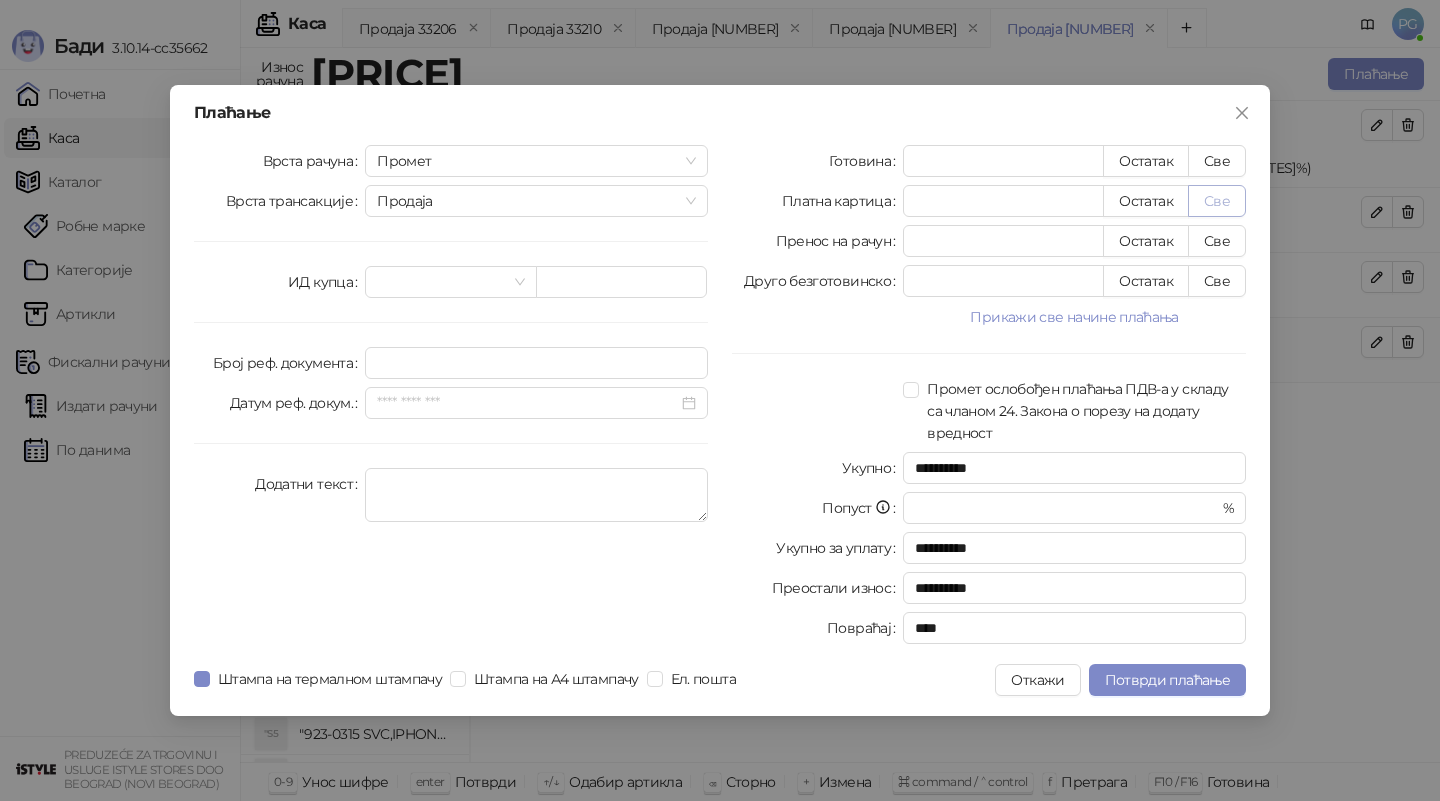 click on "Све" at bounding box center (1217, 201) 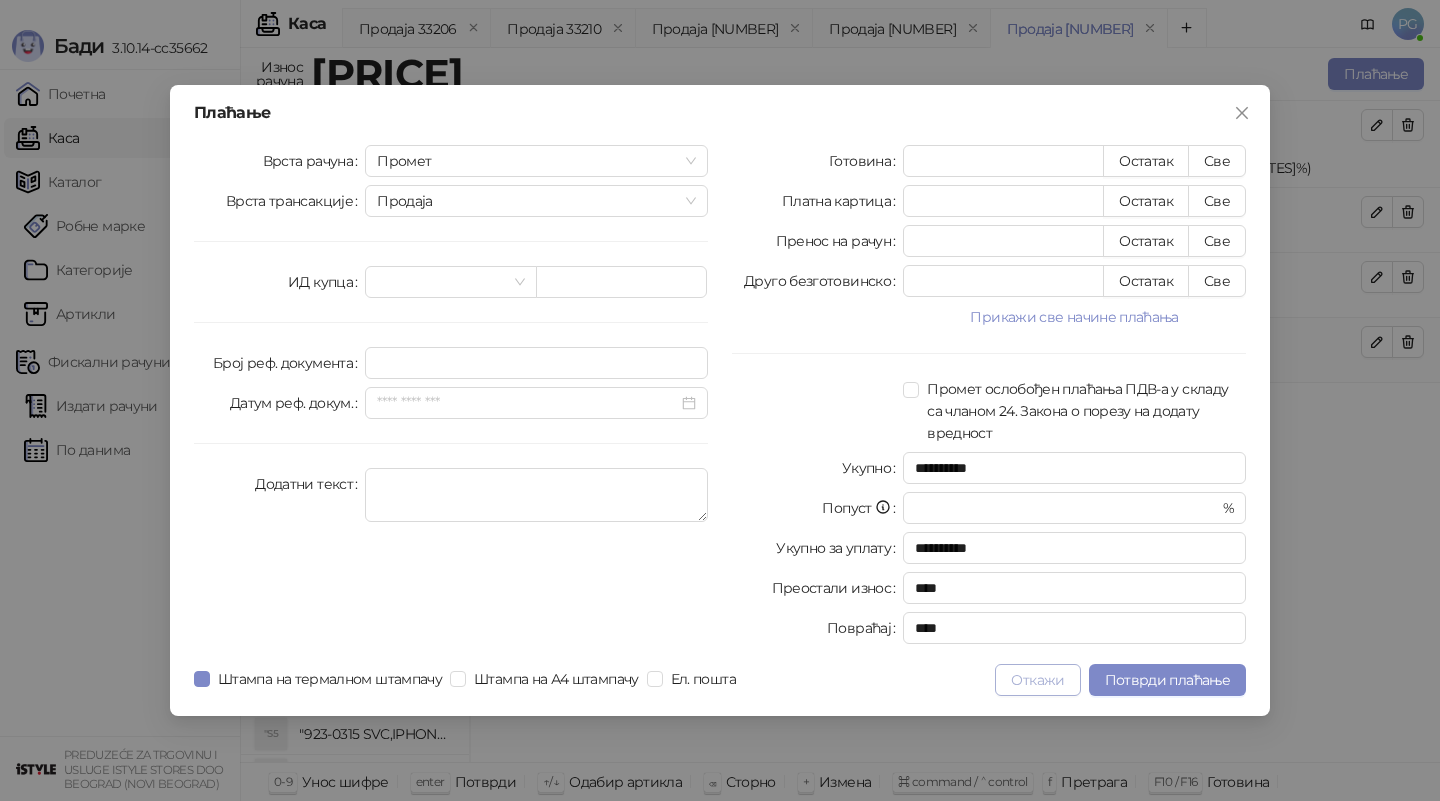 click on "Откажи" at bounding box center (1037, 680) 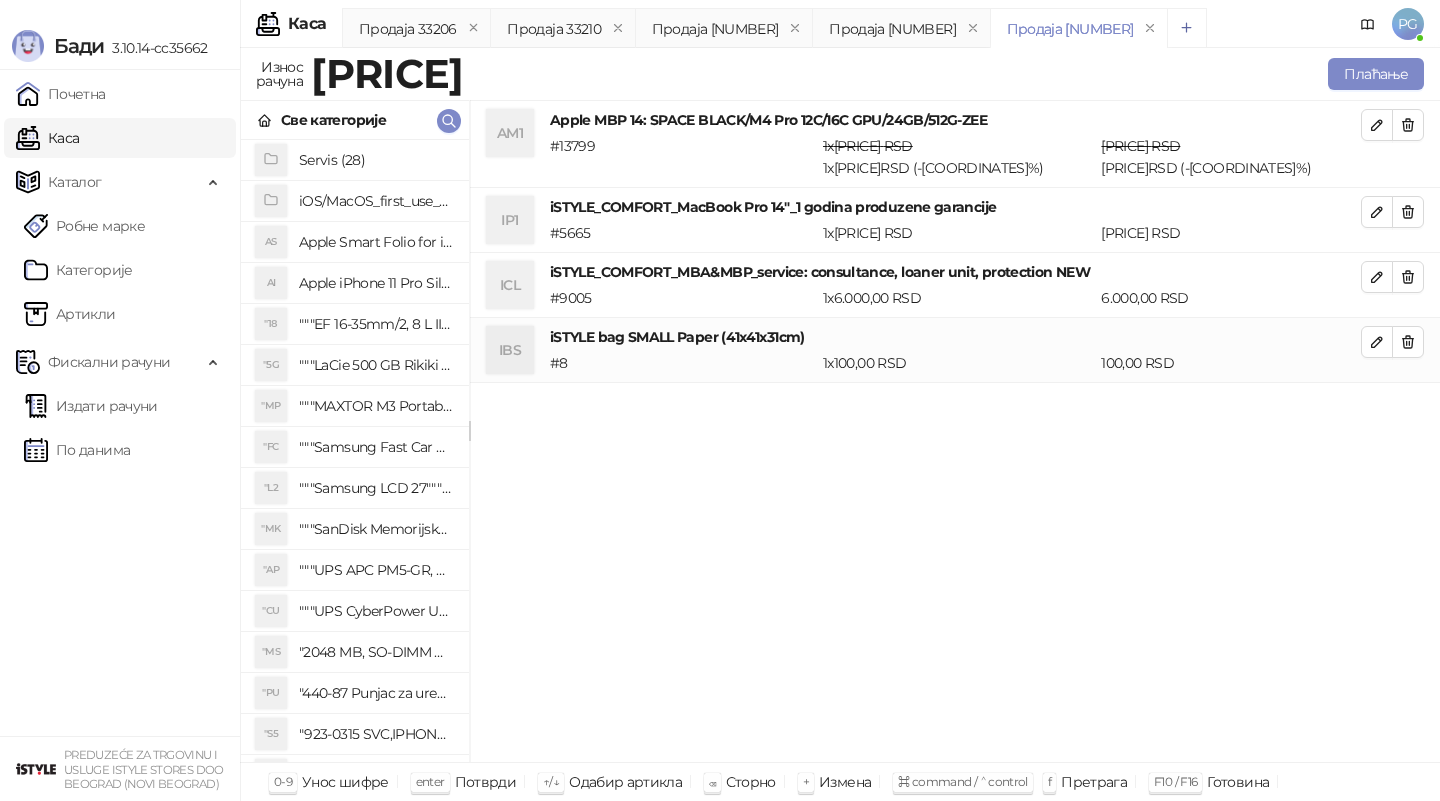 click 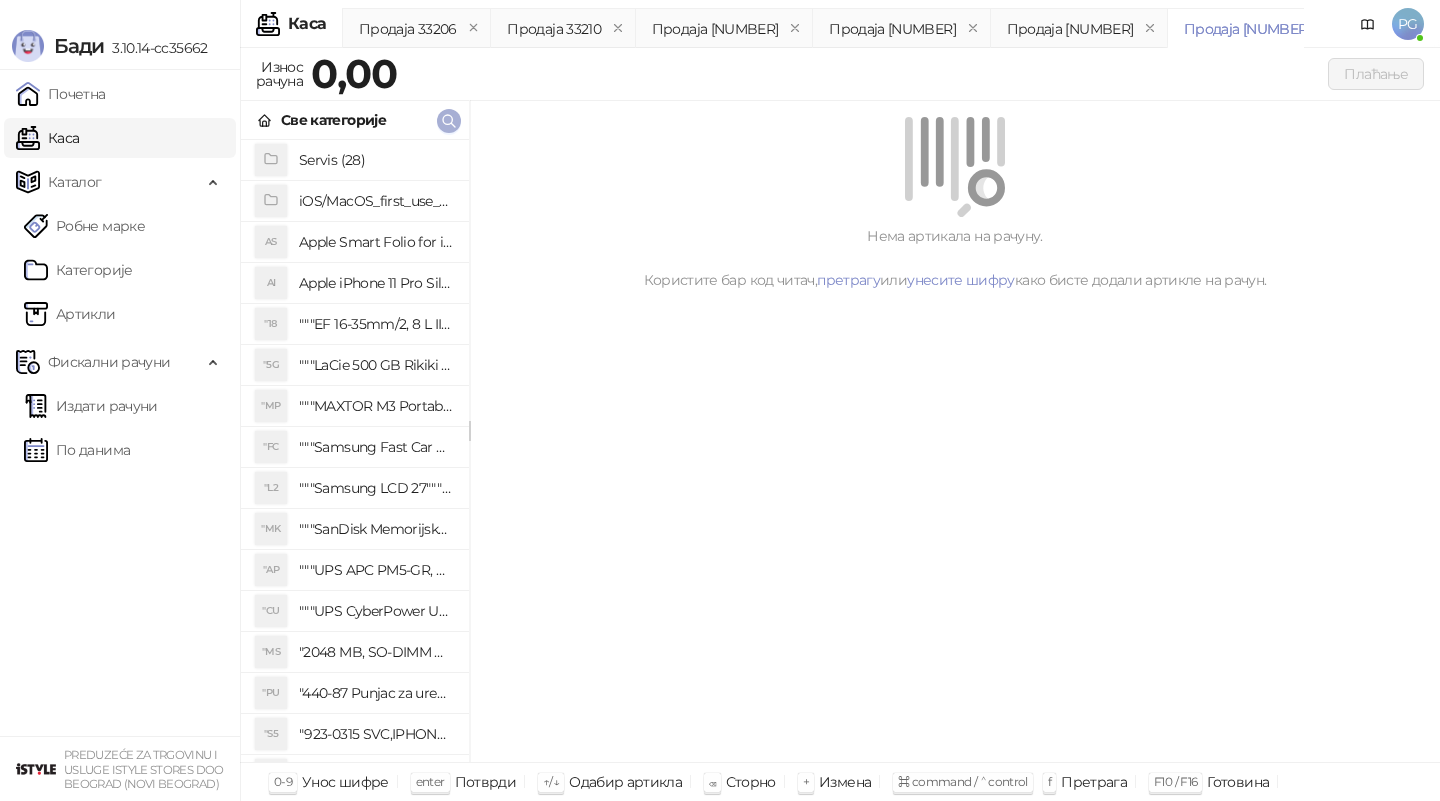 click at bounding box center [449, 121] 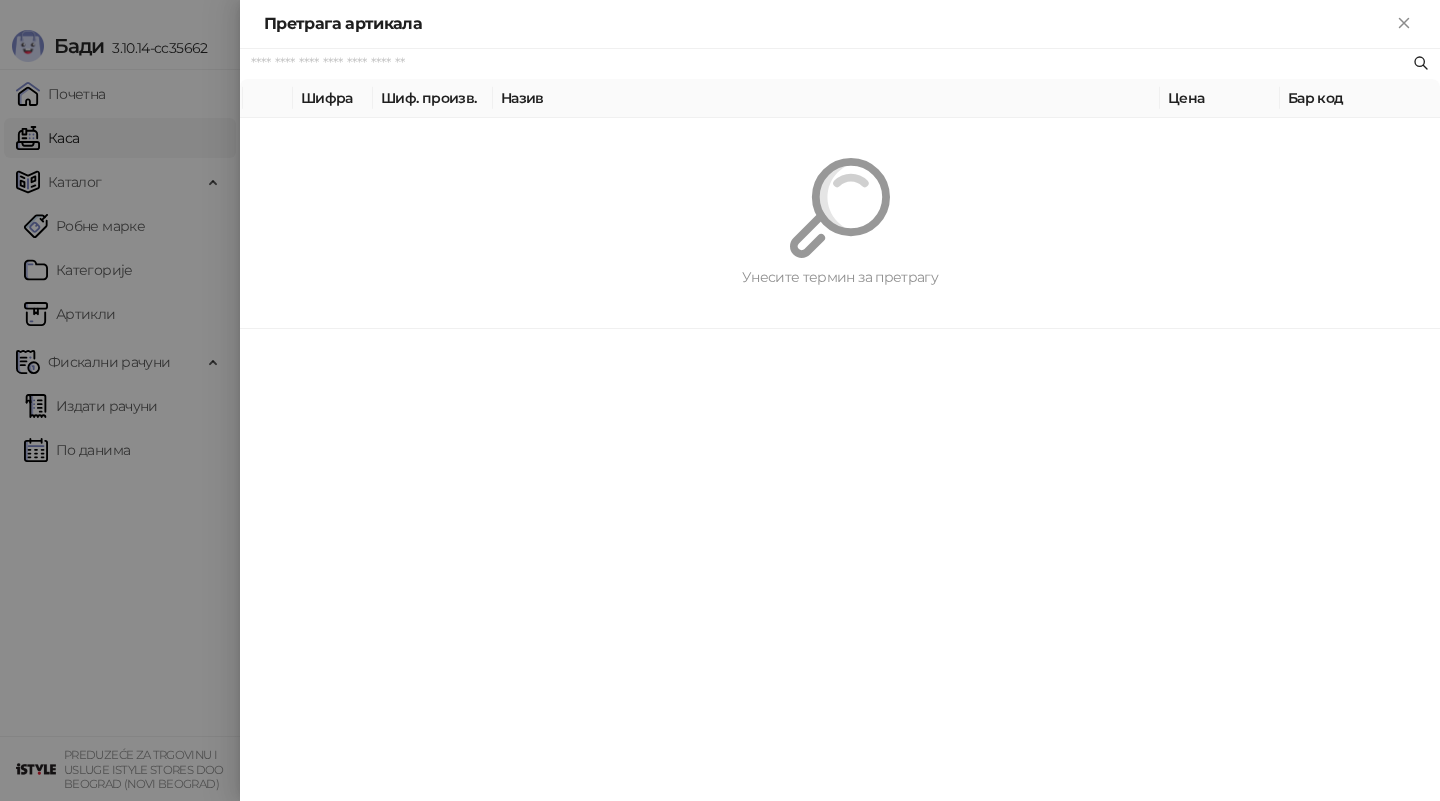 paste on "*********" 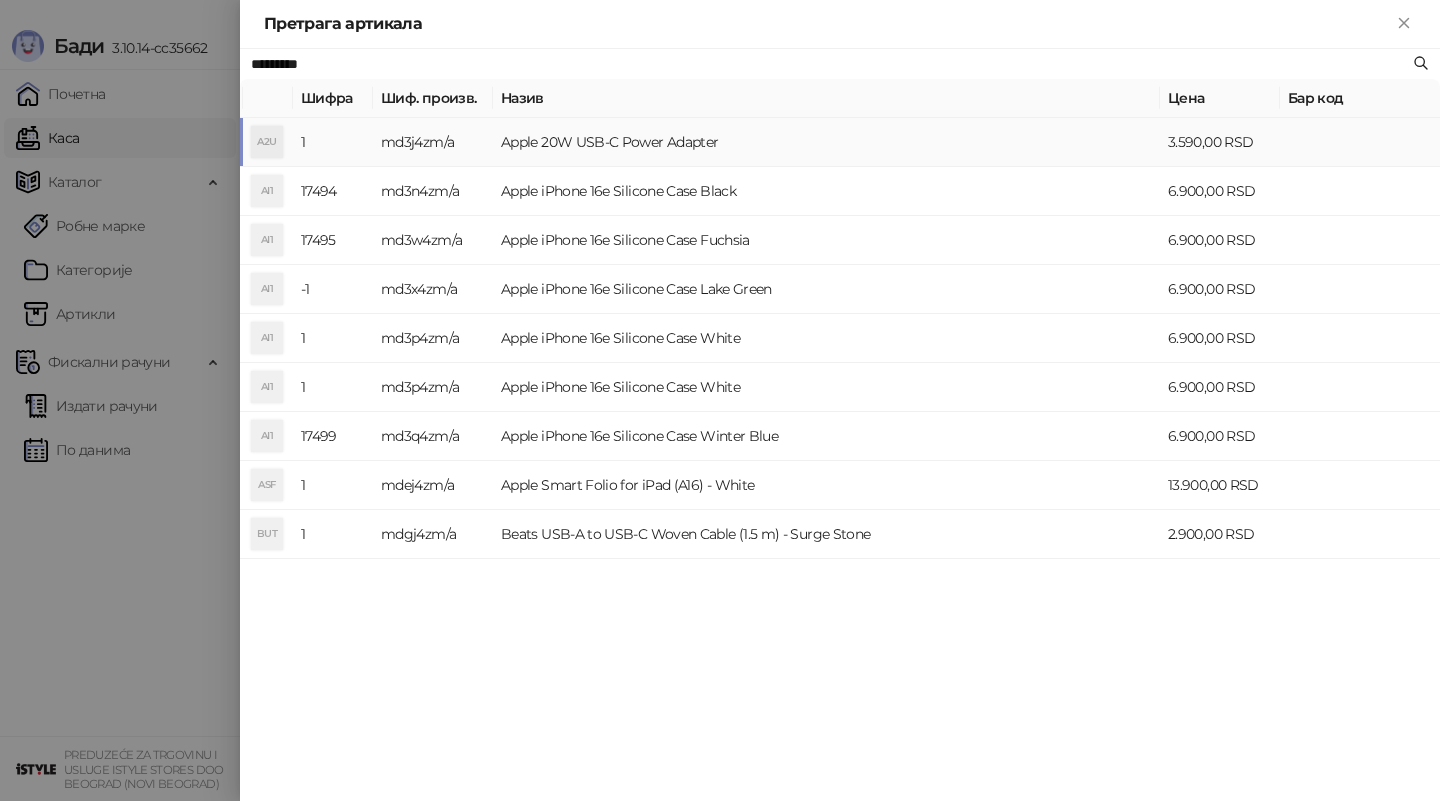 type on "*********" 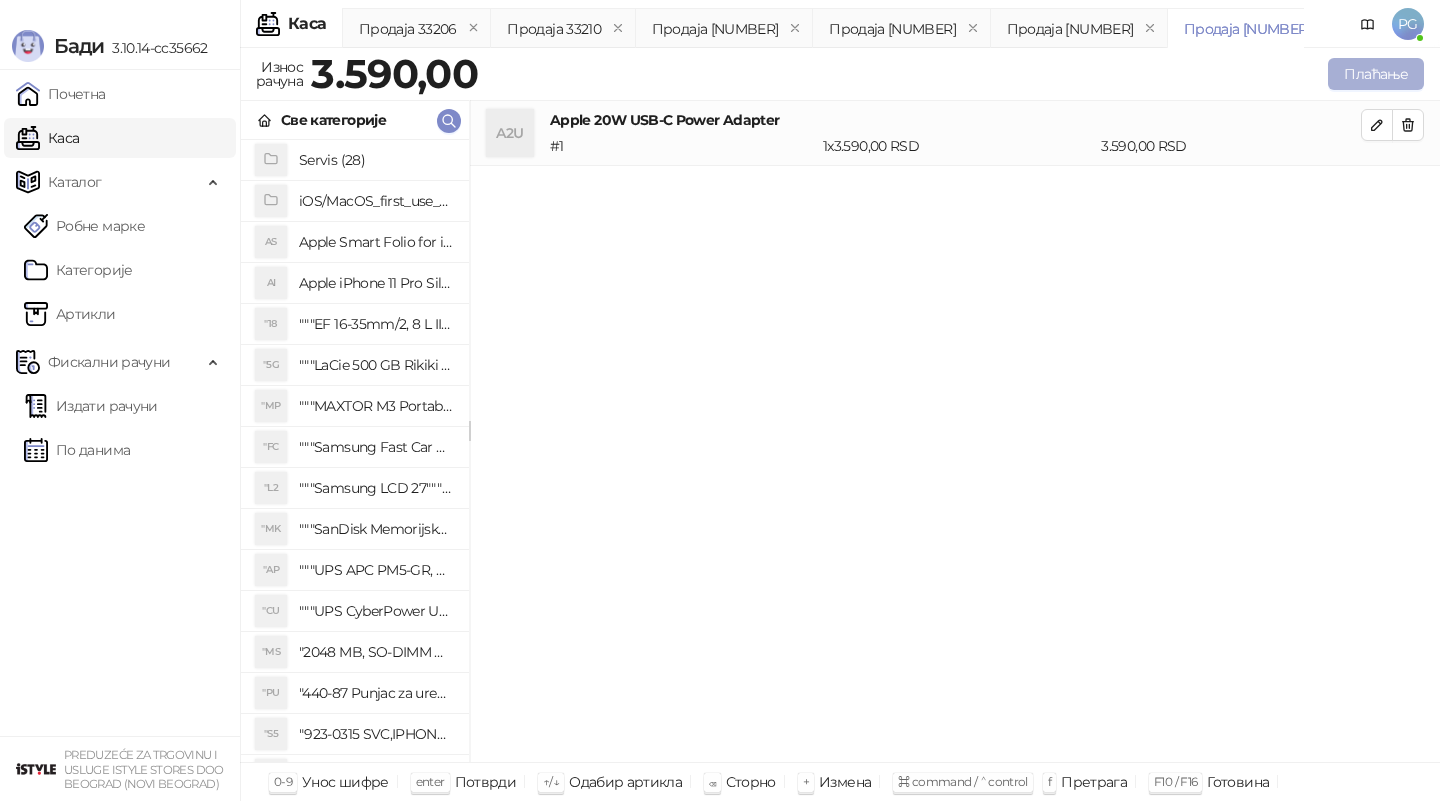click on "Плаћање" at bounding box center [1376, 74] 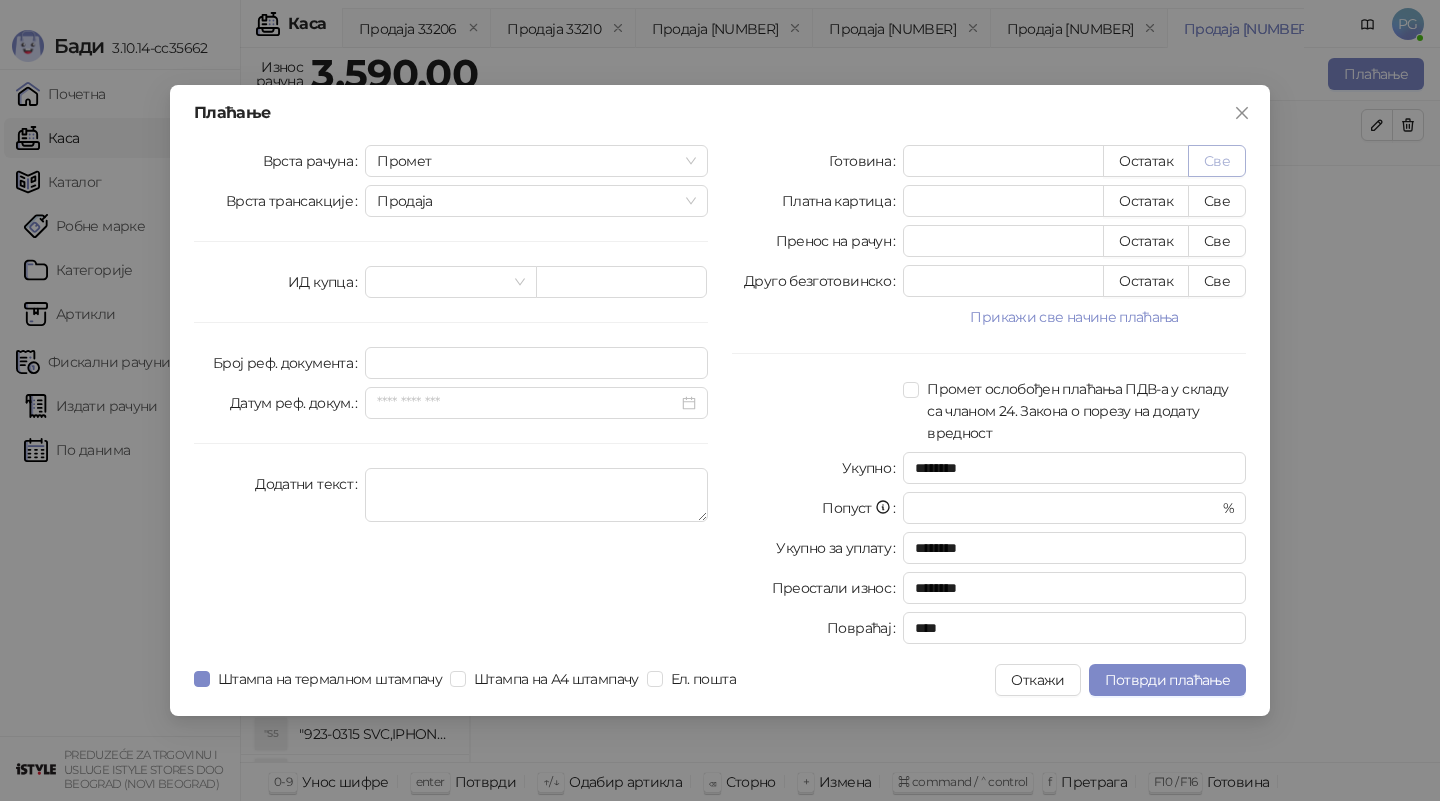 click on "Све" at bounding box center (1217, 161) 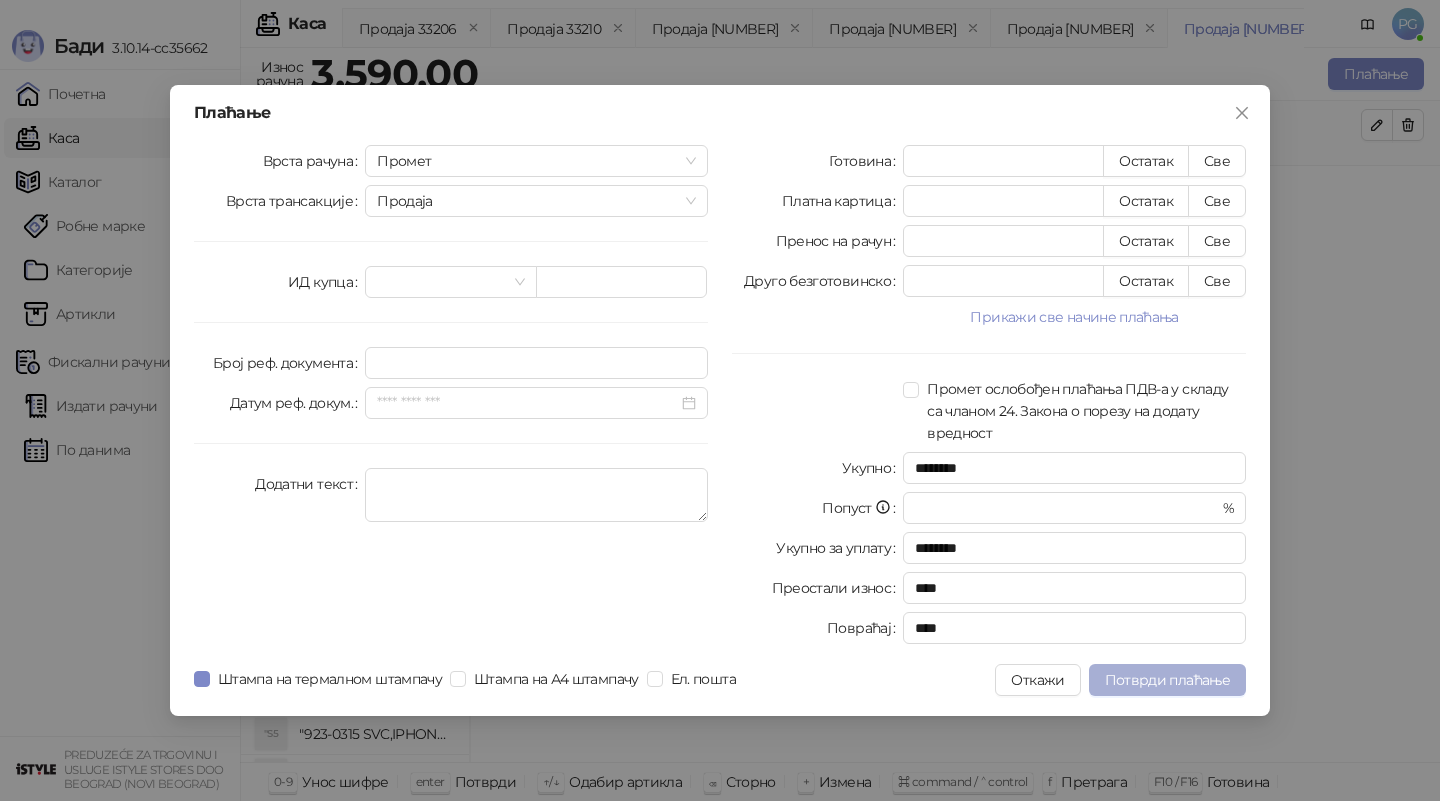 click on "Потврди плаћање" at bounding box center (1167, 680) 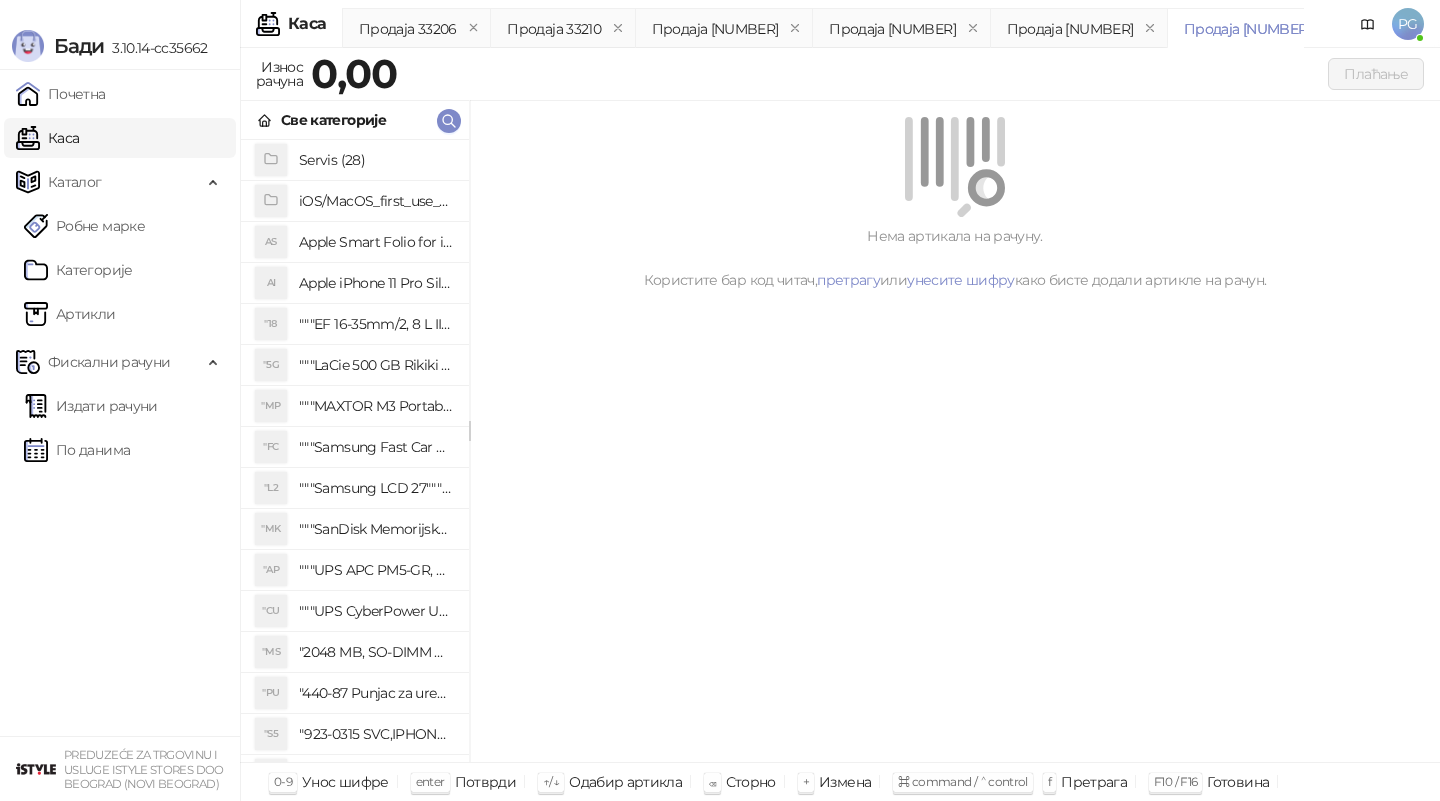 click 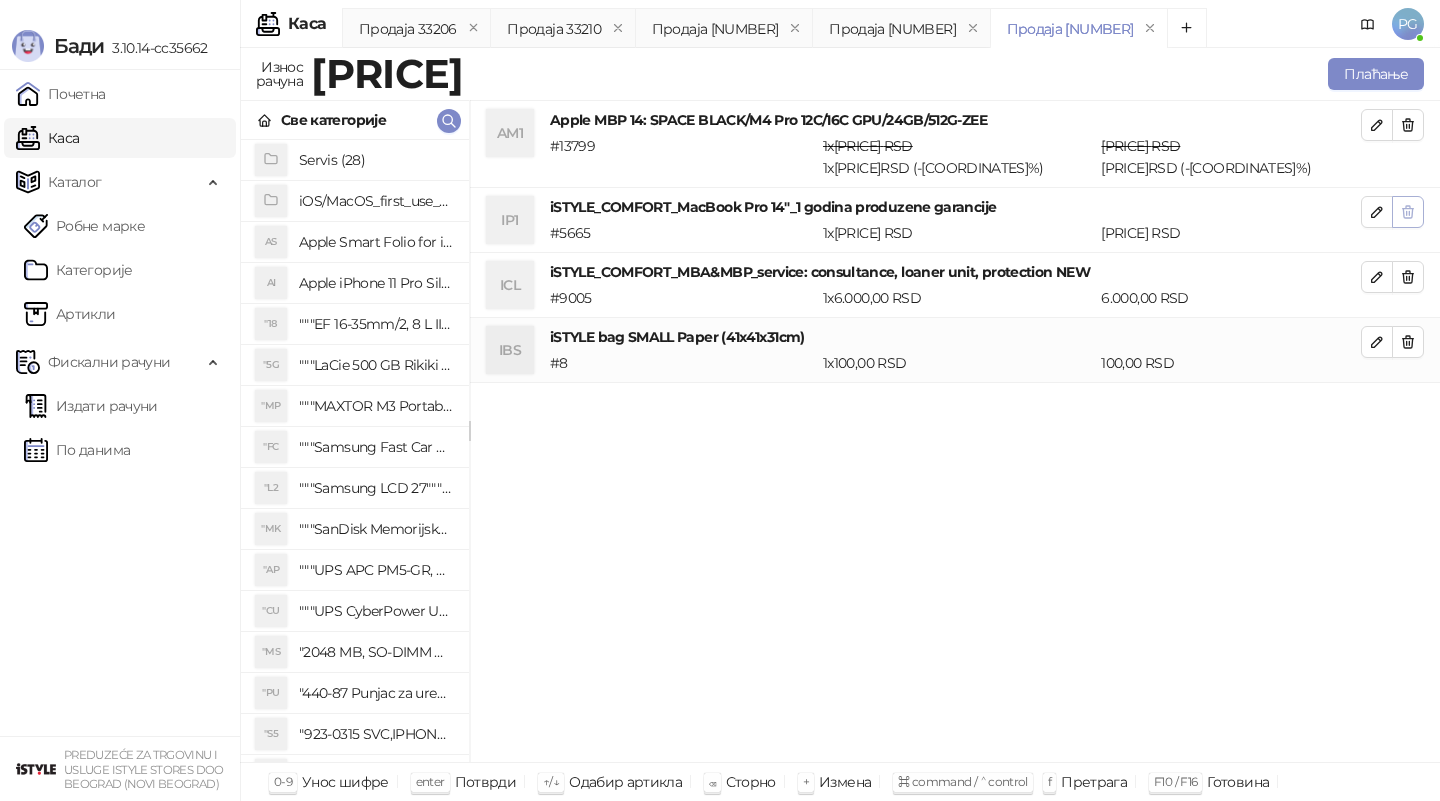 click 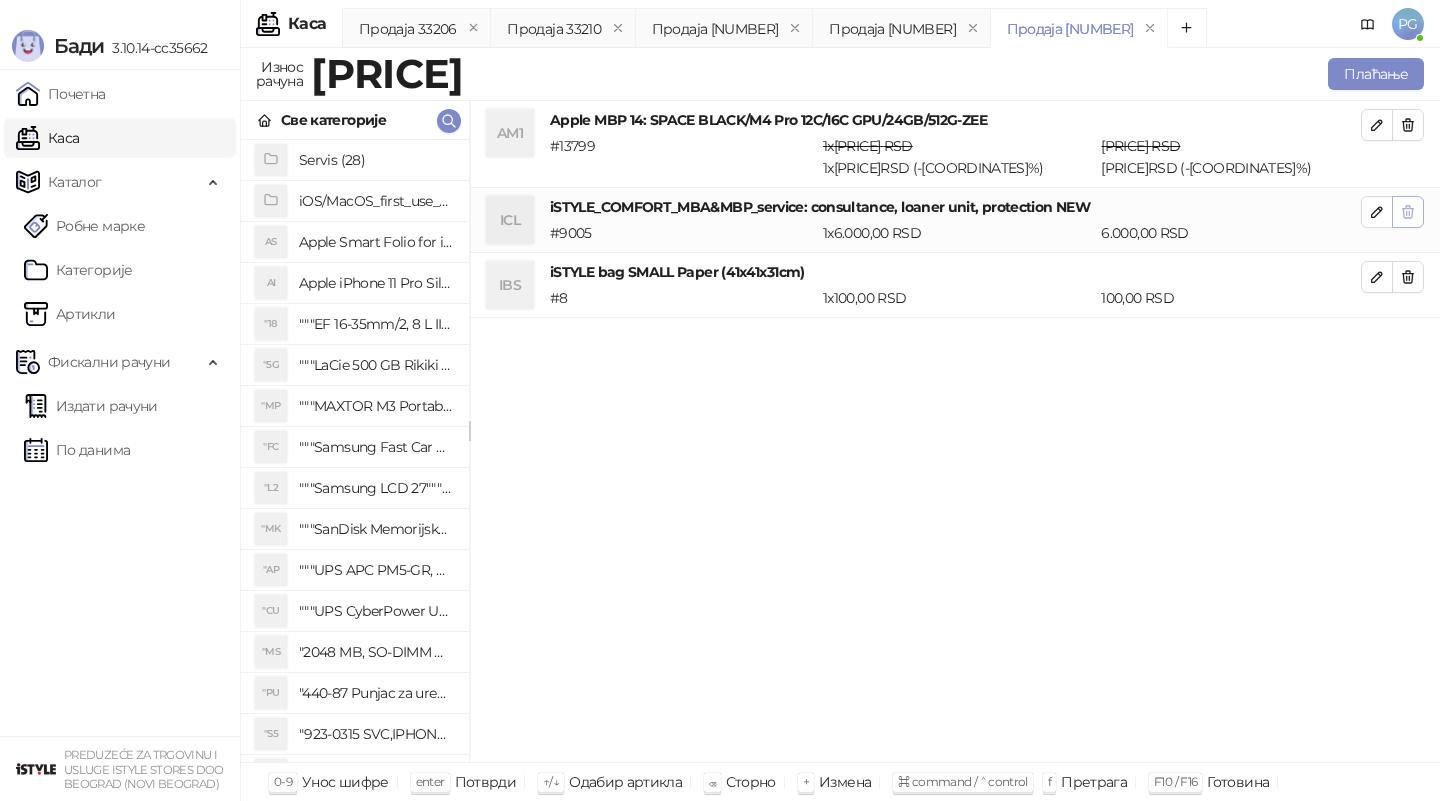 click 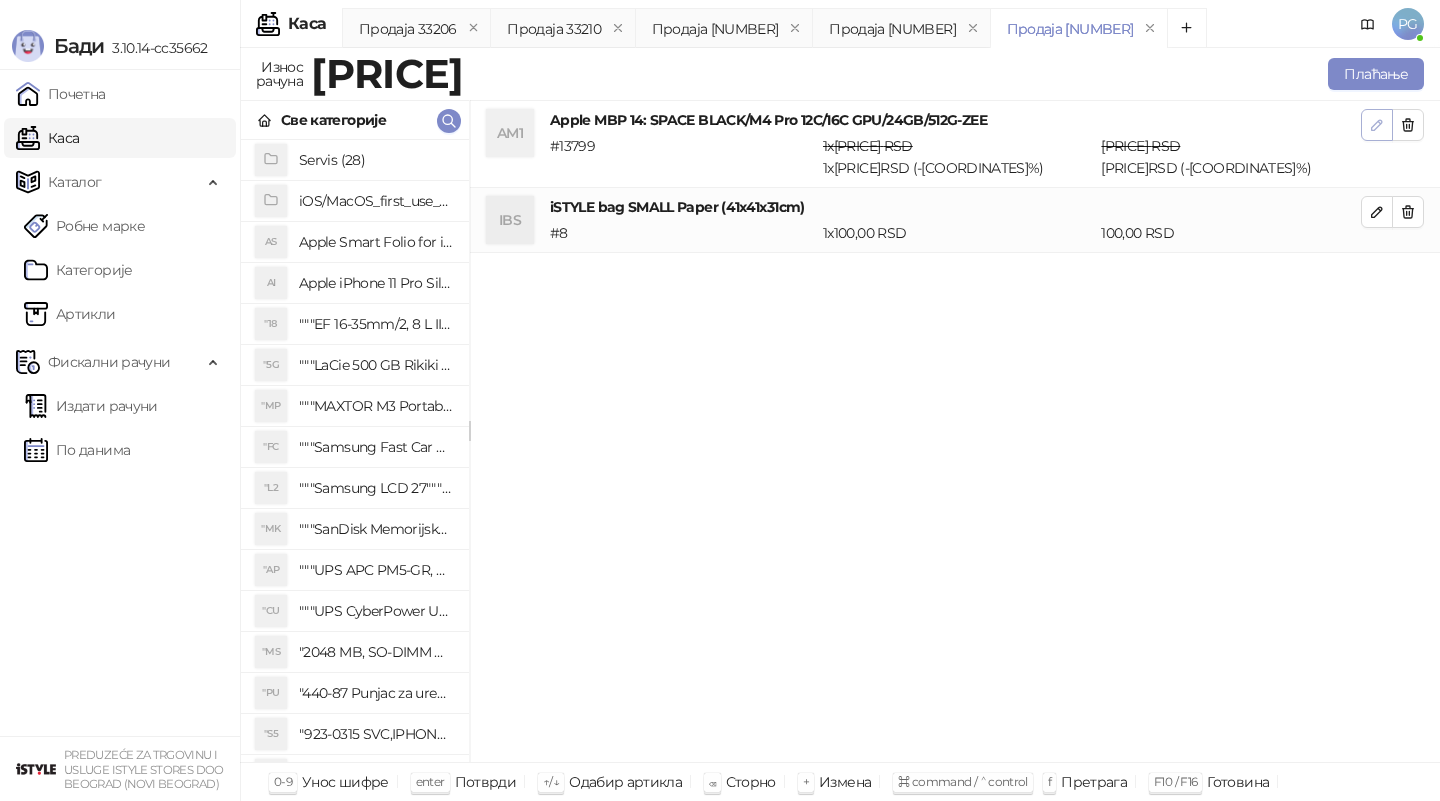 click at bounding box center (1377, 125) 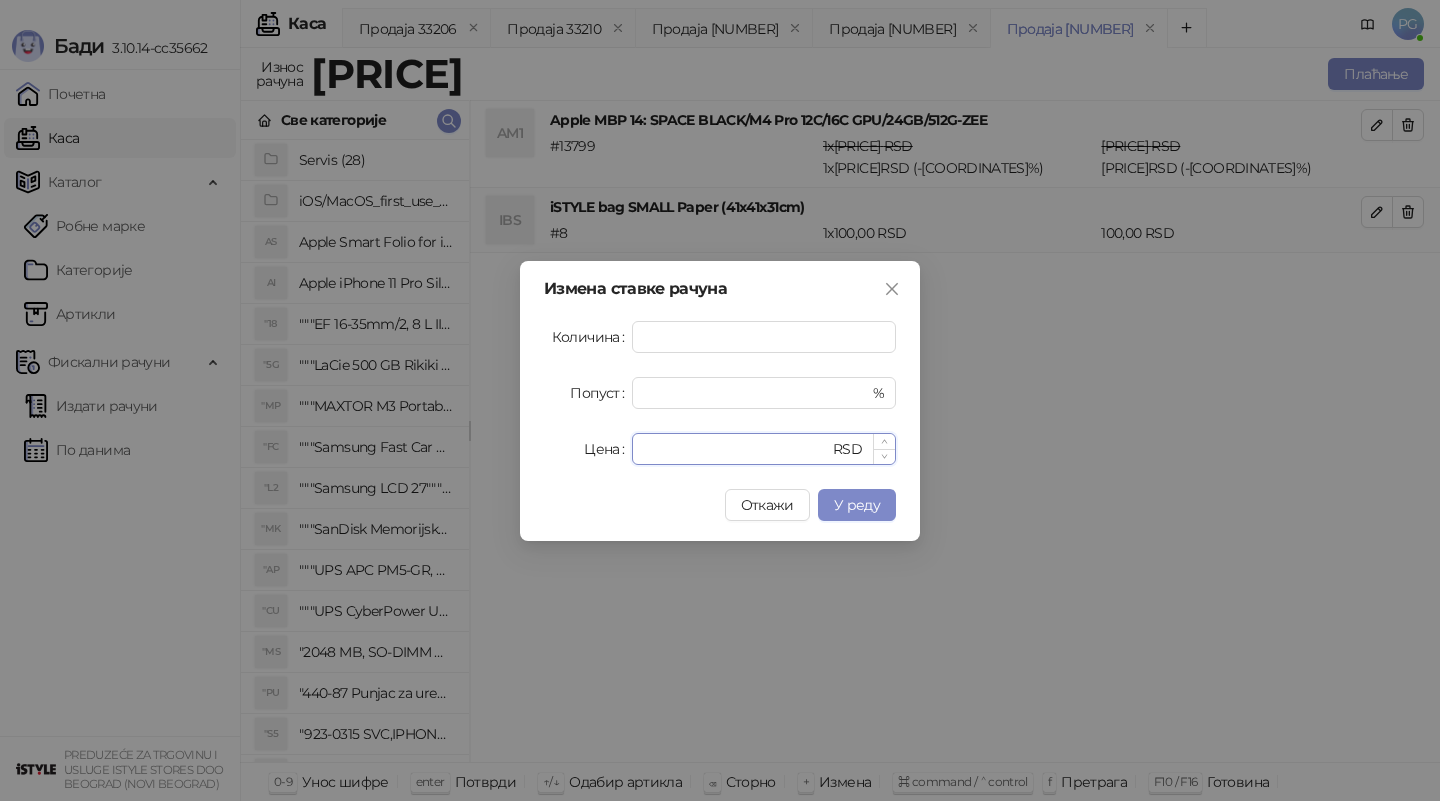 click on "******" at bounding box center (736, 449) 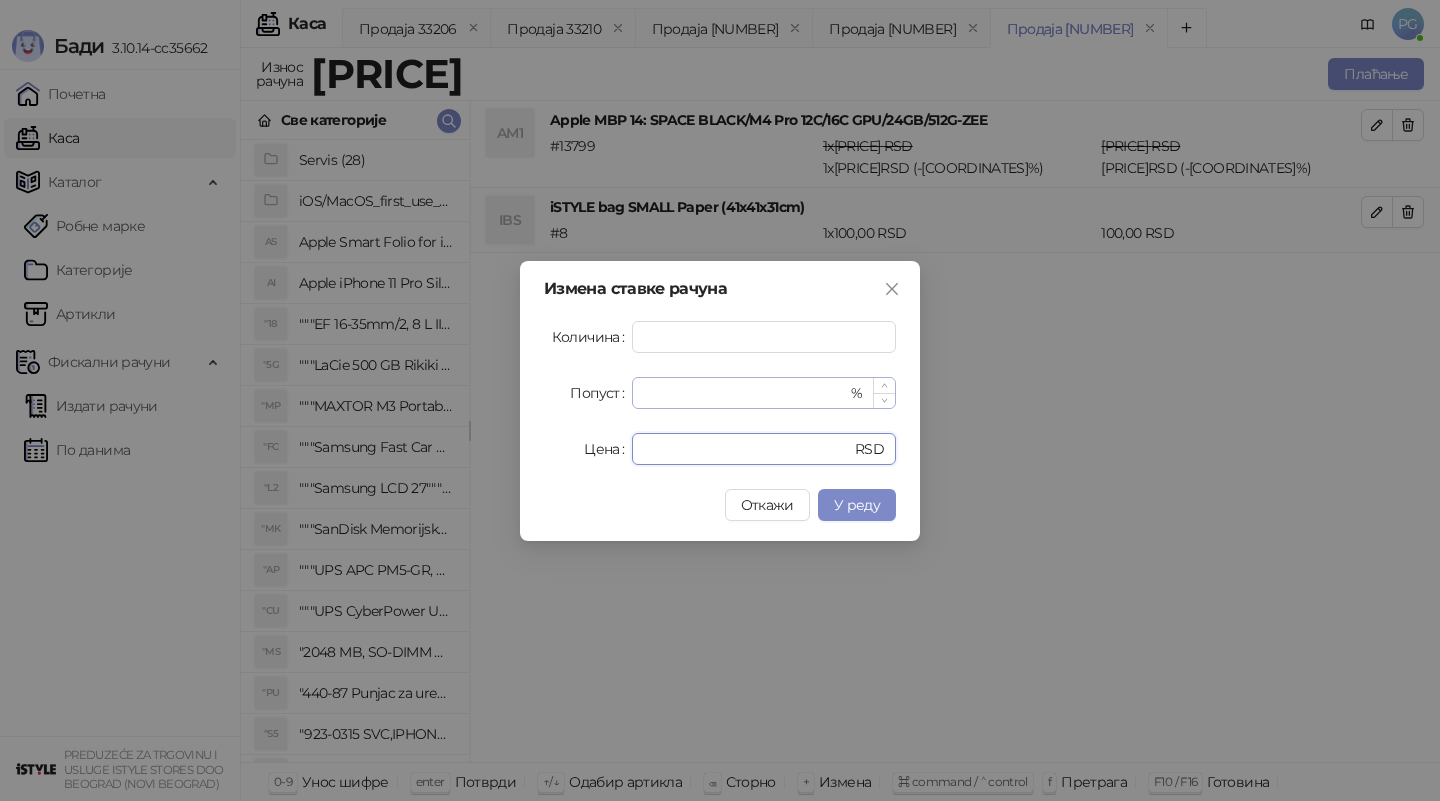 type on "******" 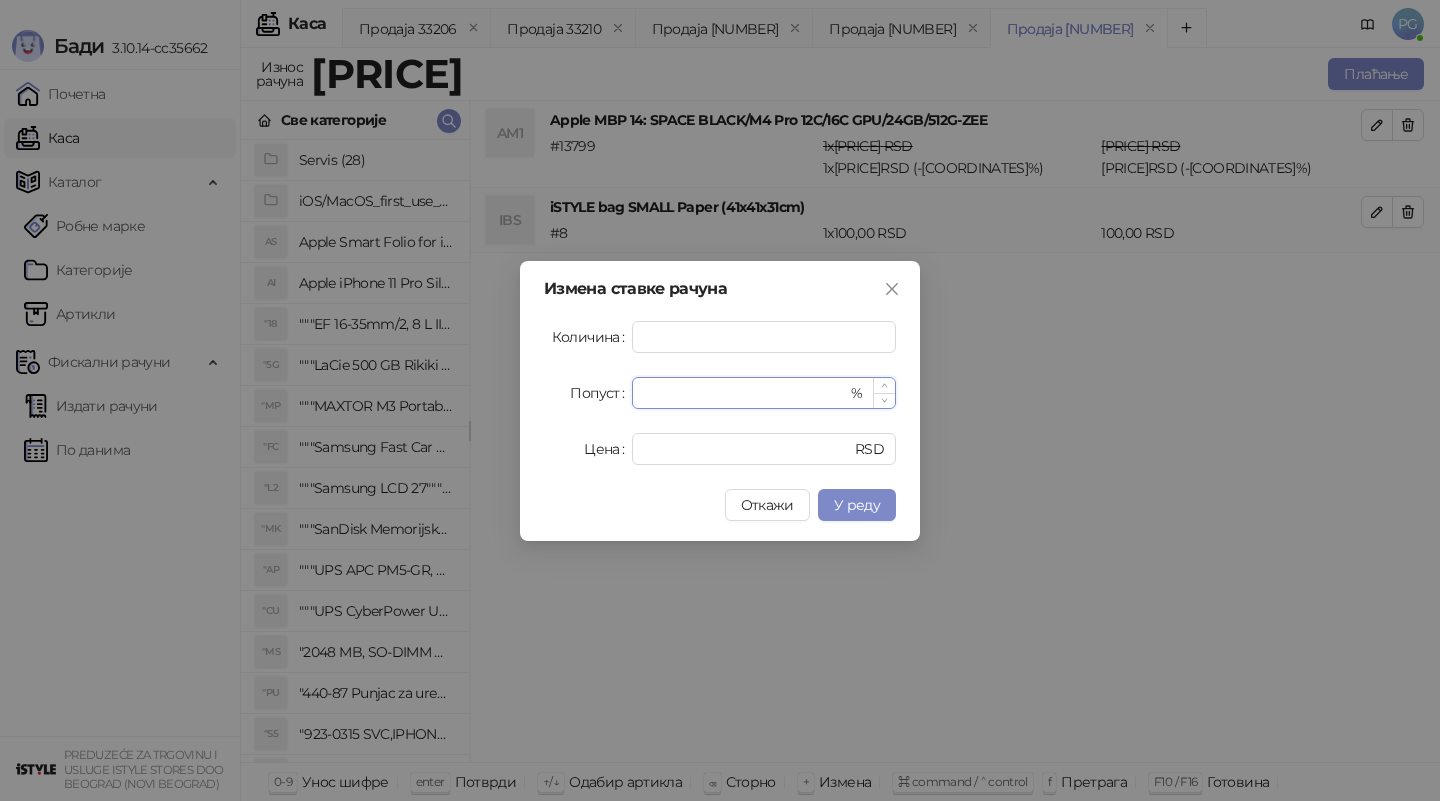 click on "**********" at bounding box center (745, 393) 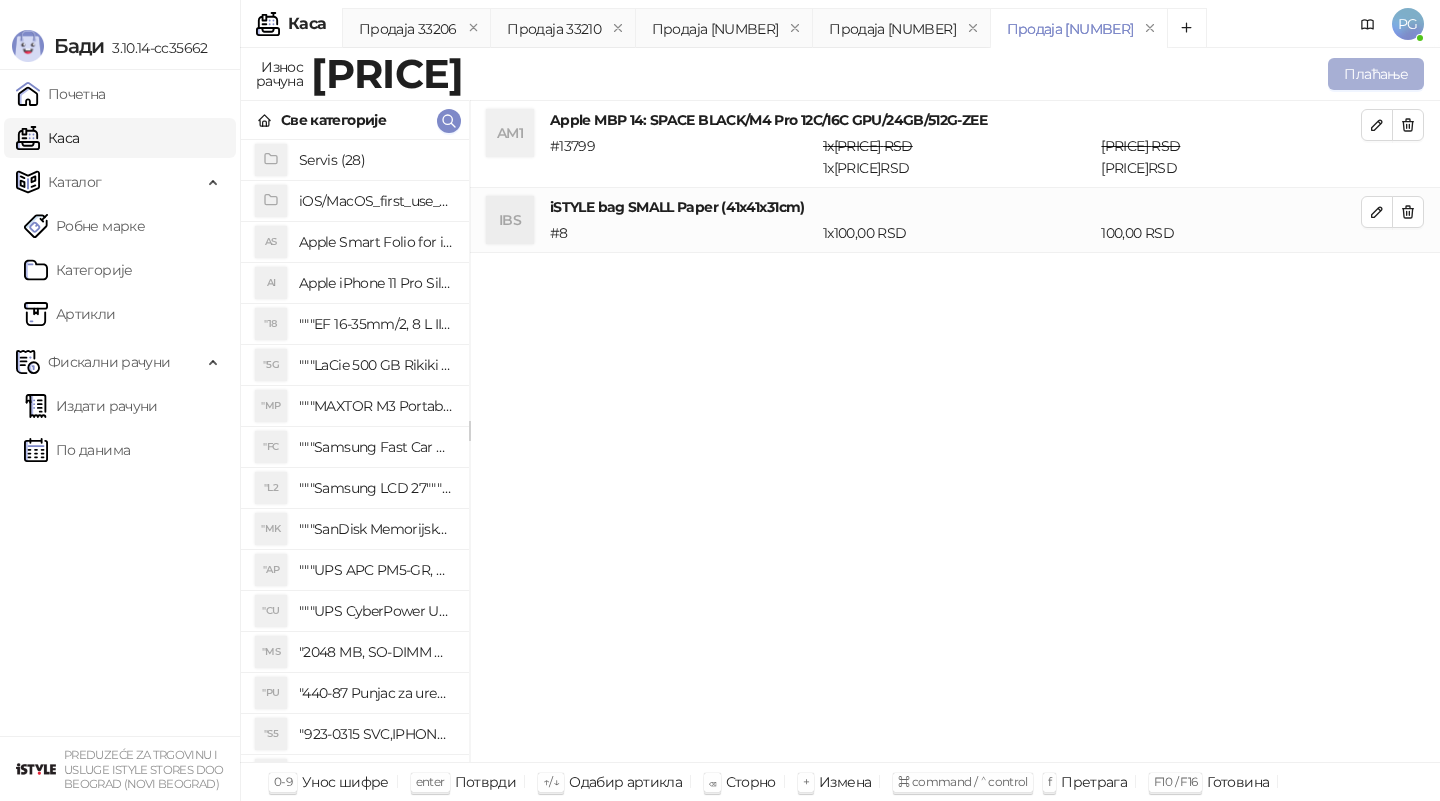 click on "Плаћање" at bounding box center (1376, 74) 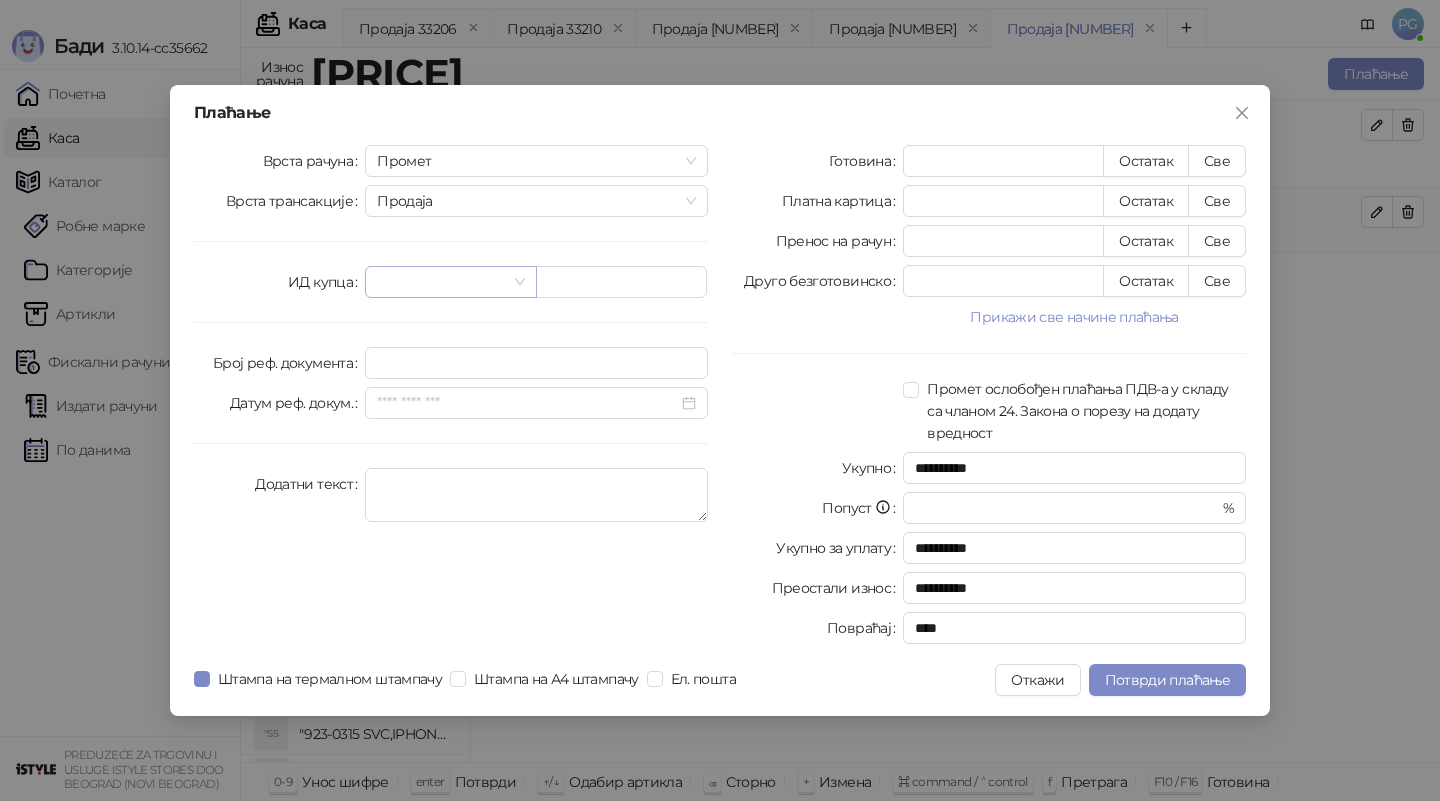 click at bounding box center [441, 282] 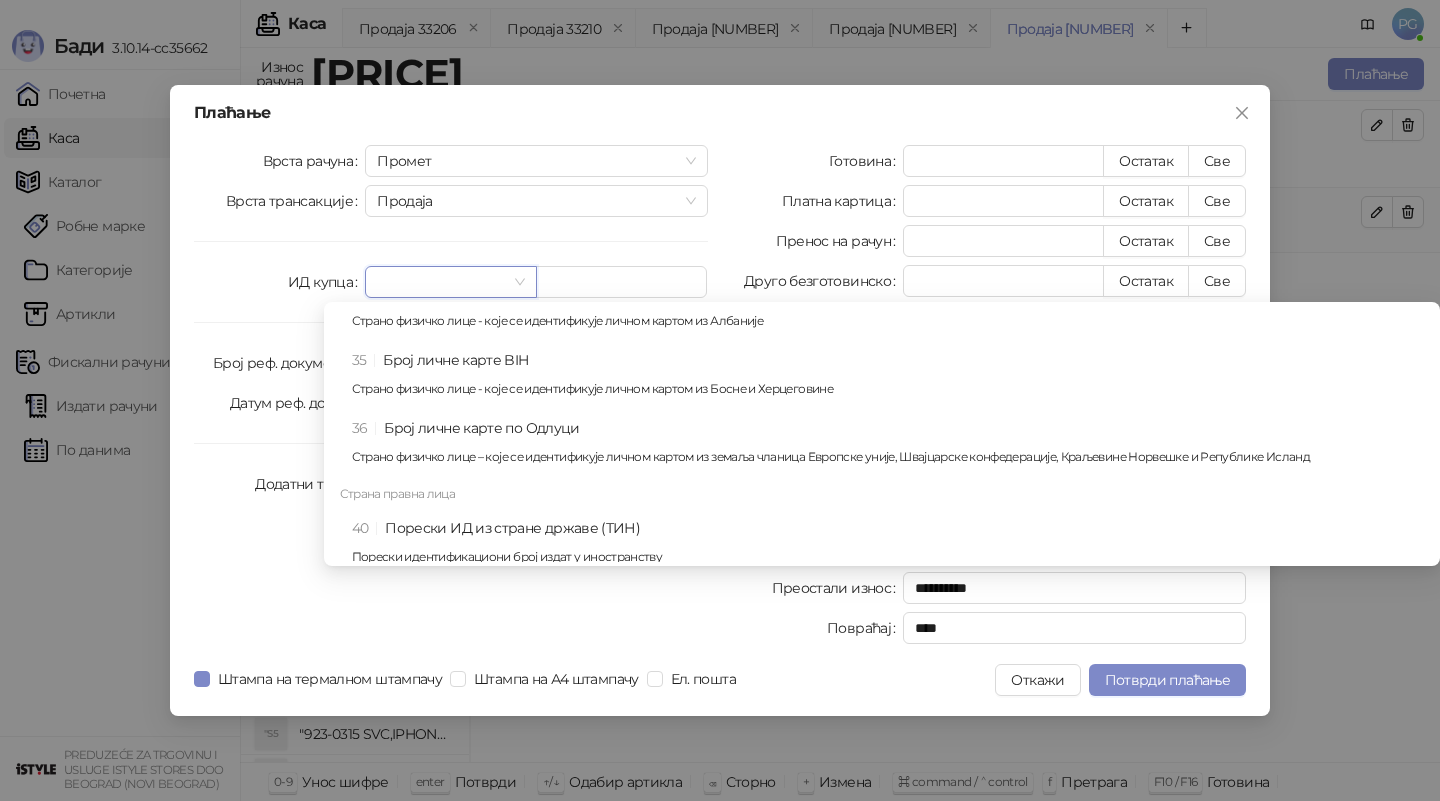 scroll, scrollTop: 1240, scrollLeft: 0, axis: vertical 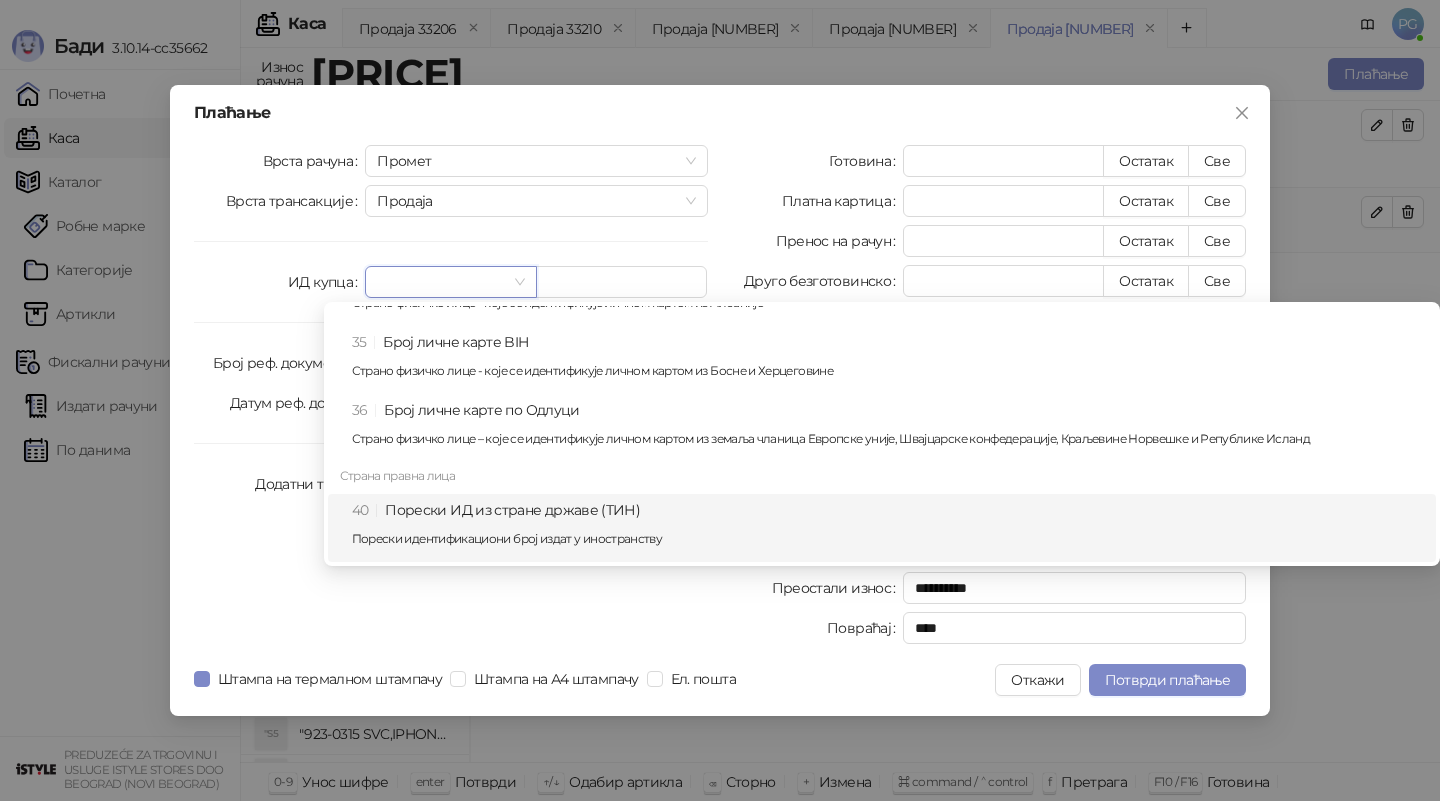 click on "[NUMBER]:[TEXT] ([TEXT]) [TEXT]" at bounding box center (888, 528) 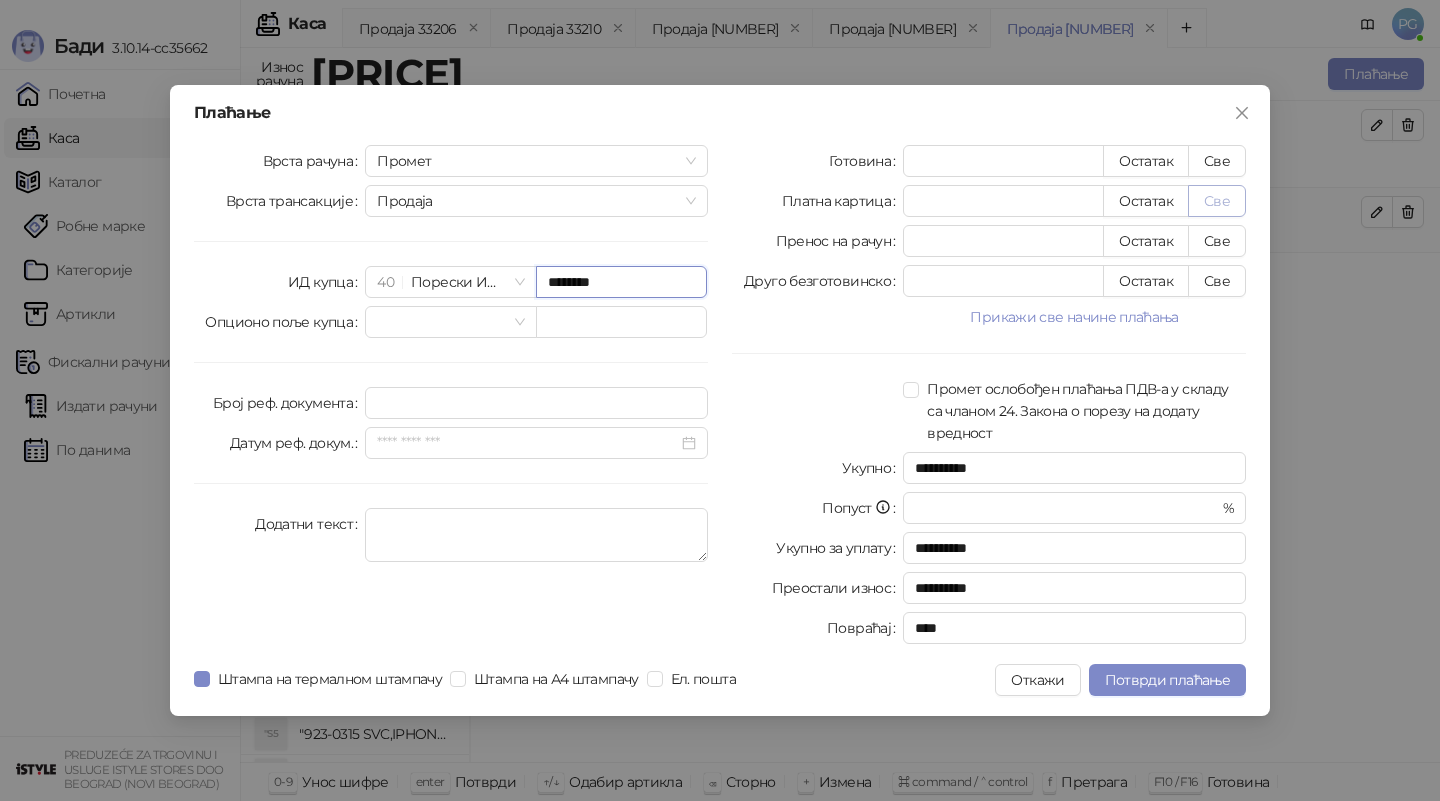 type on "********" 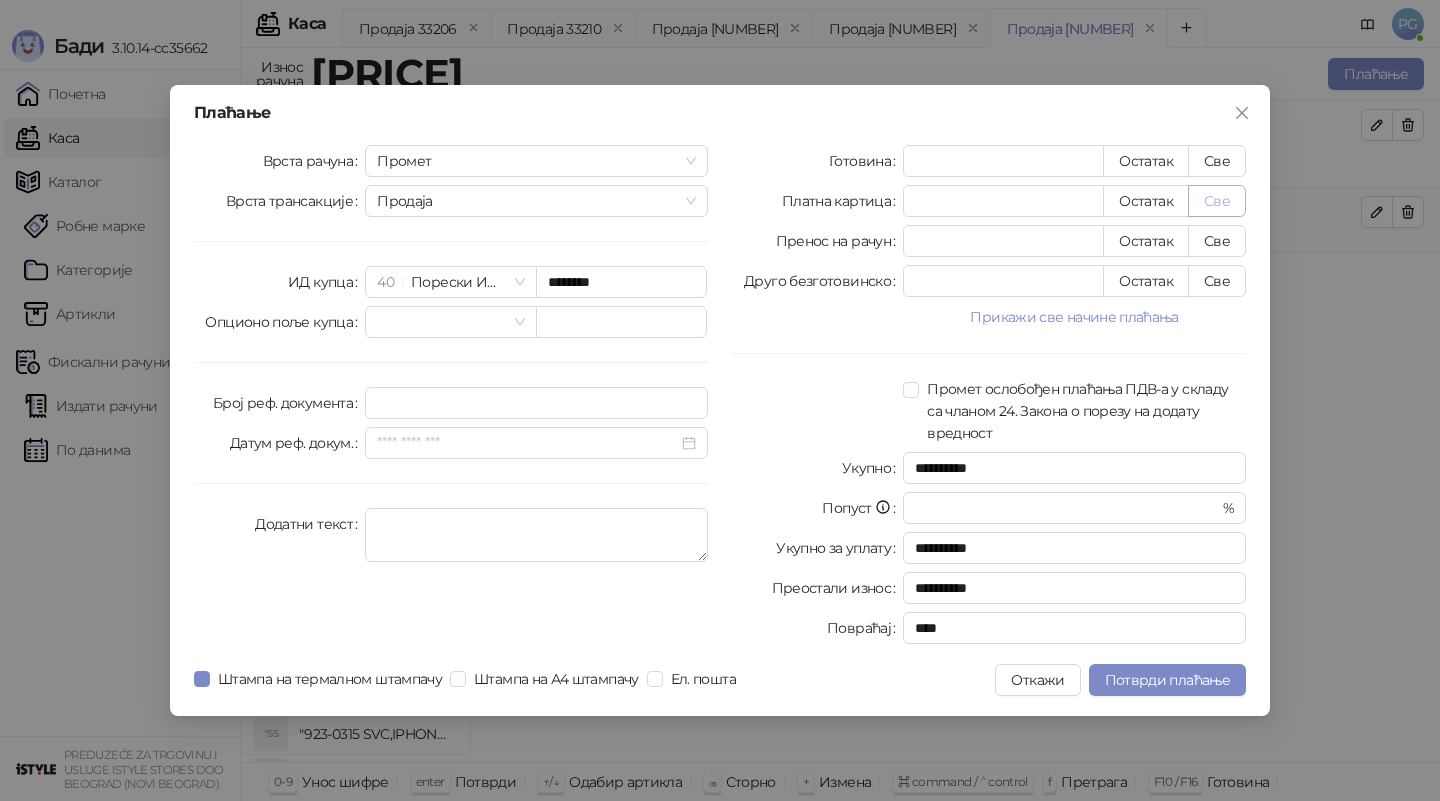 click on "Све" at bounding box center (1217, 201) 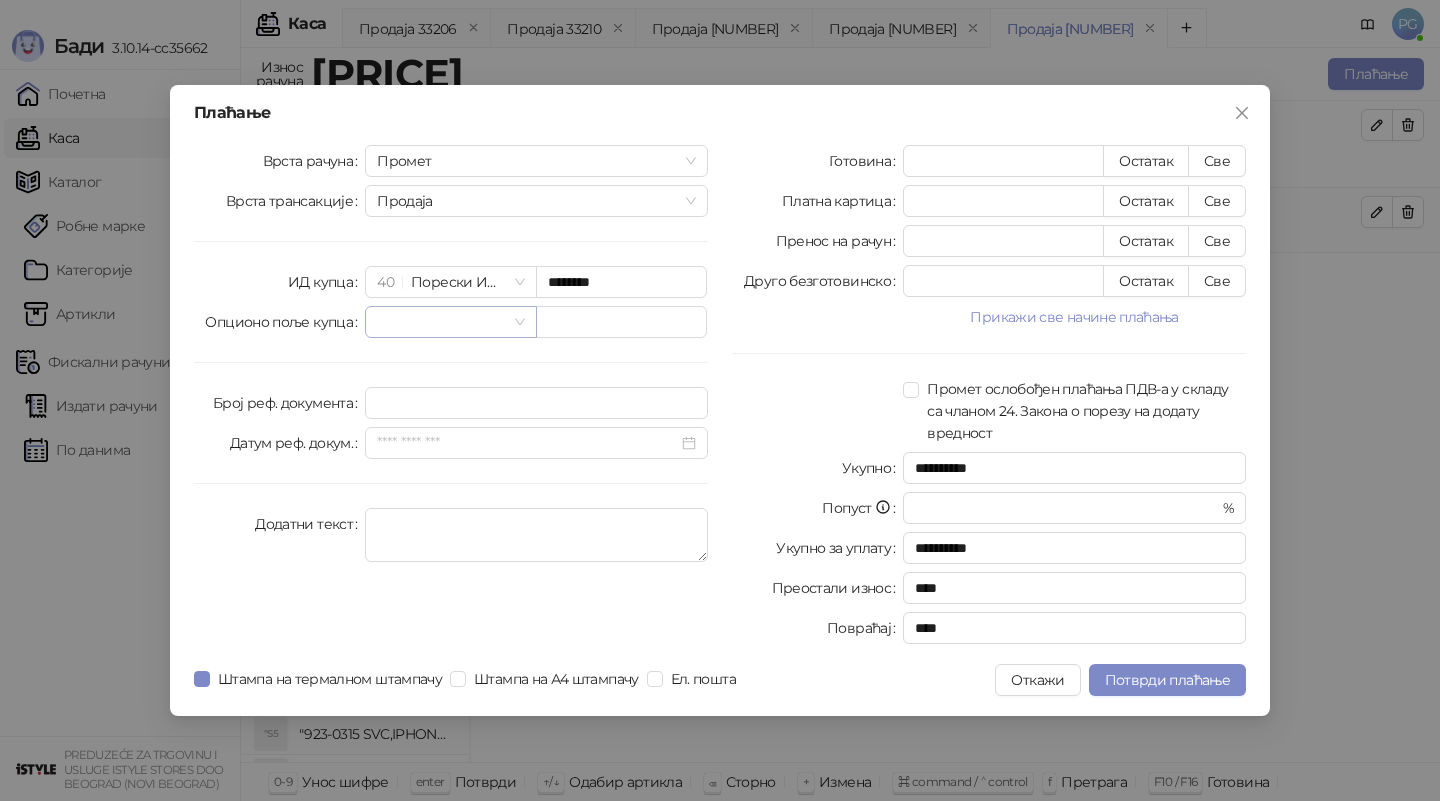 click at bounding box center (441, 322) 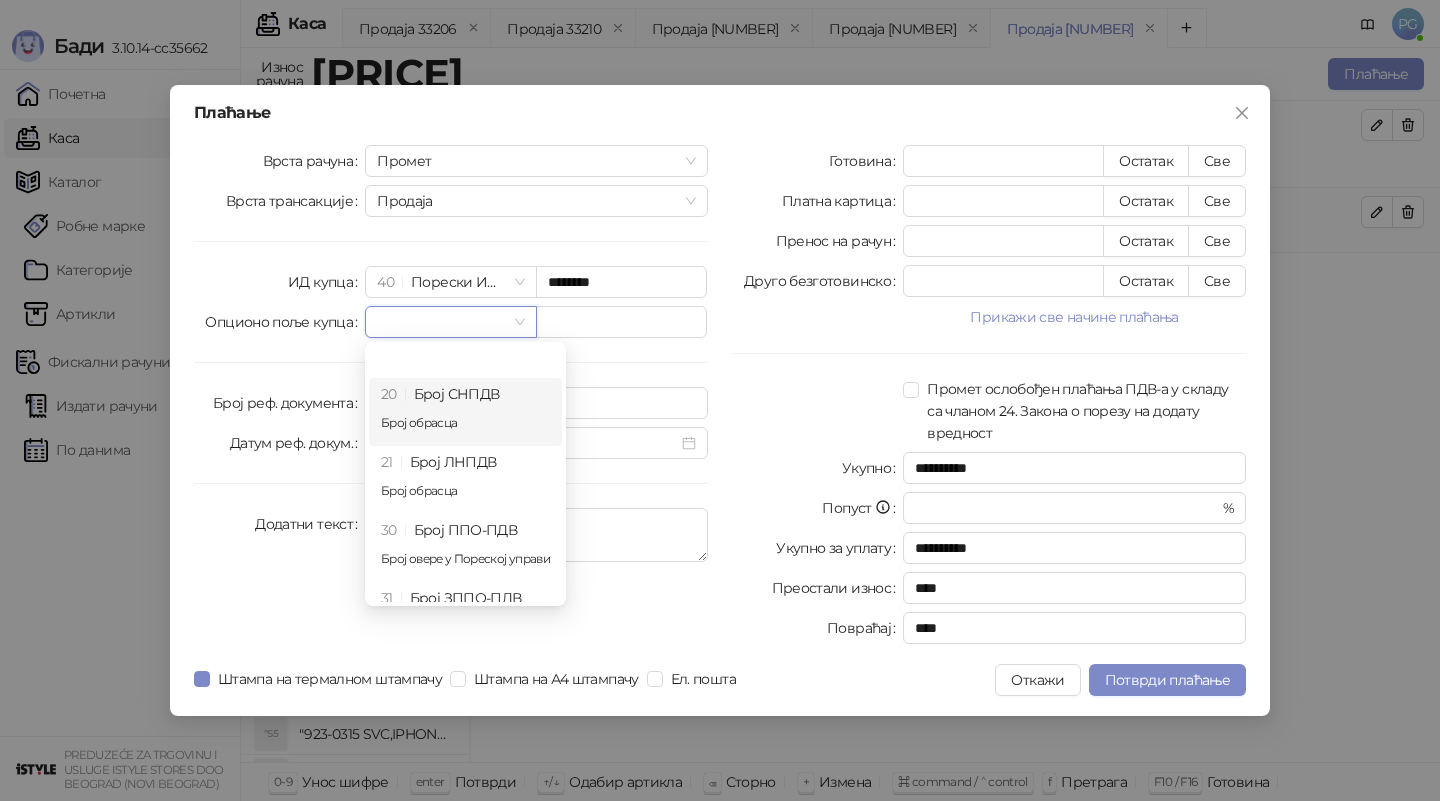 click on "Врста рачуна Промет Врста трансакције Продаја ИД купца [NUMBER] Порески ИД из стране државе (ТИН) ******** Опционо поље купца Број реф. документа Датум реф. докум. Додатни текст" at bounding box center (451, 398) 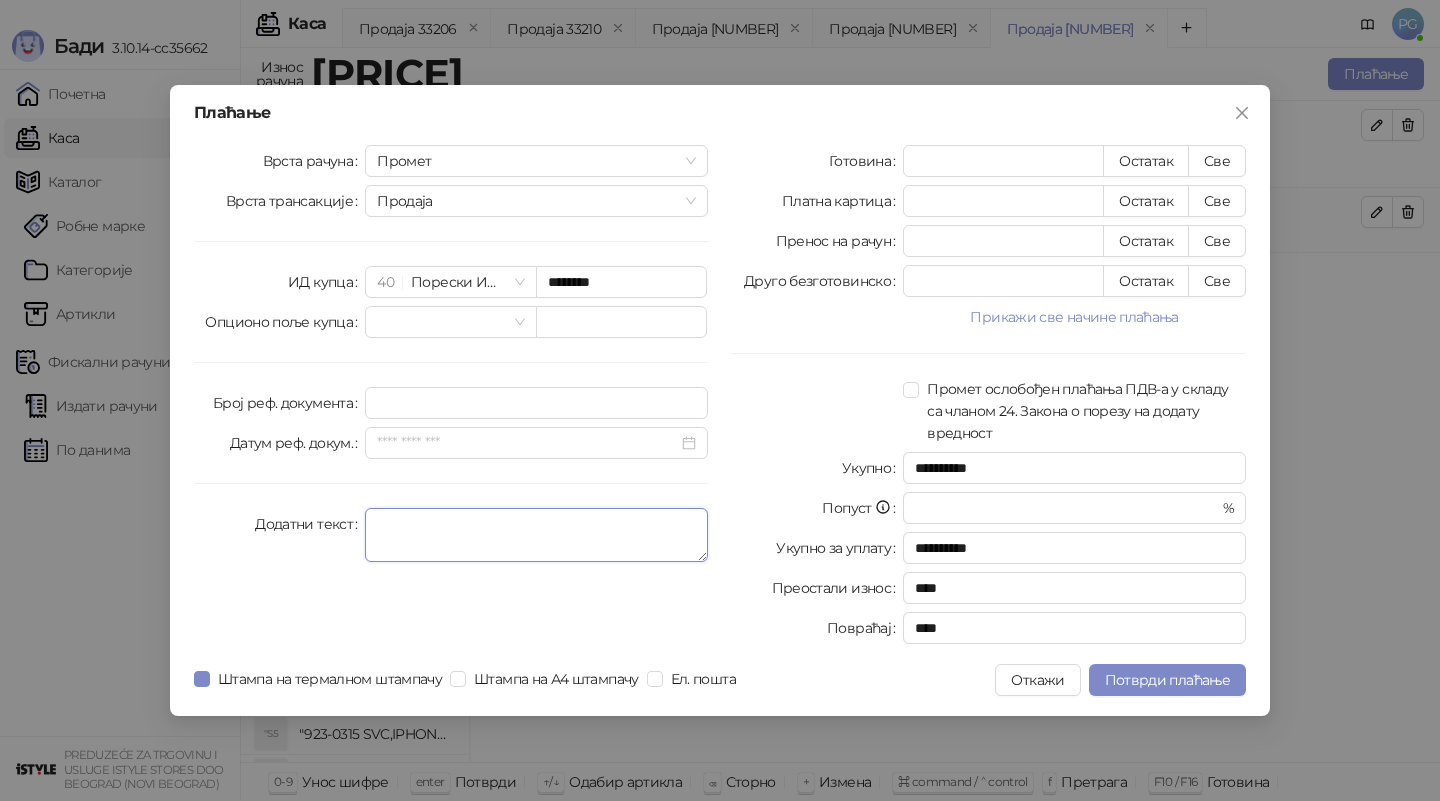 click on "Додатни текст" at bounding box center (536, 535) 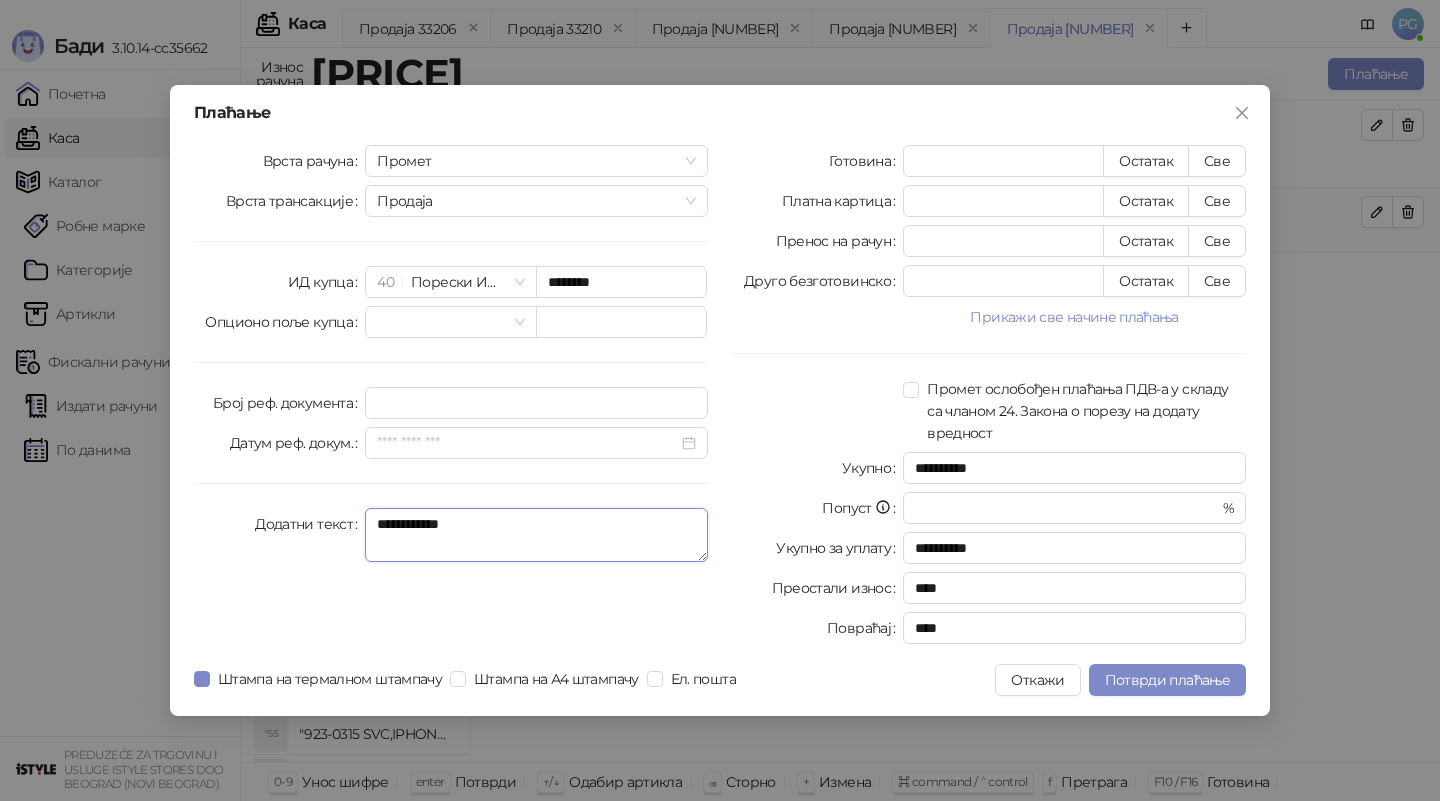 click on "**********" at bounding box center (536, 535) 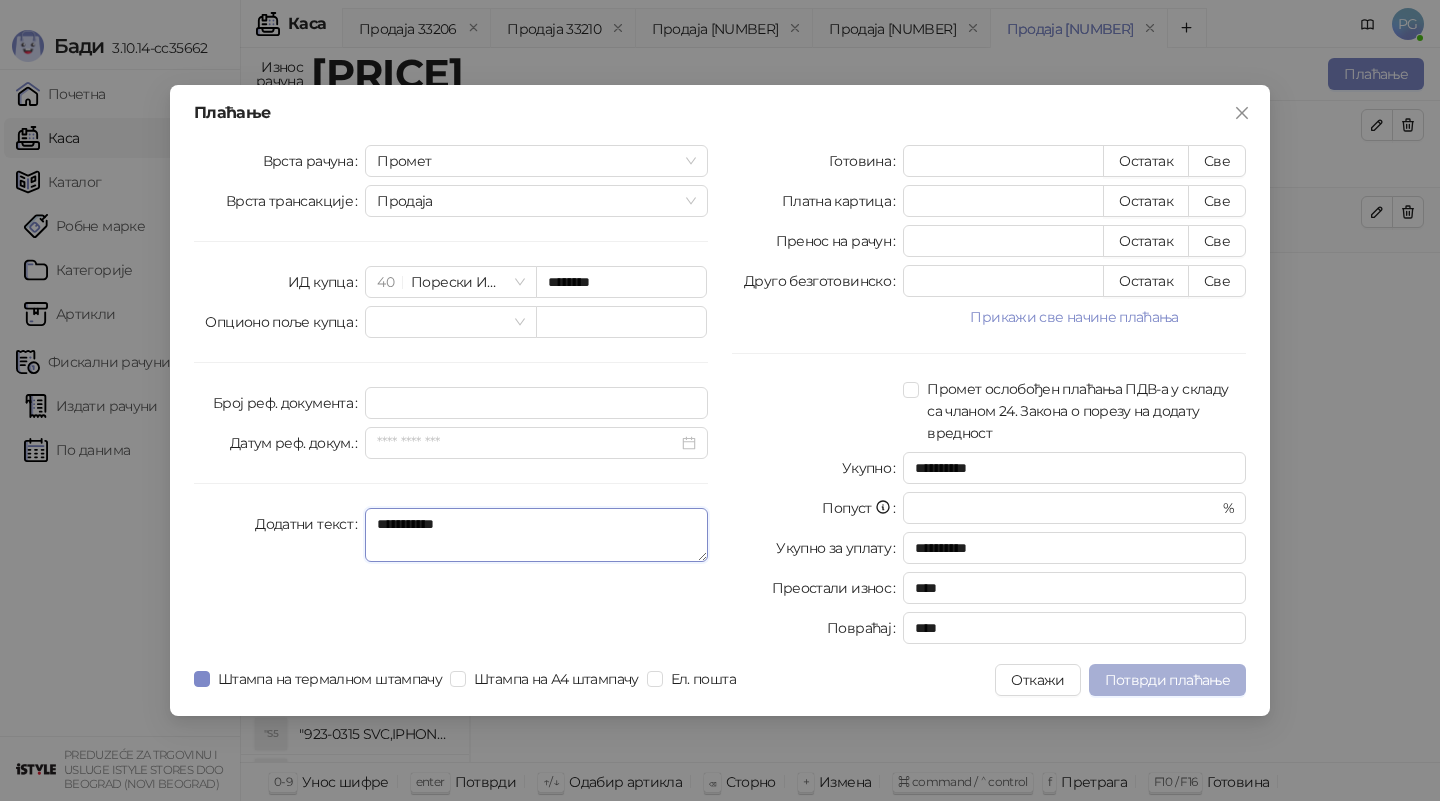 type on "**********" 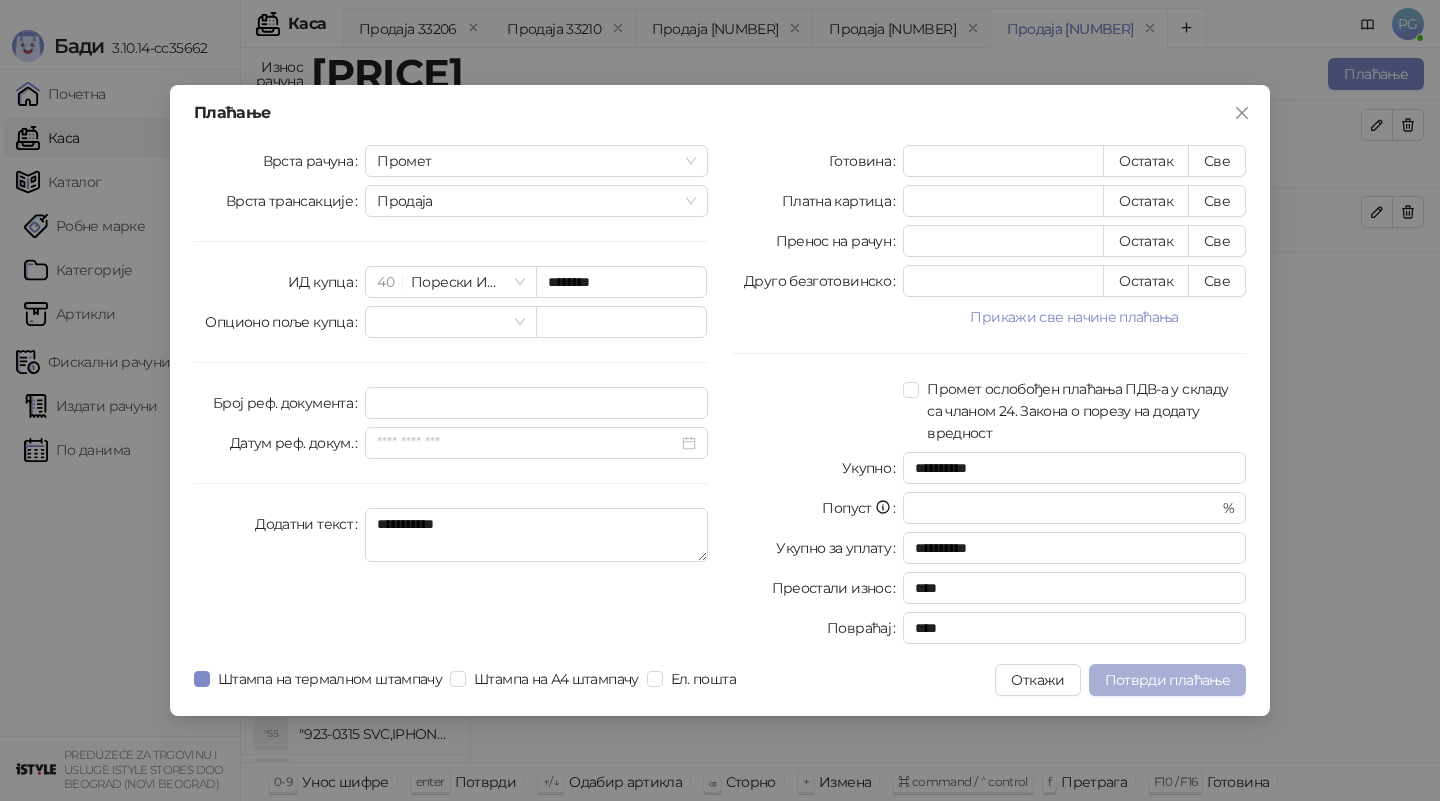 click on "Потврди плаћање" at bounding box center [1167, 680] 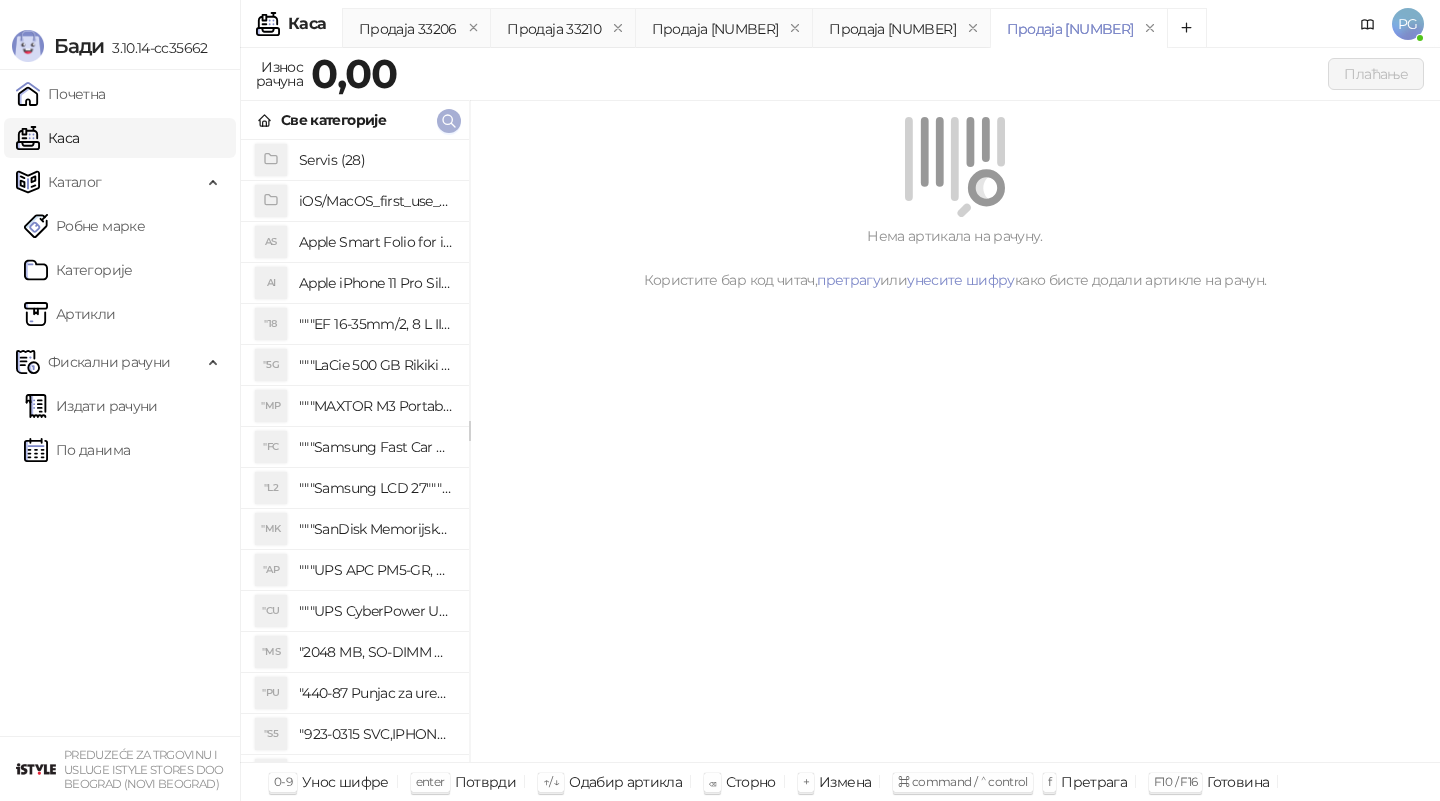 click 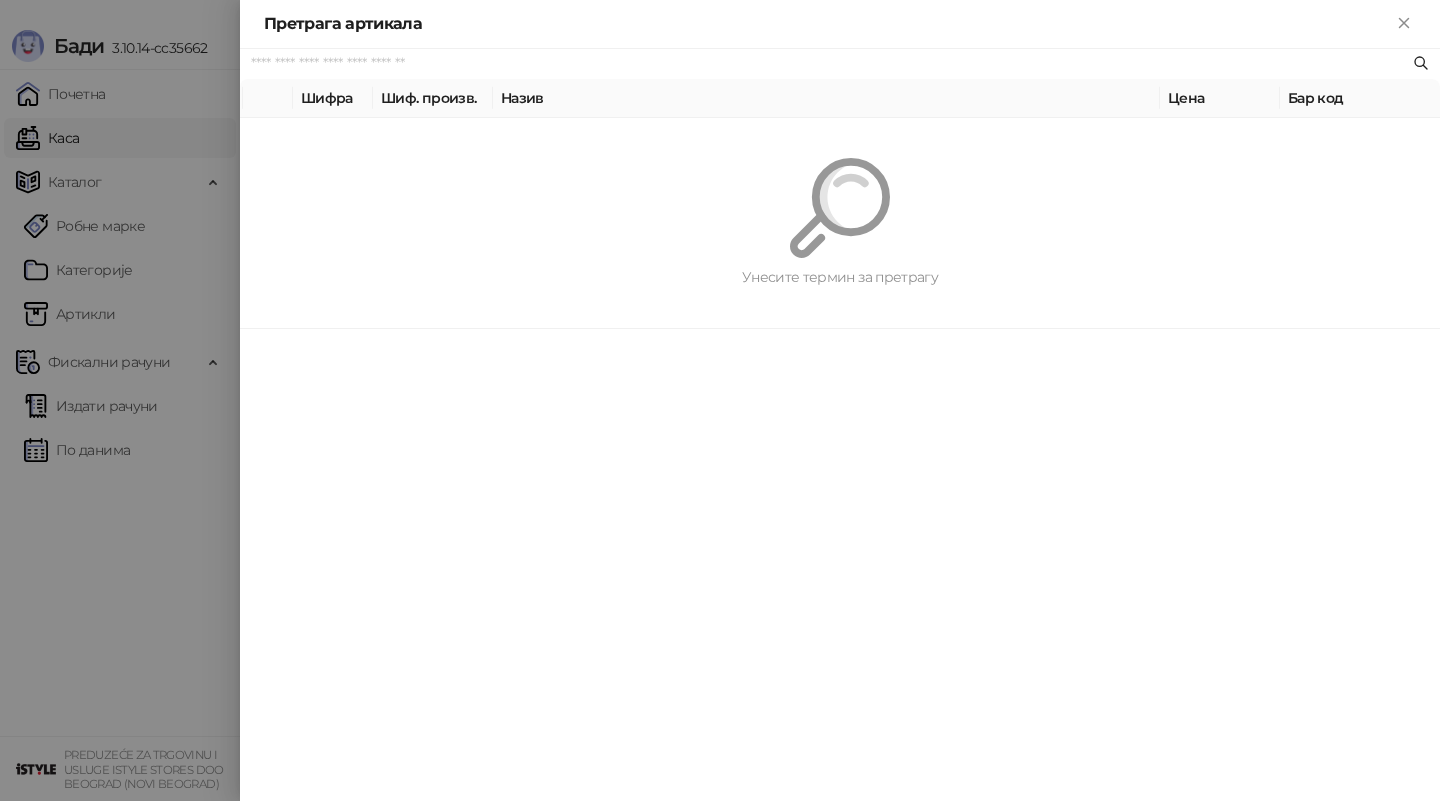 paste on "**********" 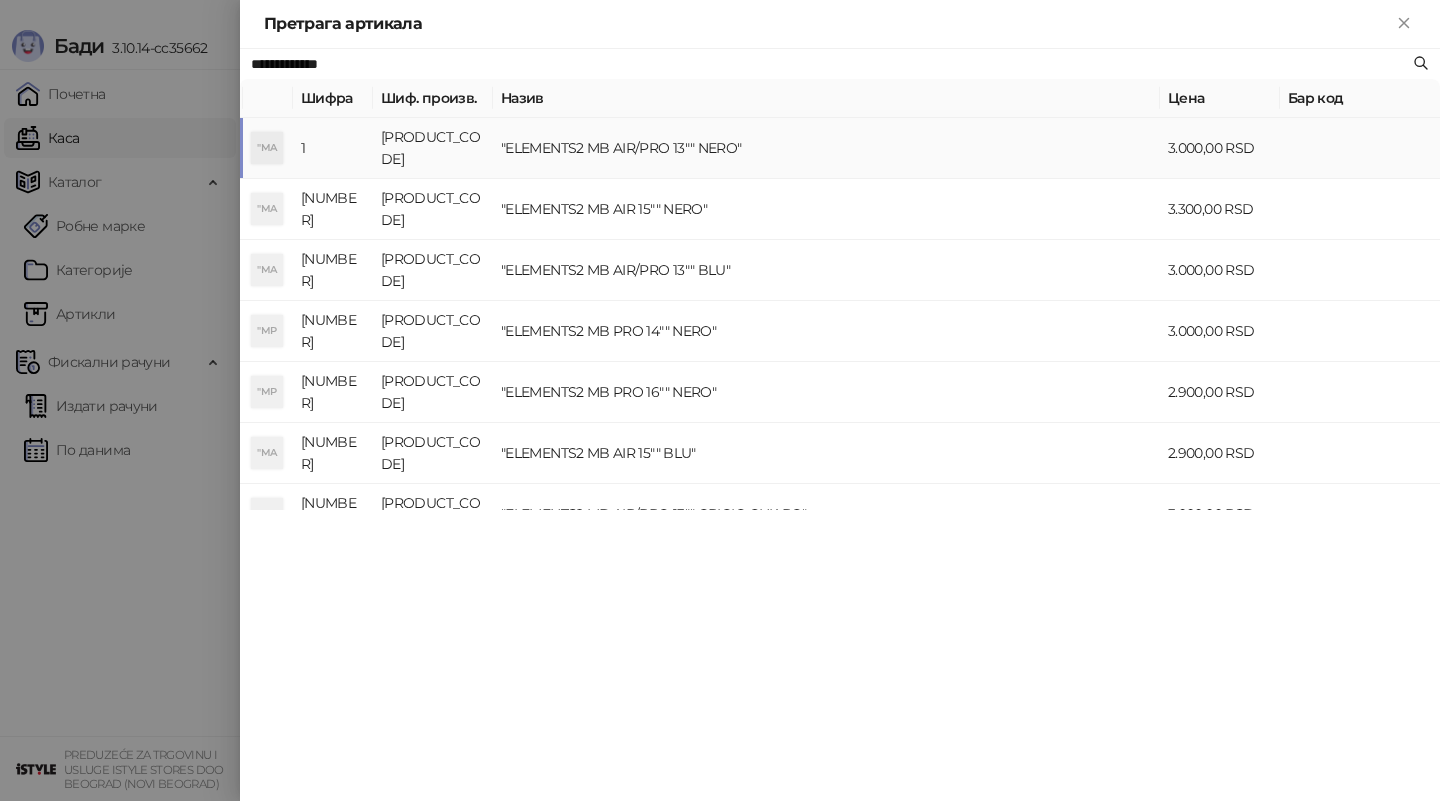 type on "**********" 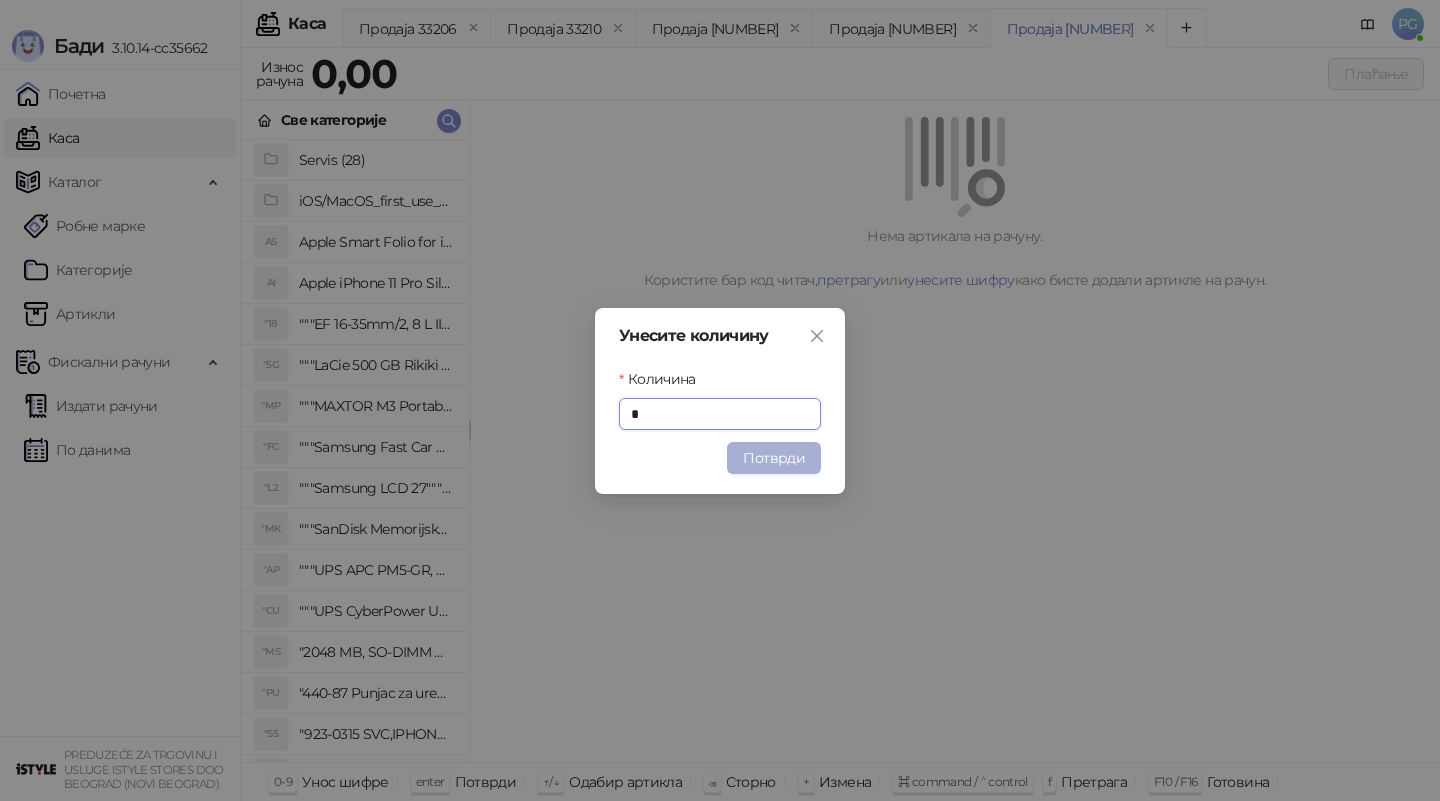 click on "Потврди" at bounding box center (774, 458) 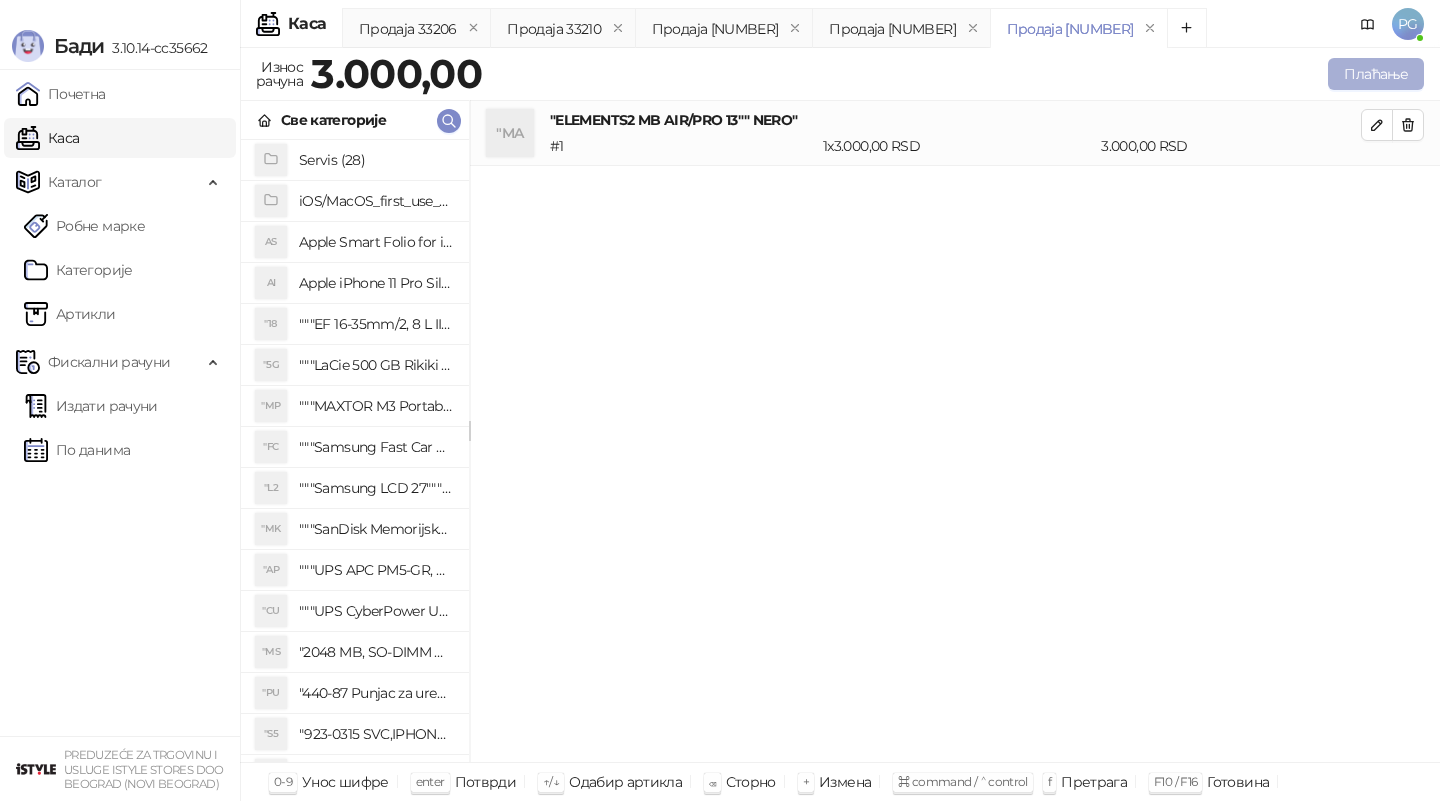 click on "Плаћање" at bounding box center (1376, 74) 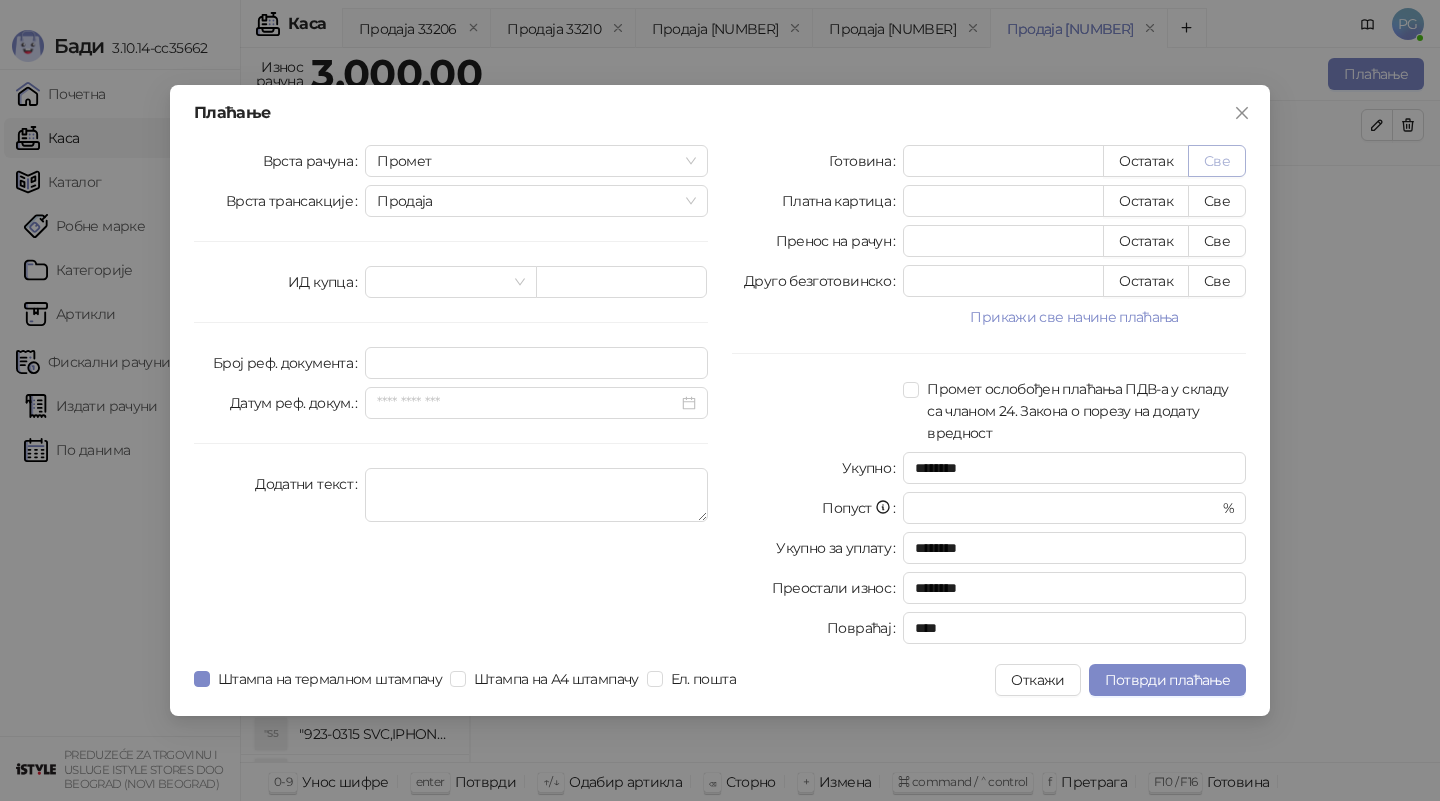 click on "Све" at bounding box center (1217, 161) 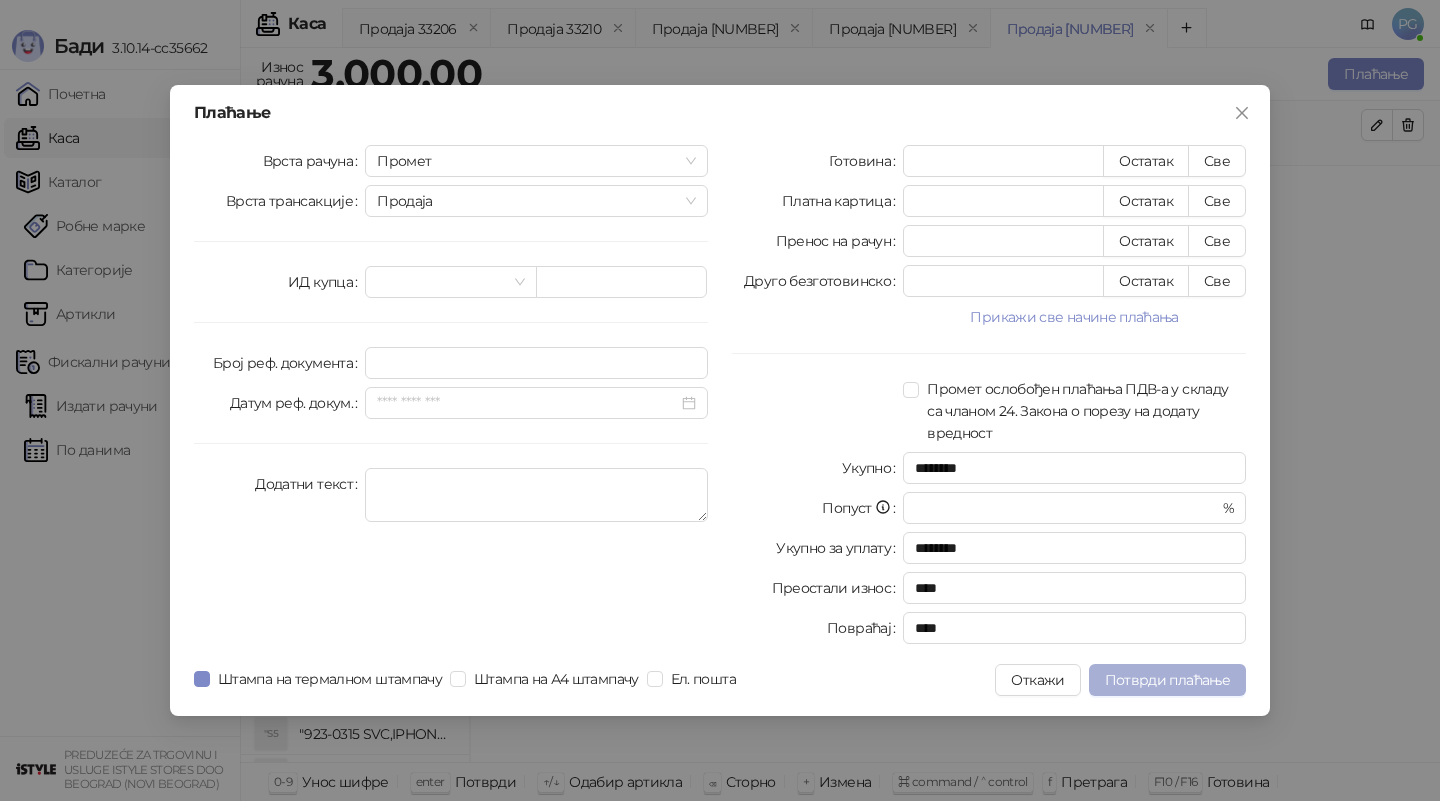 click on "Потврди плаћање" at bounding box center [1167, 680] 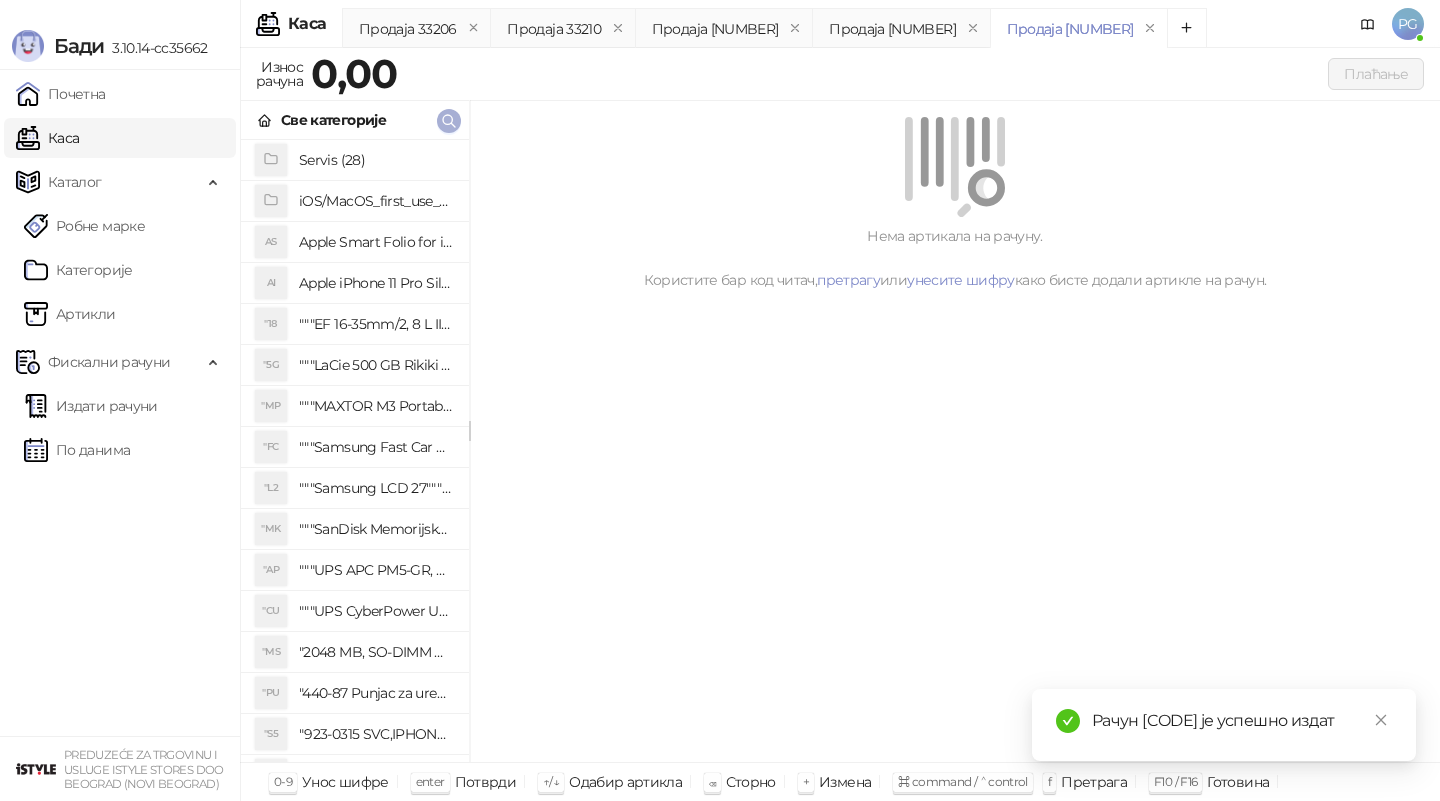 click 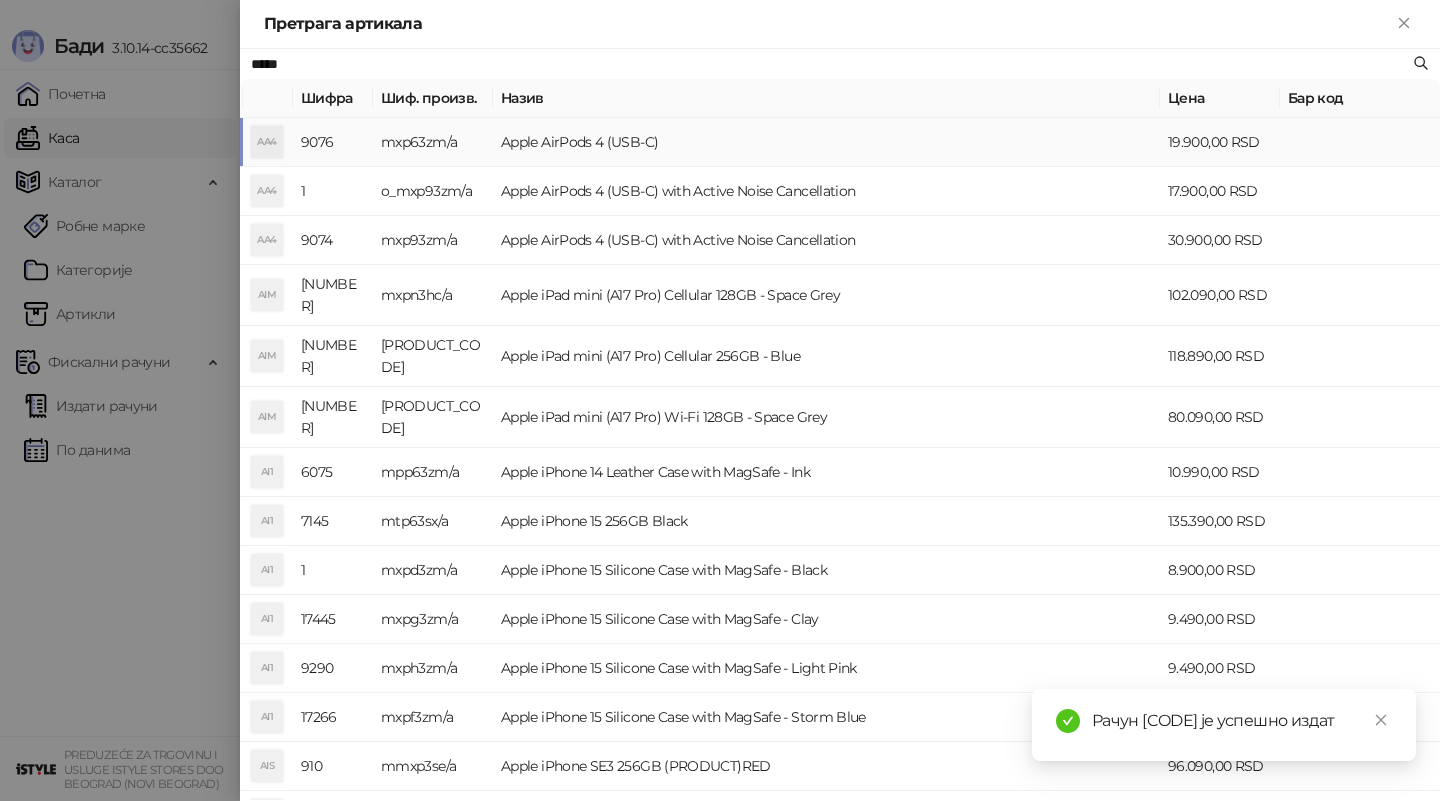 click on "mxp63zm/a" at bounding box center (433, 142) 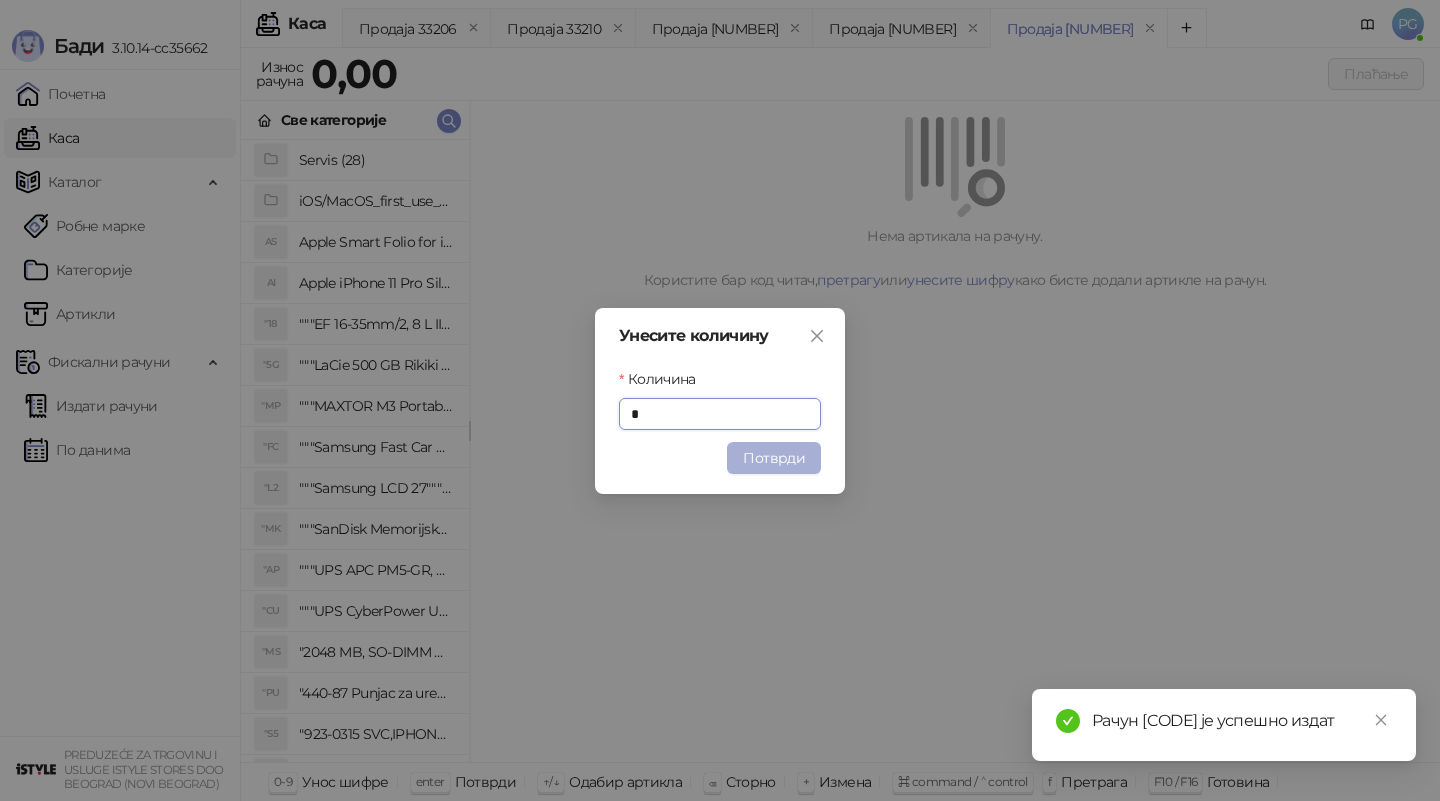 click on "Потврди" at bounding box center (774, 458) 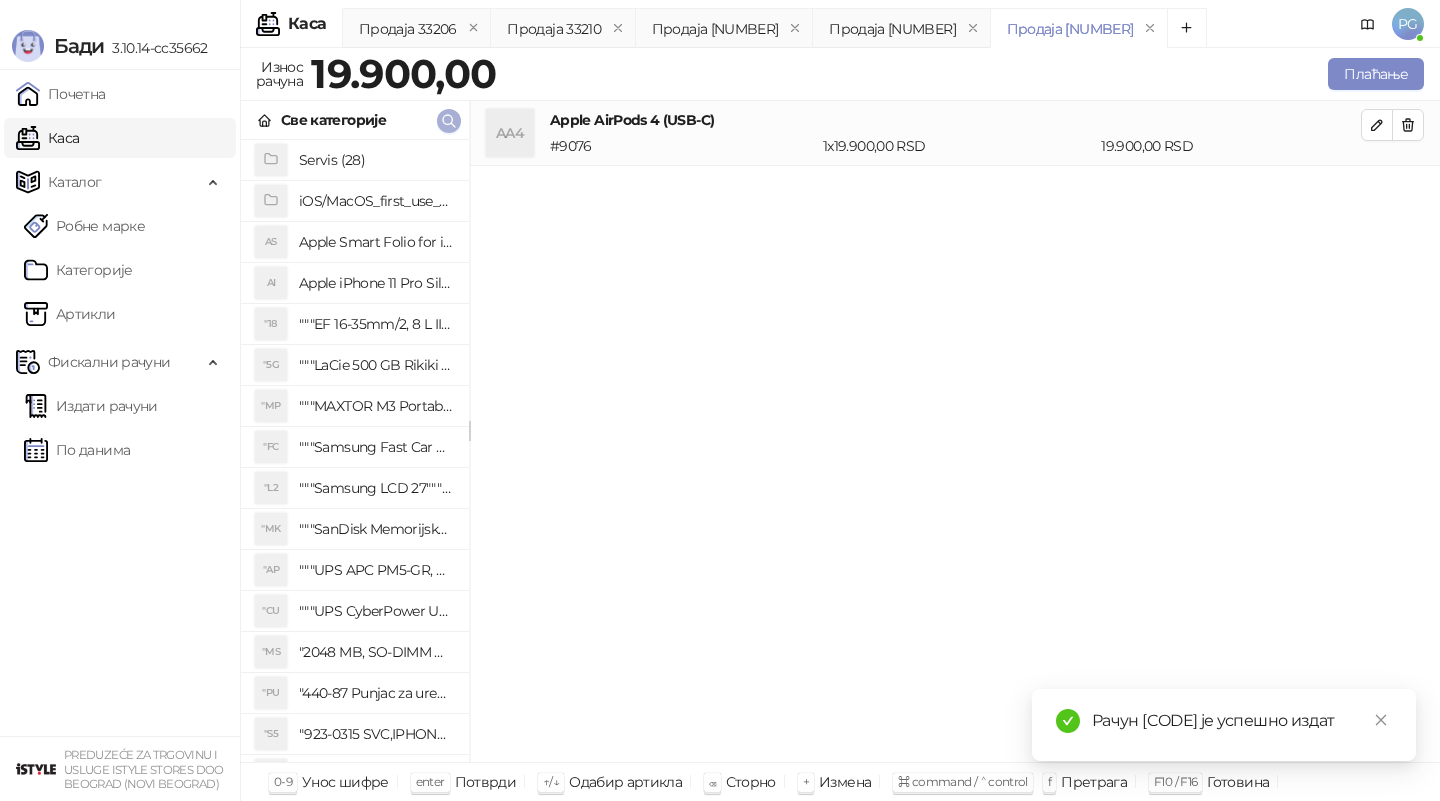 click 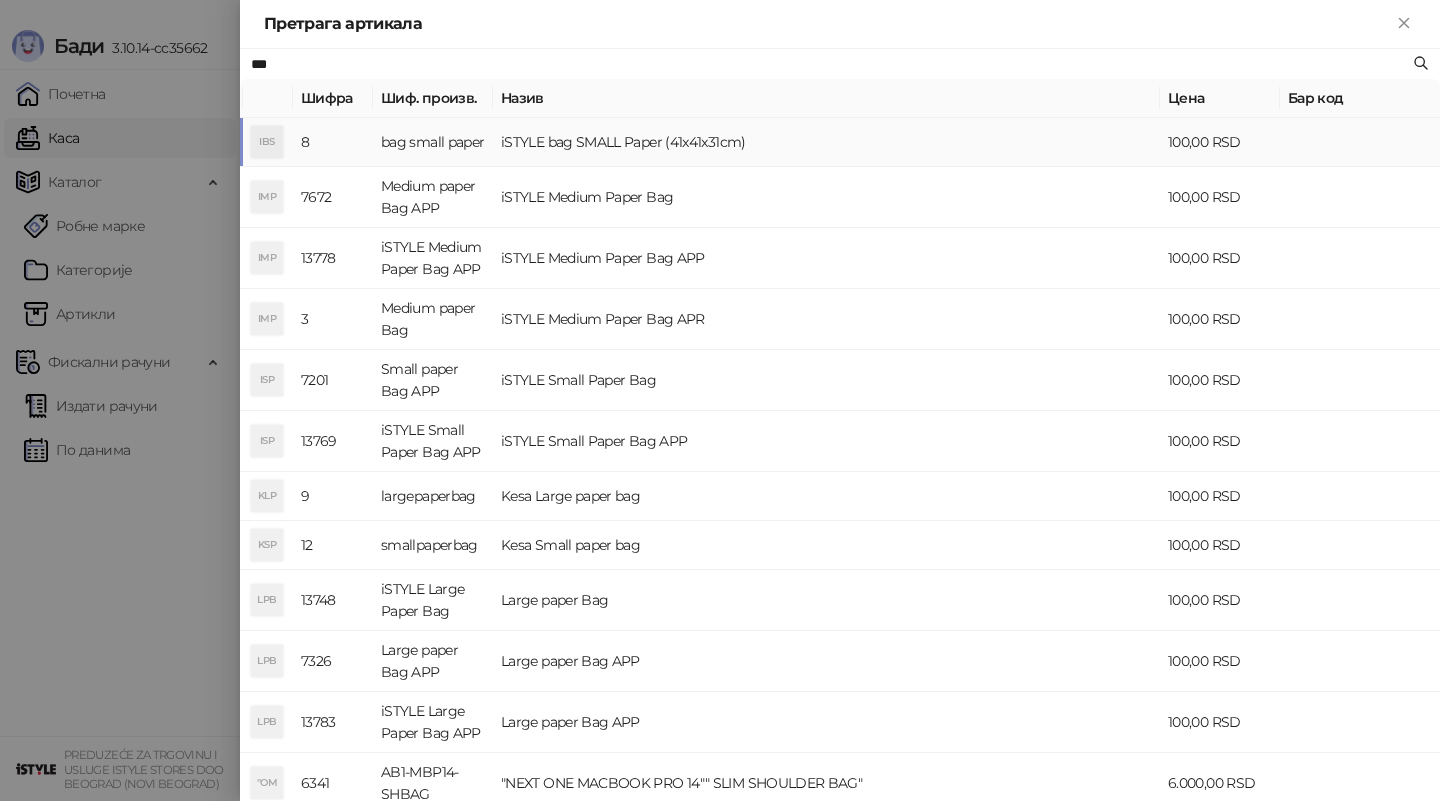 type on "***" 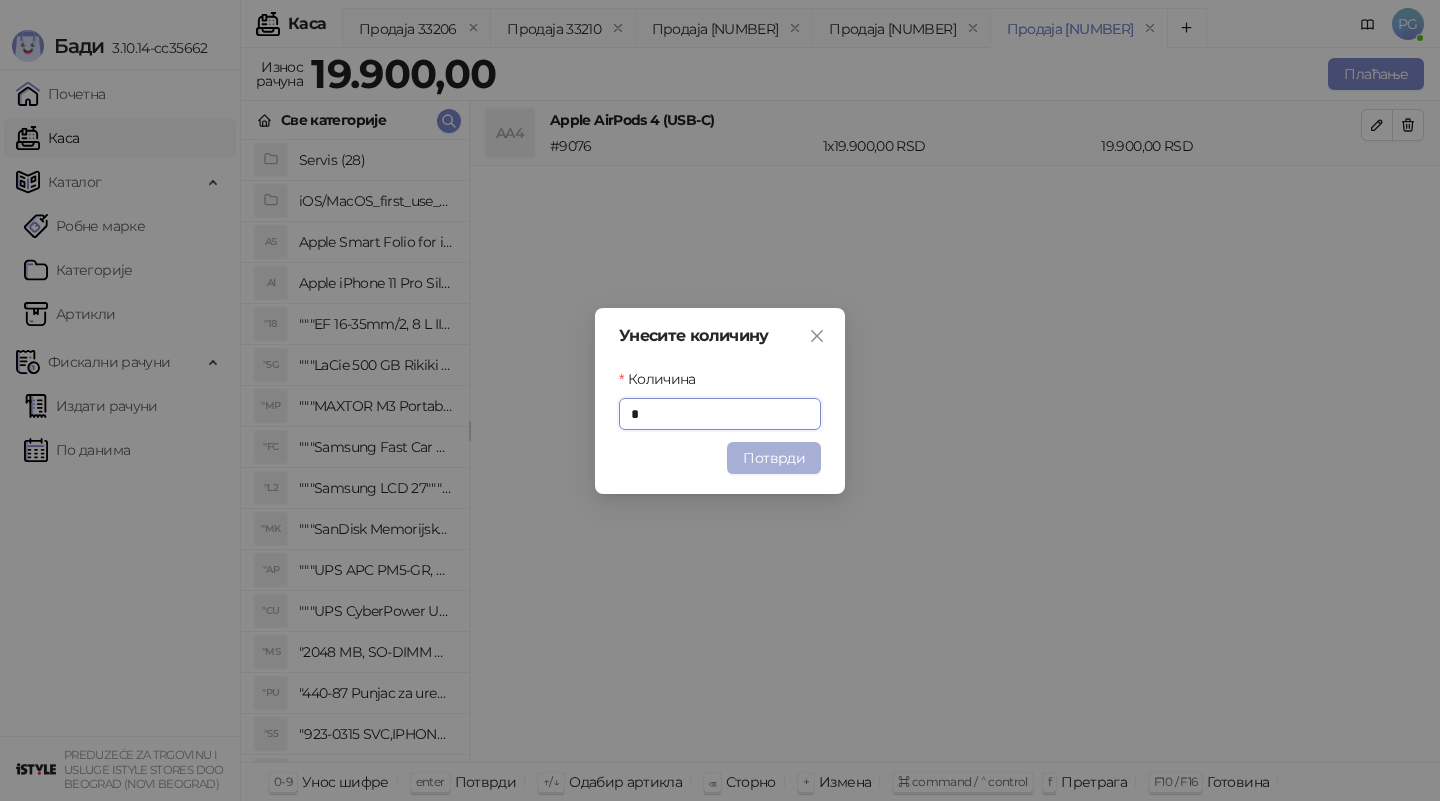 click on "Потврди" at bounding box center [774, 458] 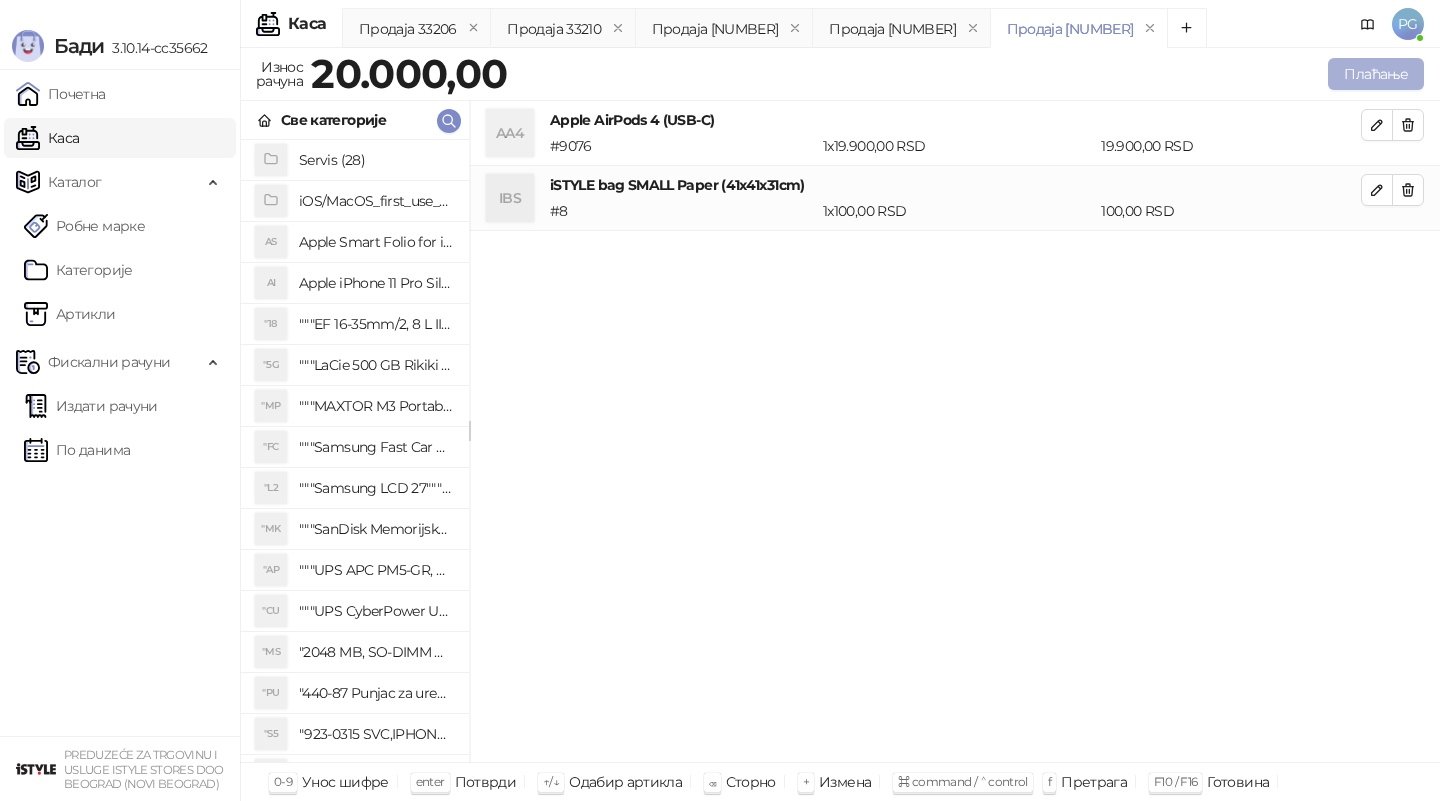 click on "Плаћање" at bounding box center [1376, 74] 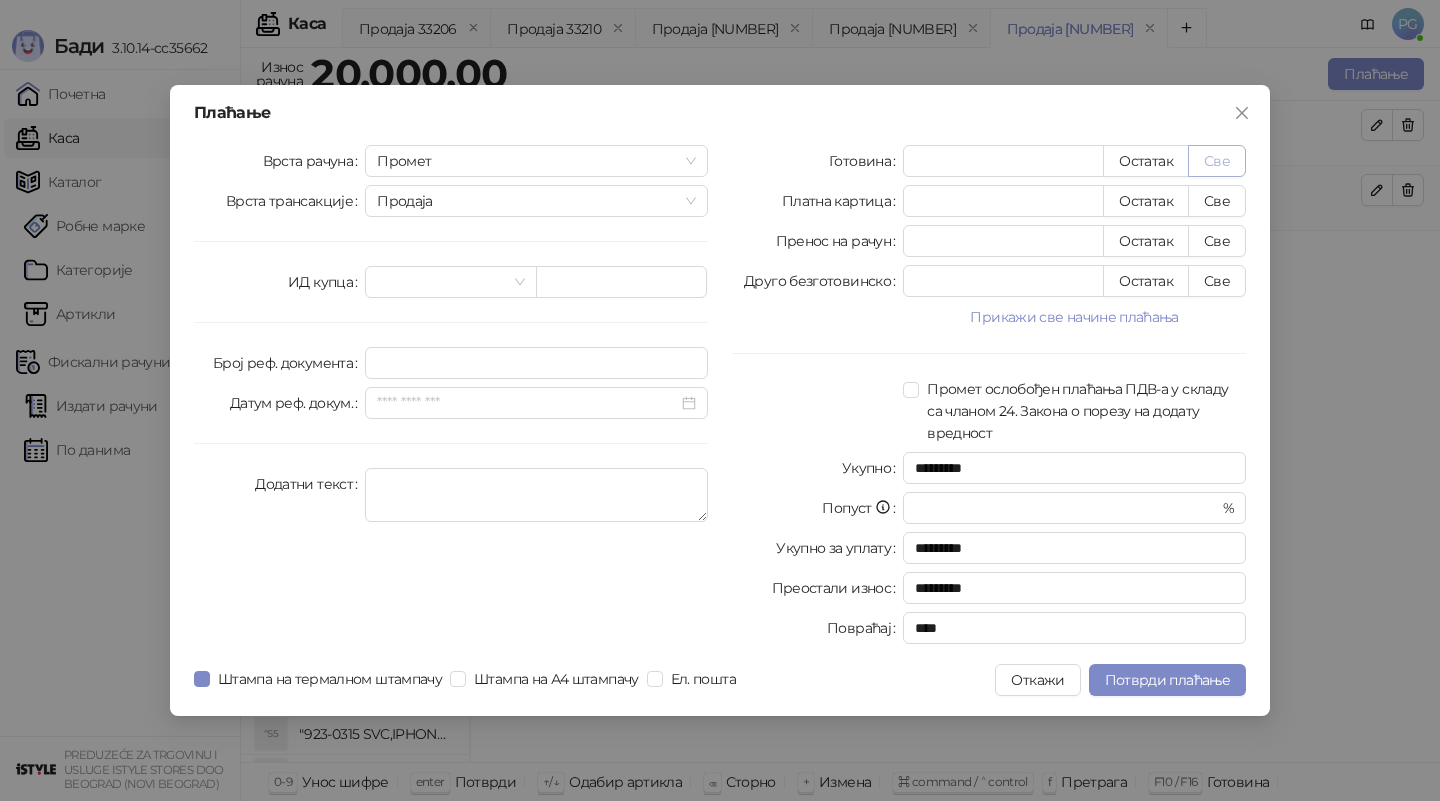 click on "Све" at bounding box center (1217, 161) 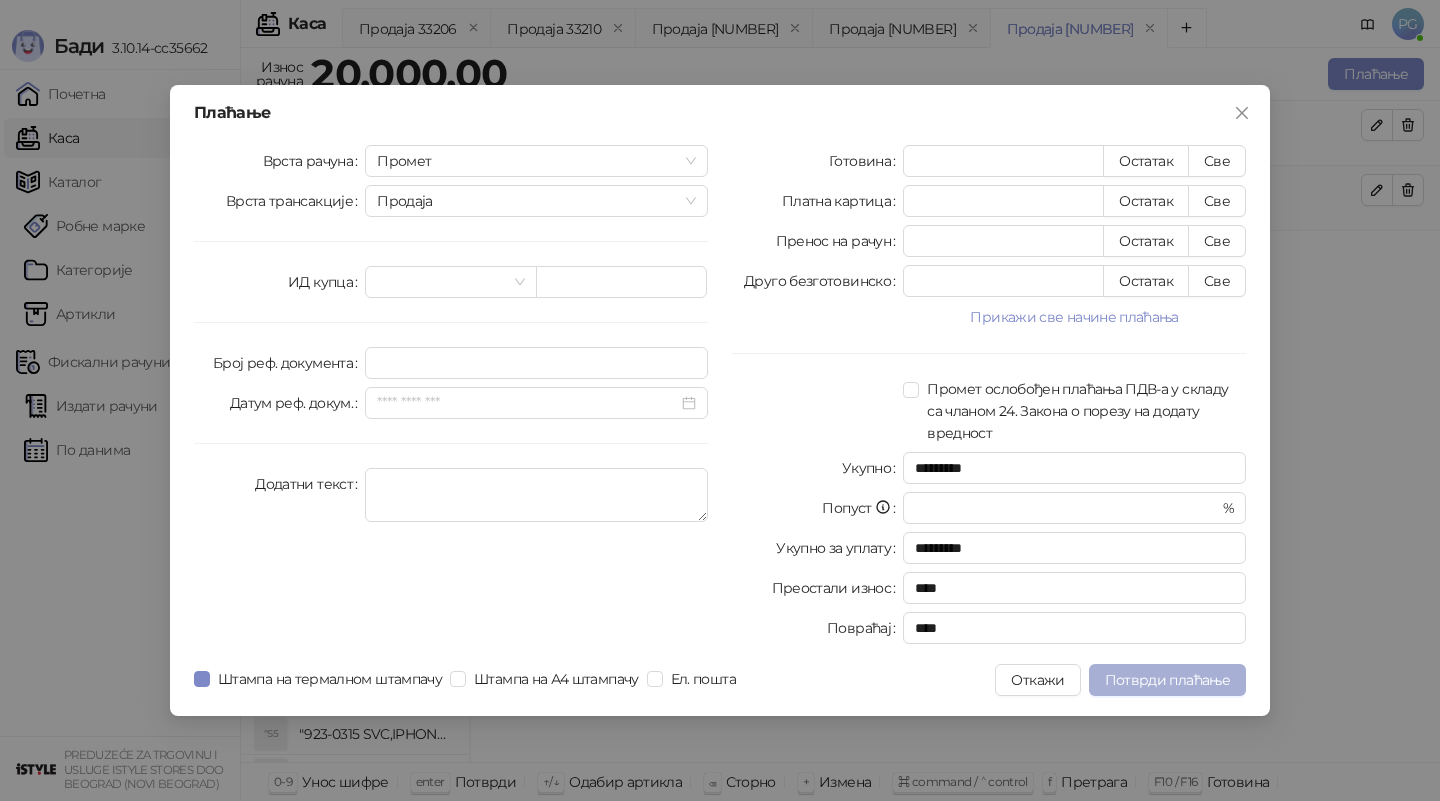 click on "Потврди плаћање" at bounding box center [1167, 680] 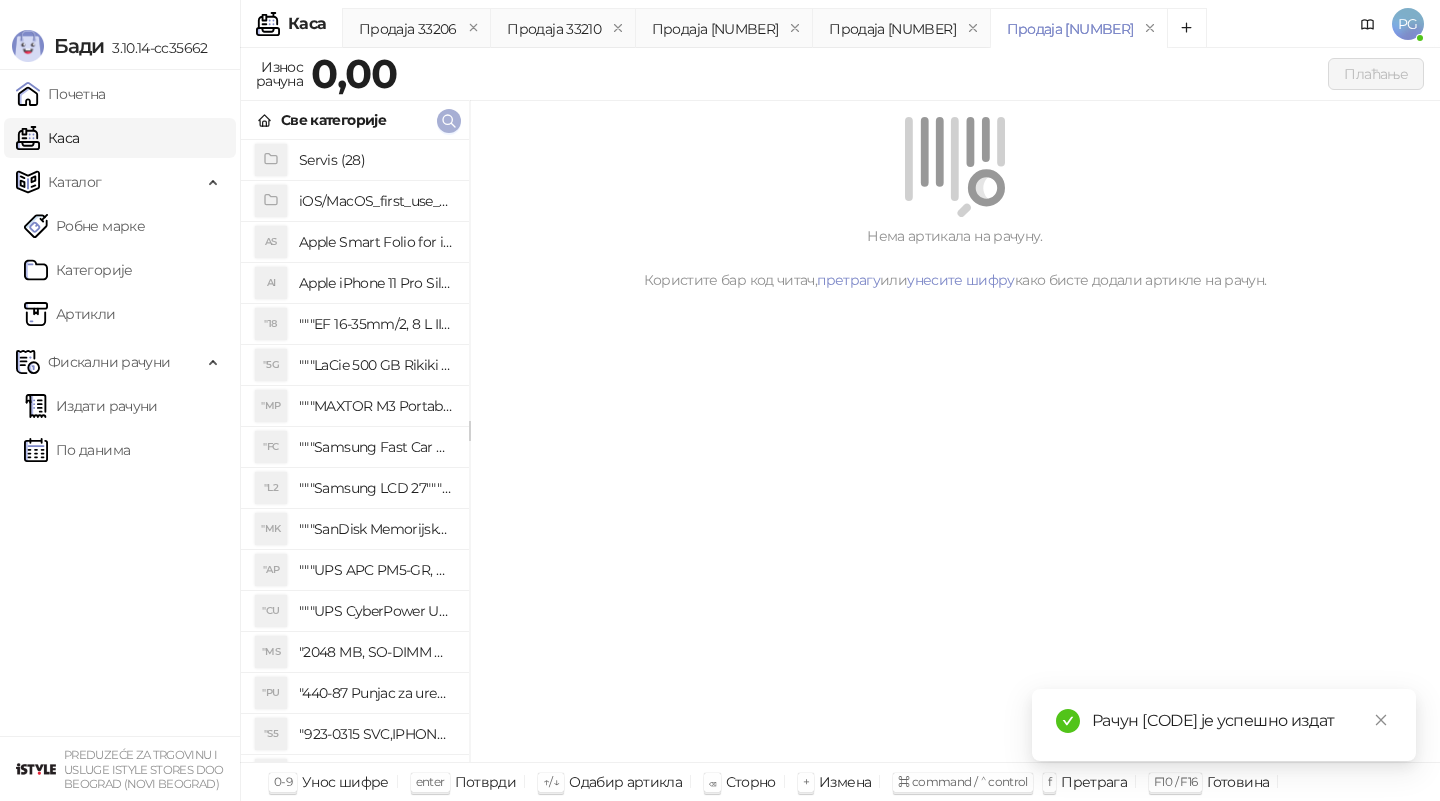 click 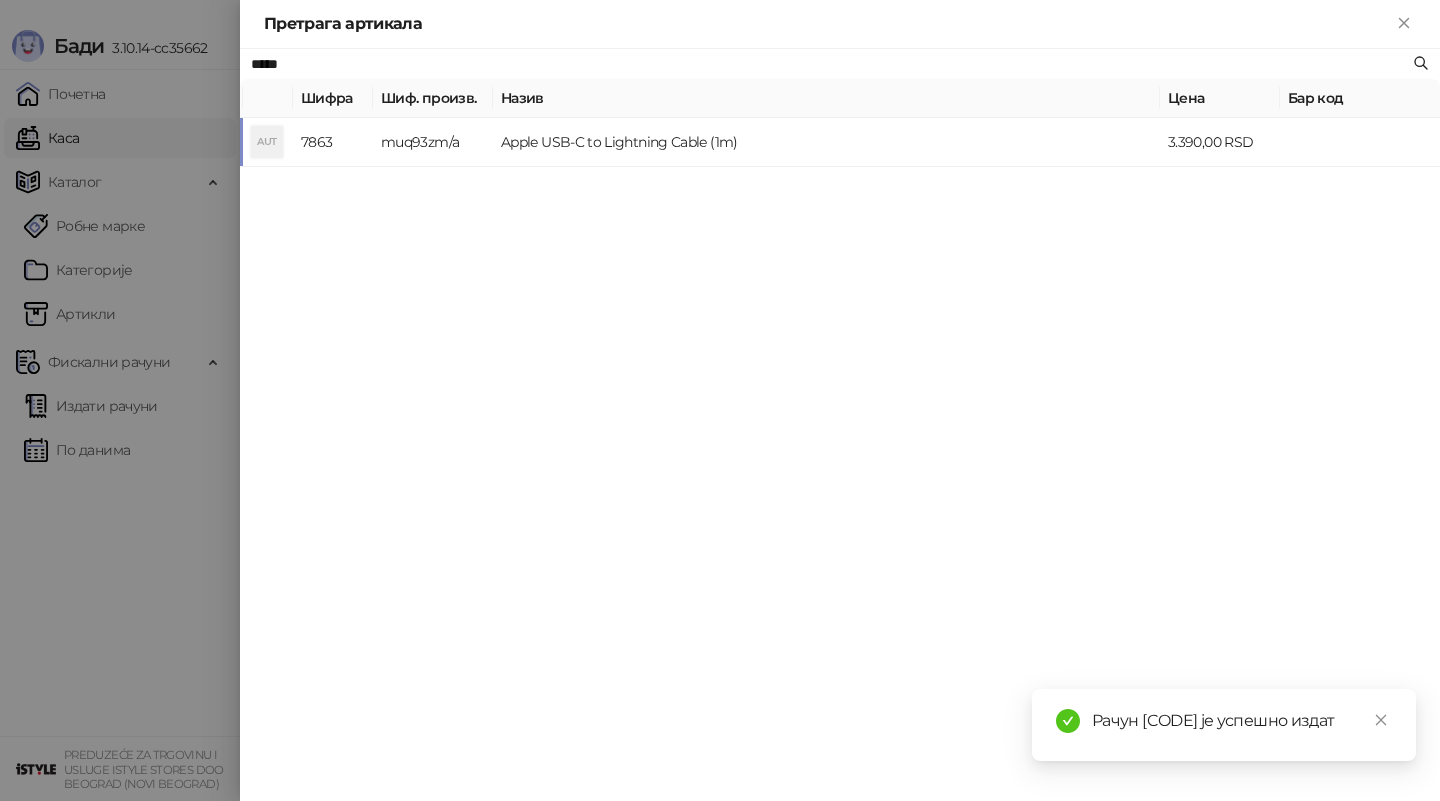 type on "*****" 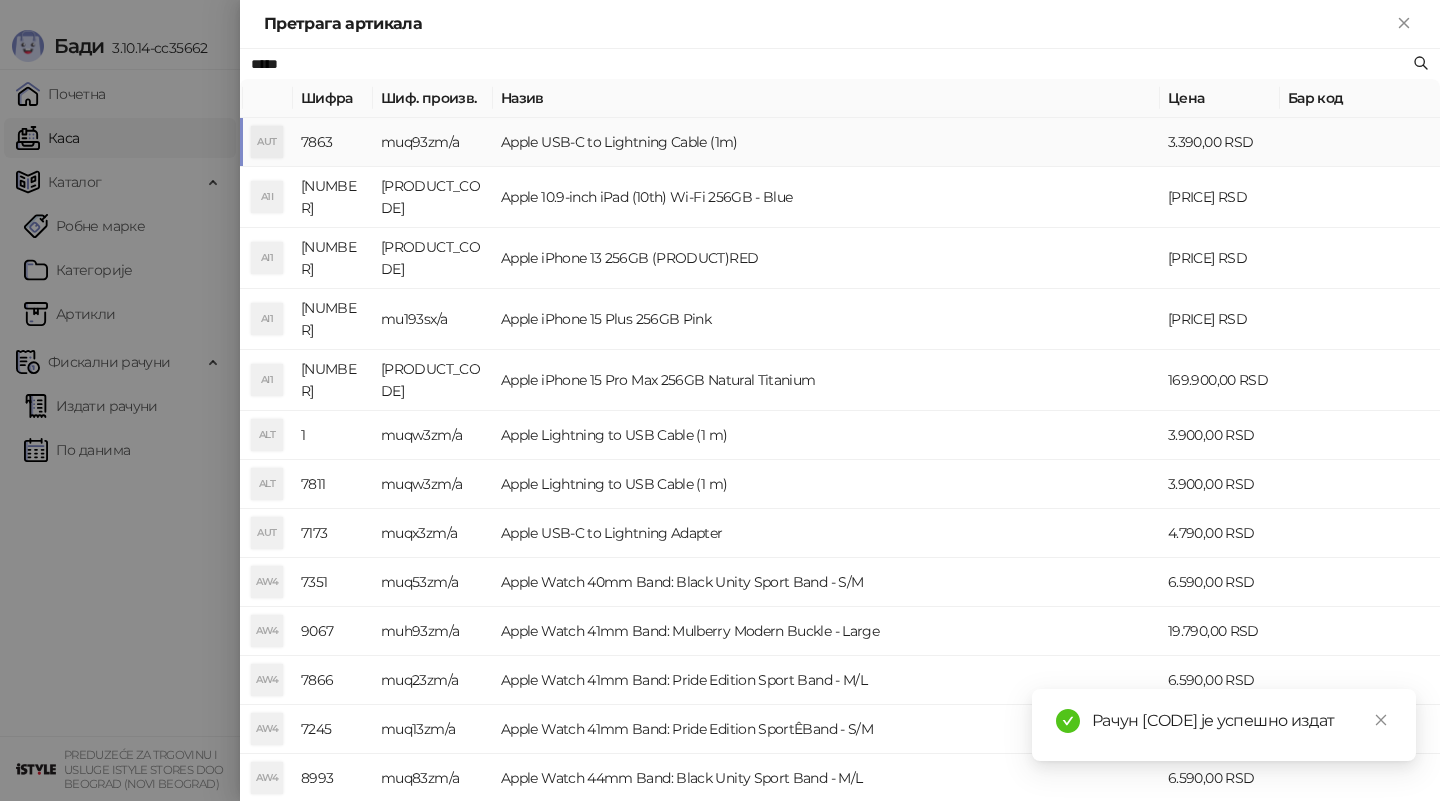 click on "Apple USB-C to Lightning Cable (1m)" at bounding box center [826, 142] 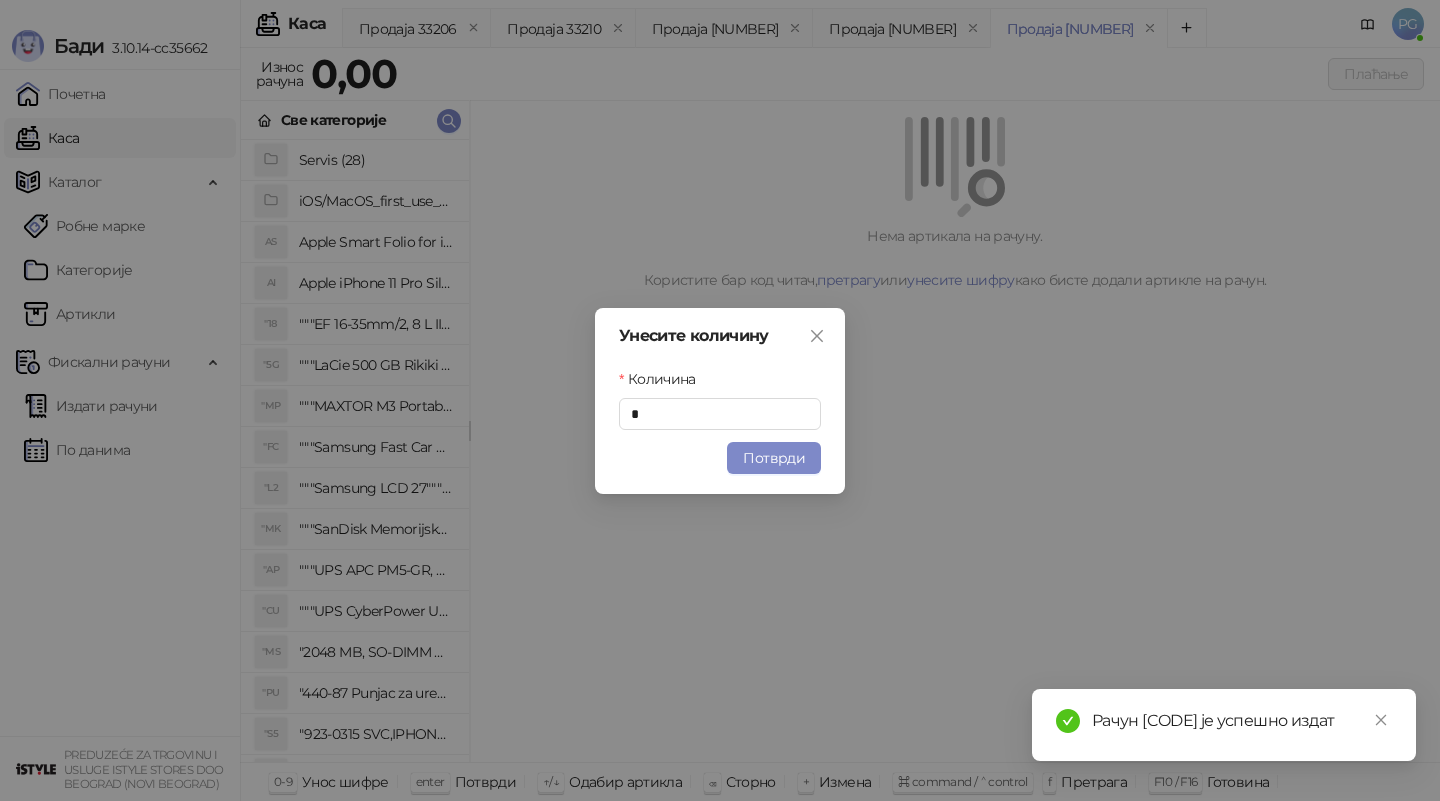 click on "Потврди" at bounding box center [774, 458] 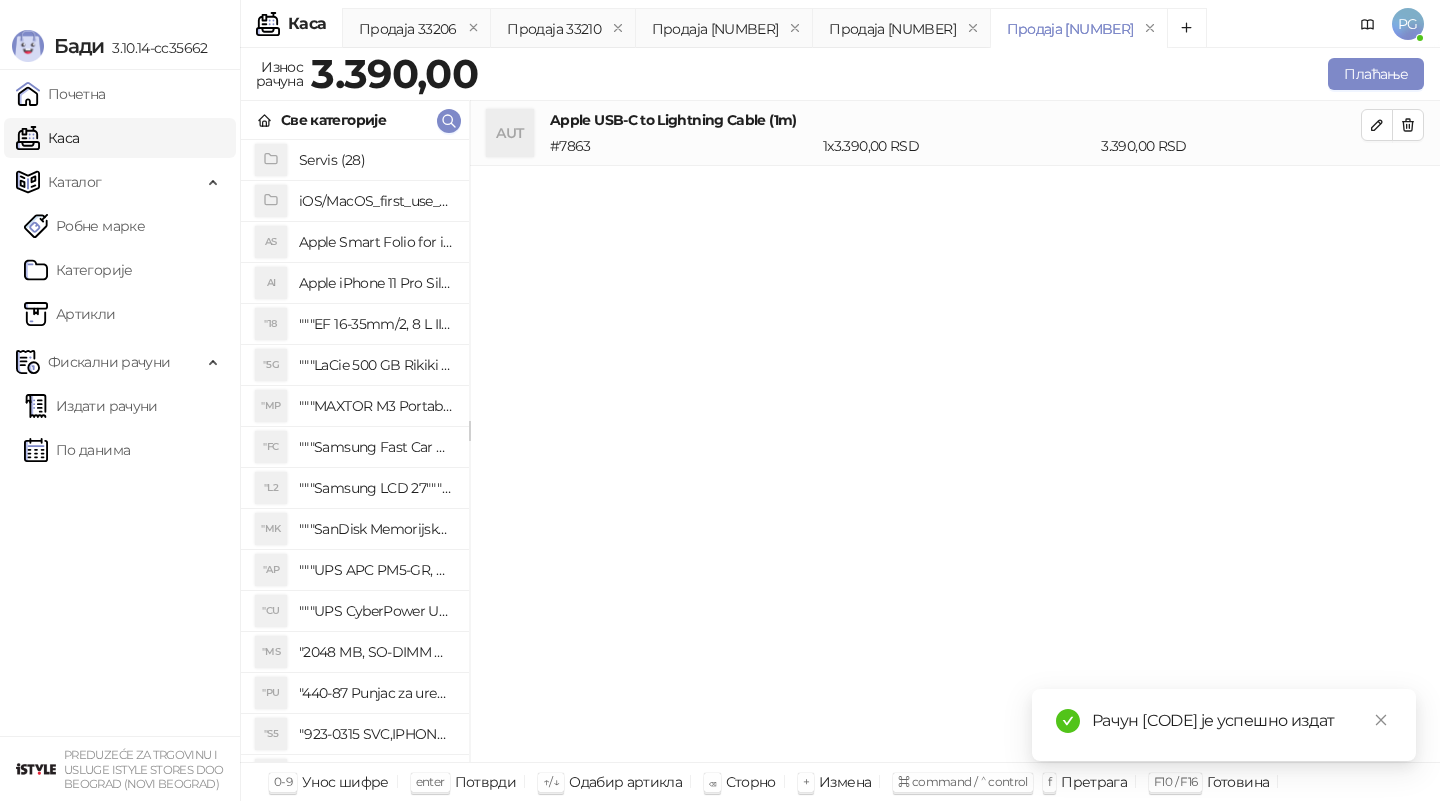 click on "Унесите количину Количина * Потврди" at bounding box center [720, 400] 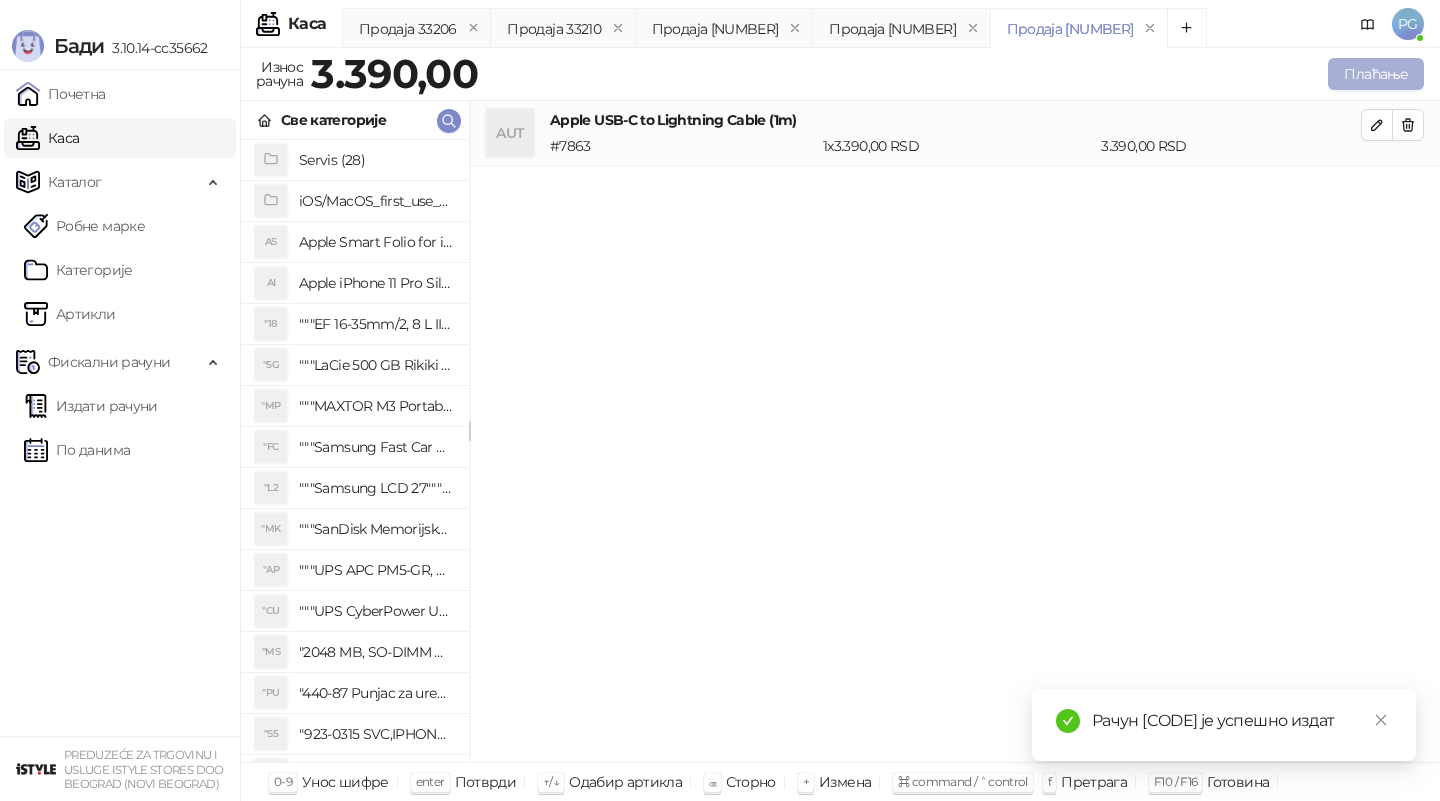 click on "Плаћање" at bounding box center [1376, 74] 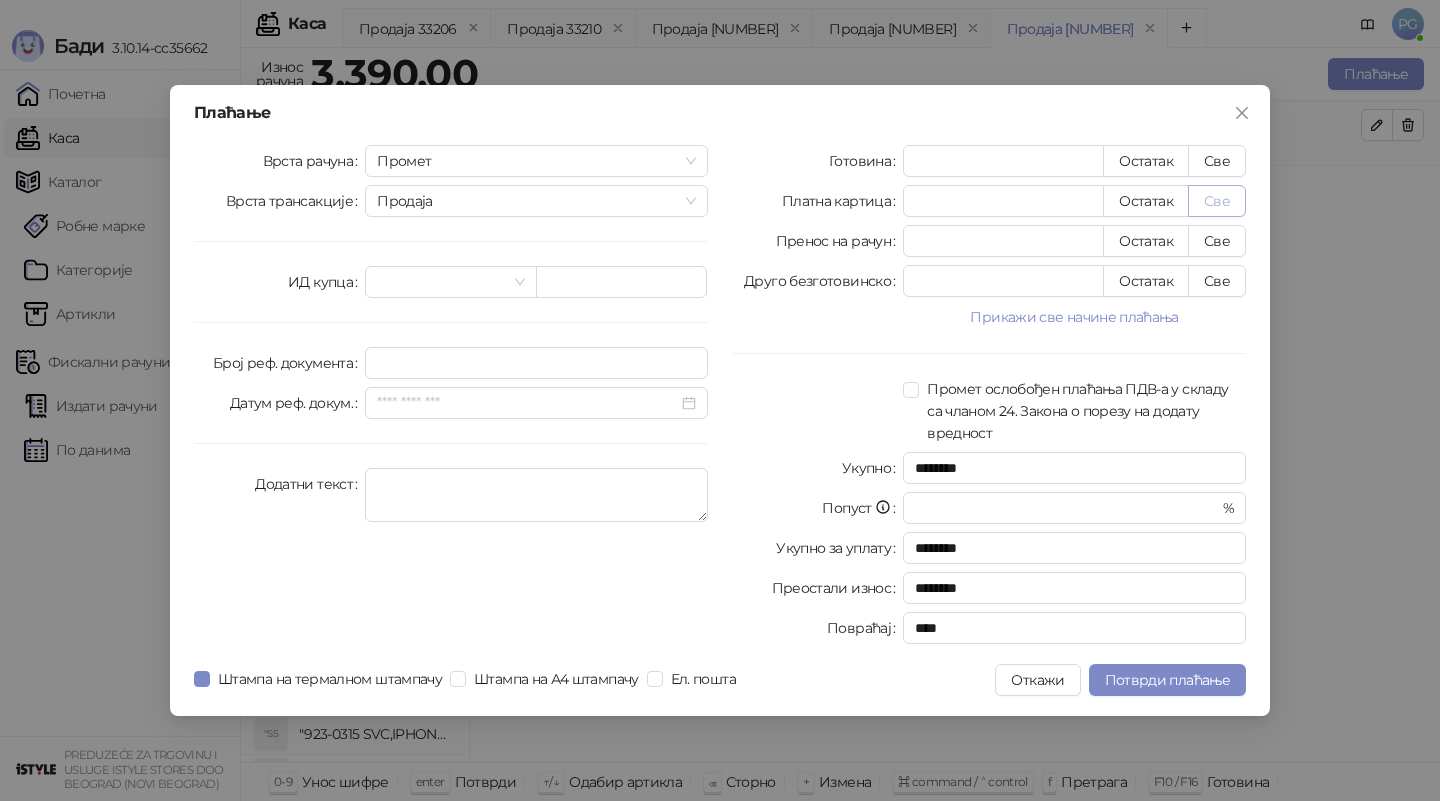 click on "Све" at bounding box center (1217, 201) 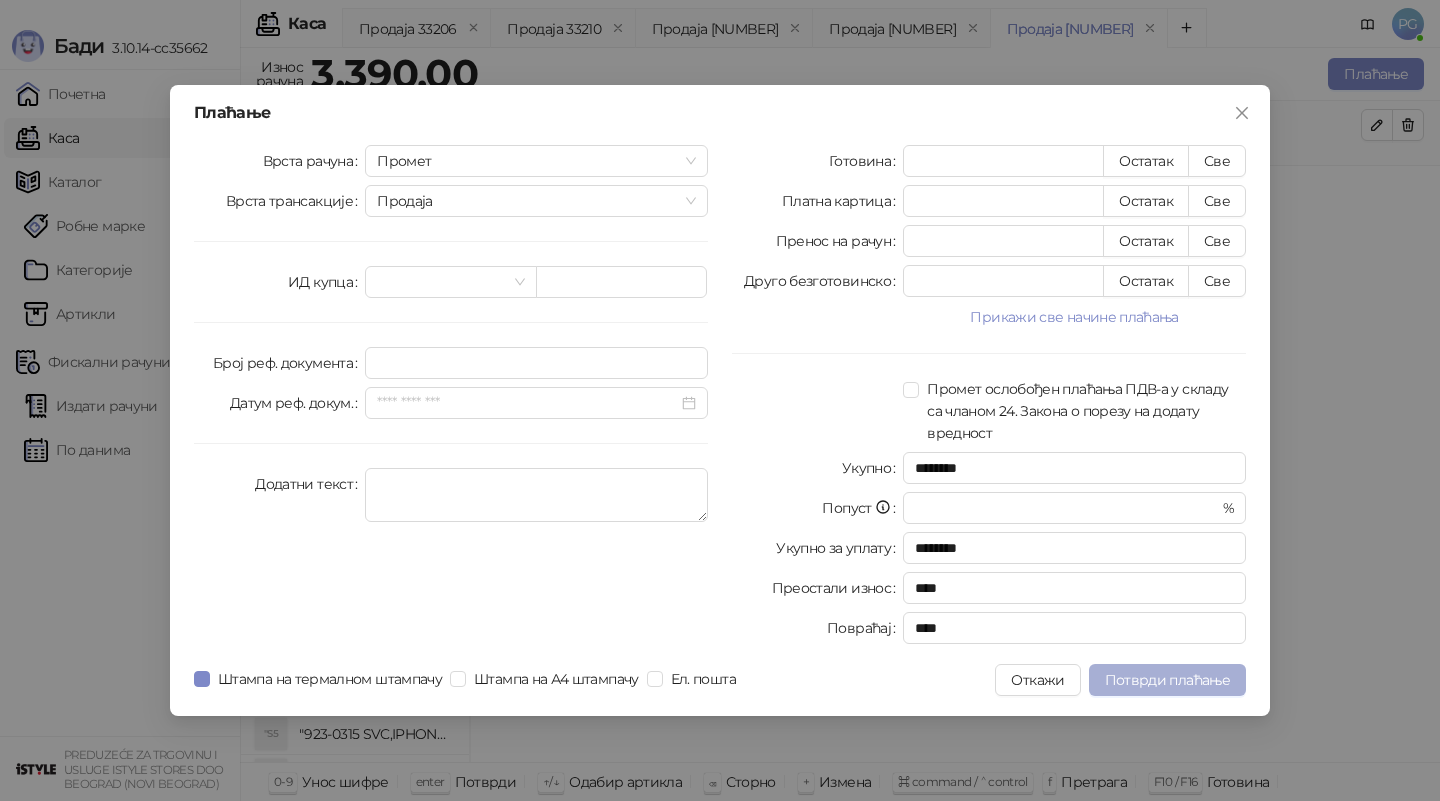 click on "Потврди плаћање" at bounding box center [1167, 680] 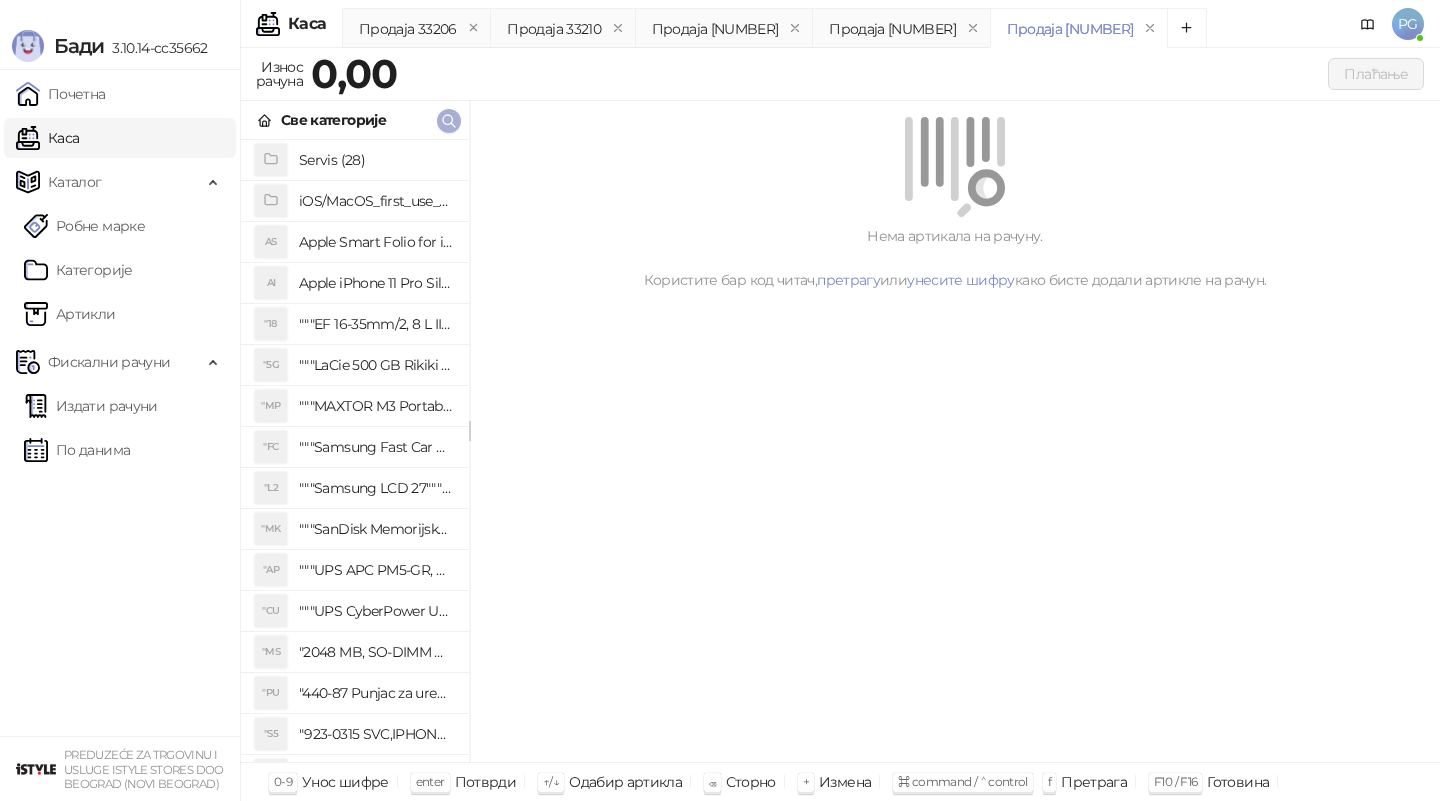 click 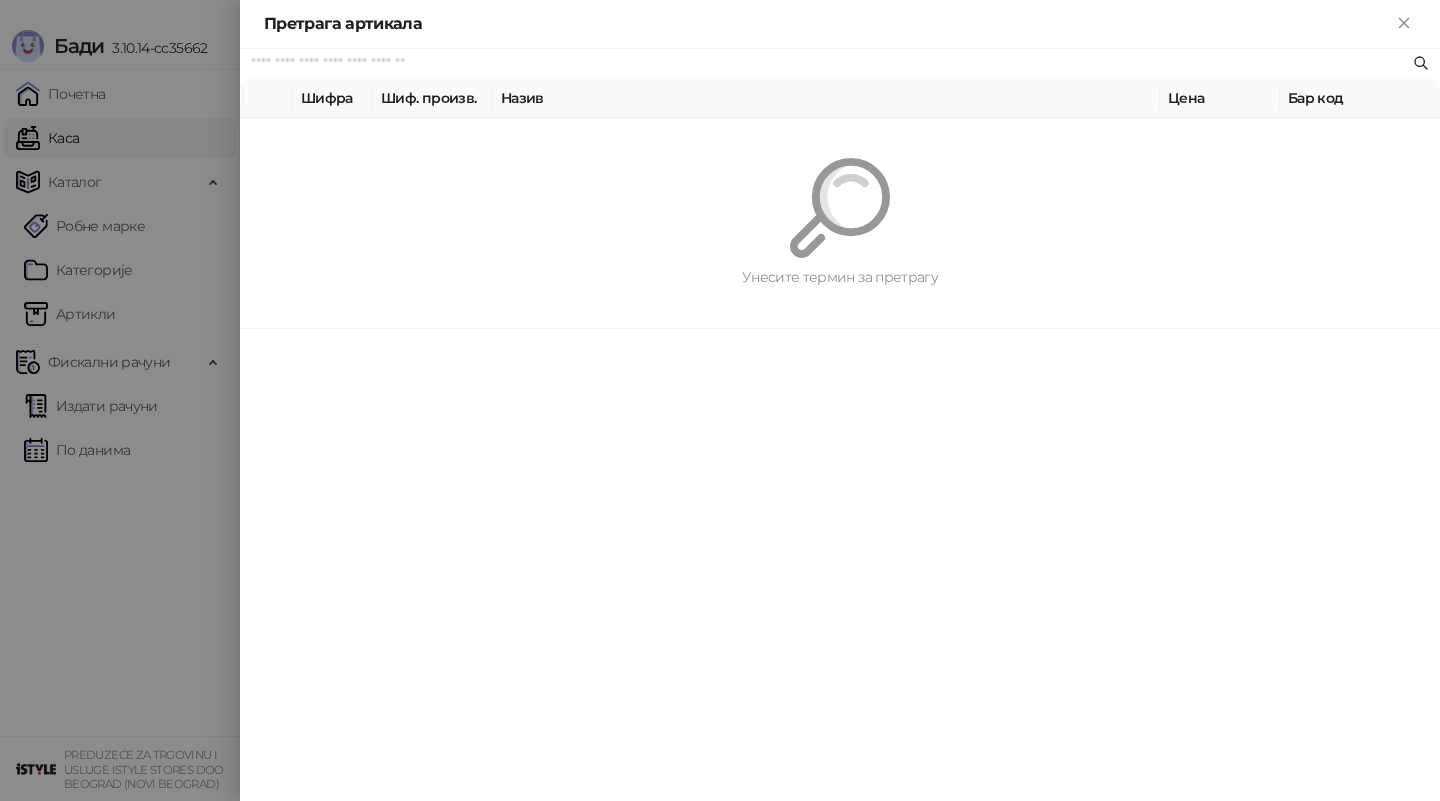 paste on "**********" 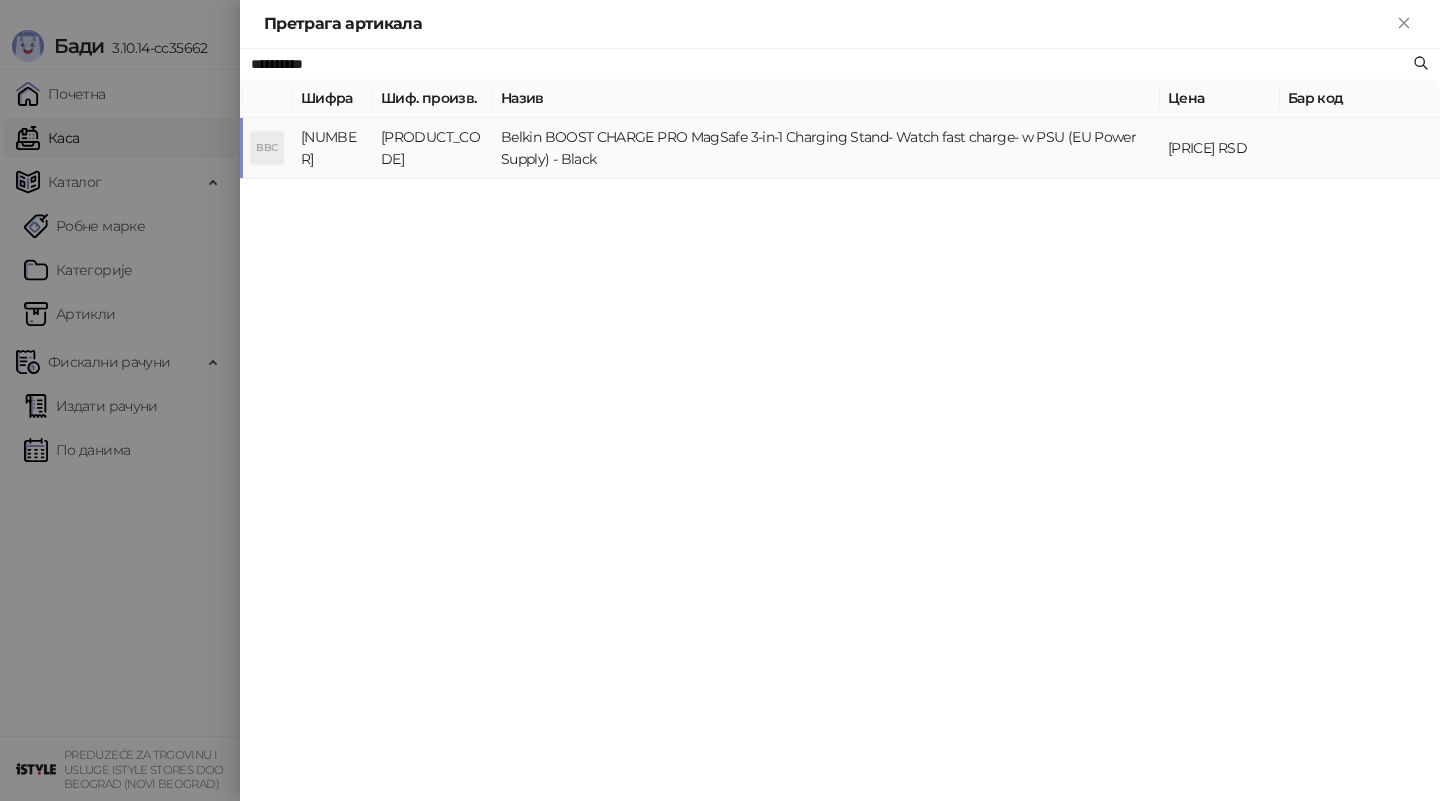 type on "**********" 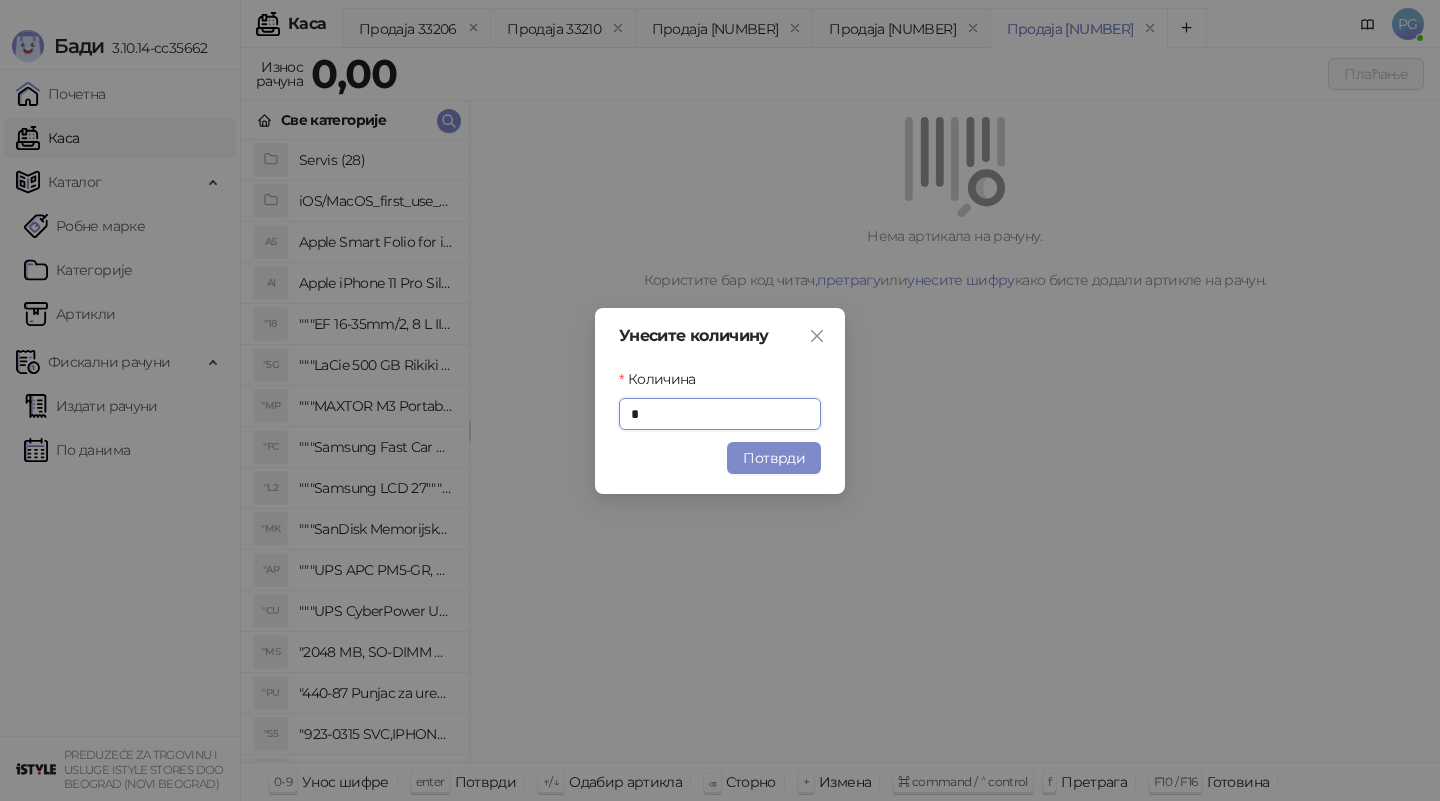 click on "Унесите количину Количина * Потврди" at bounding box center (720, 401) 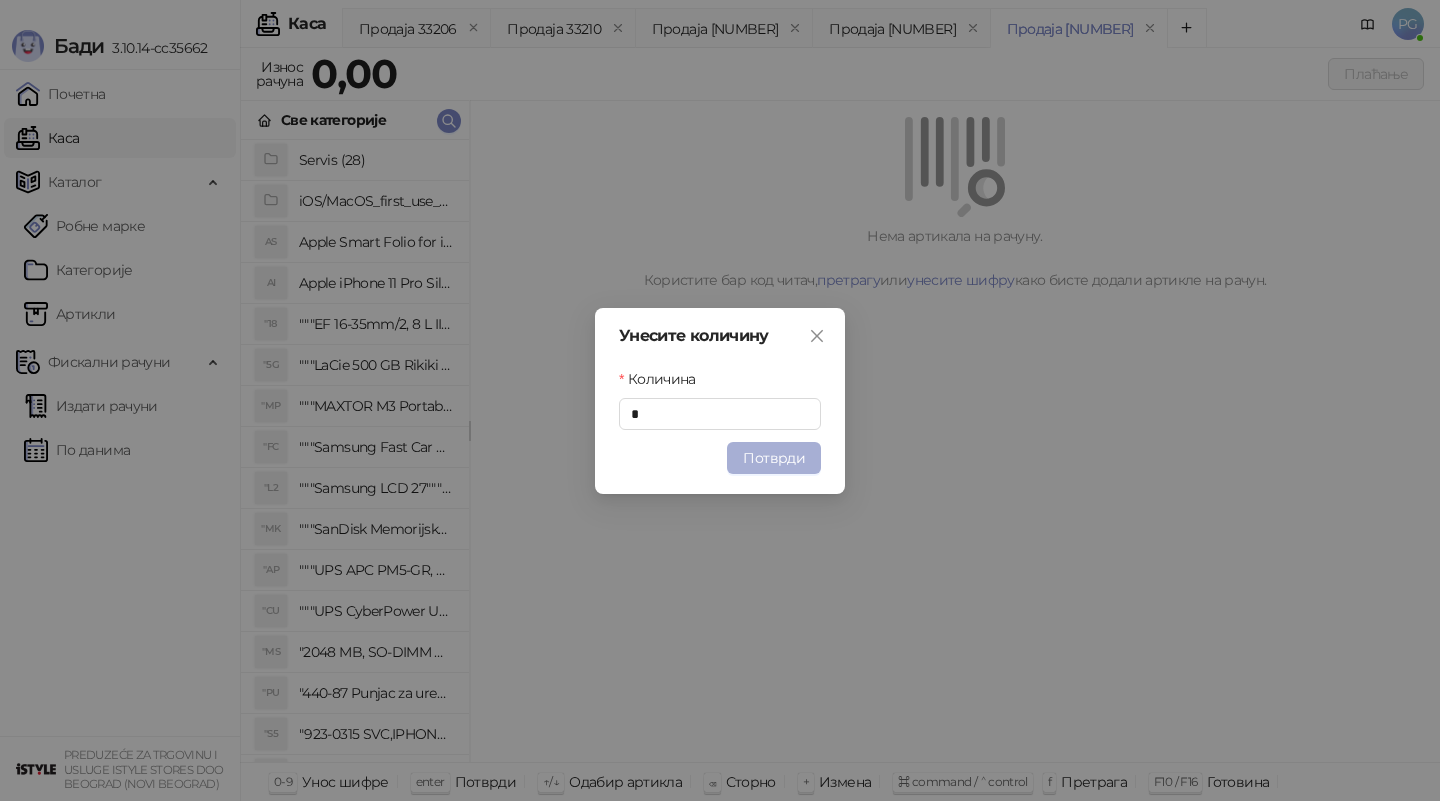 click on "Потврди" at bounding box center (774, 458) 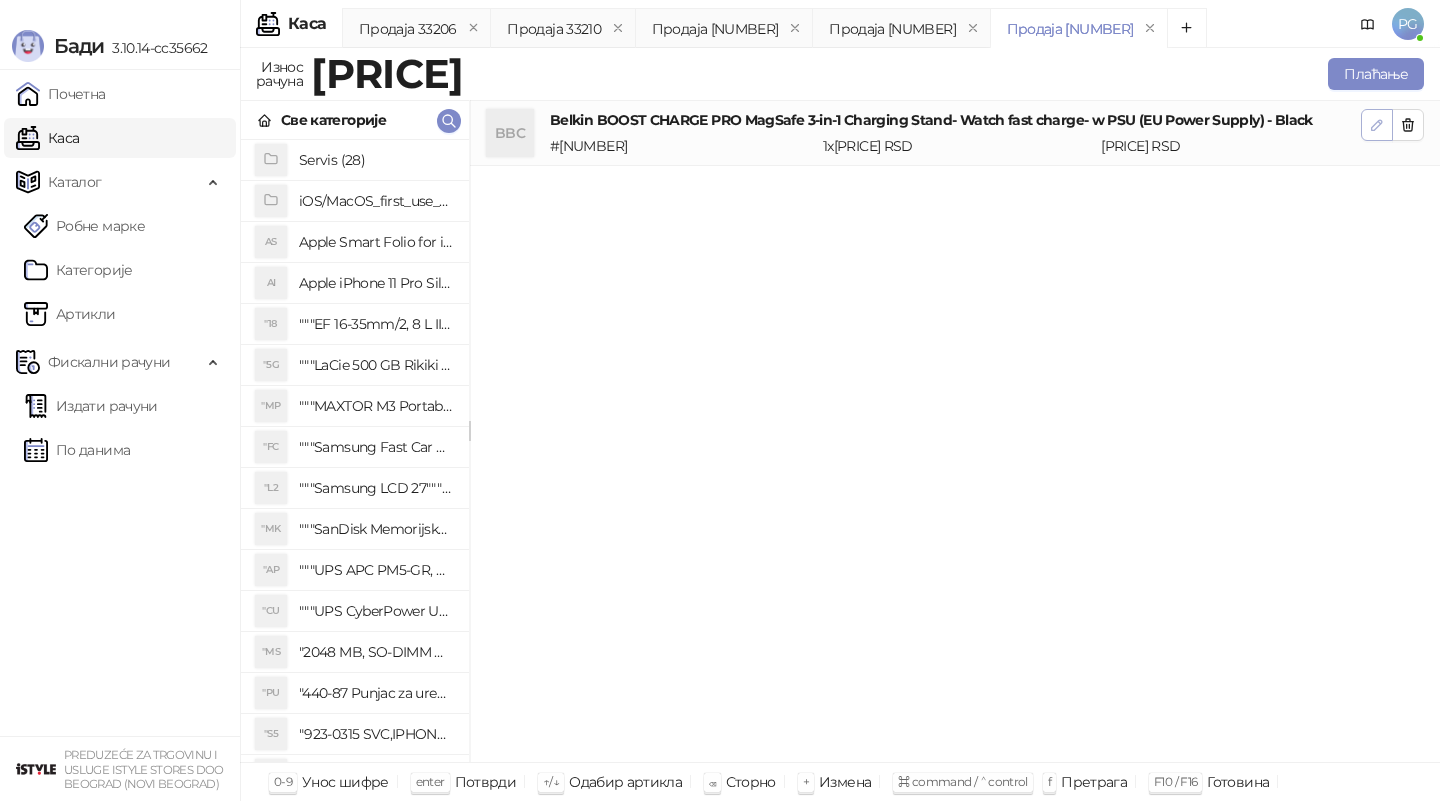 click 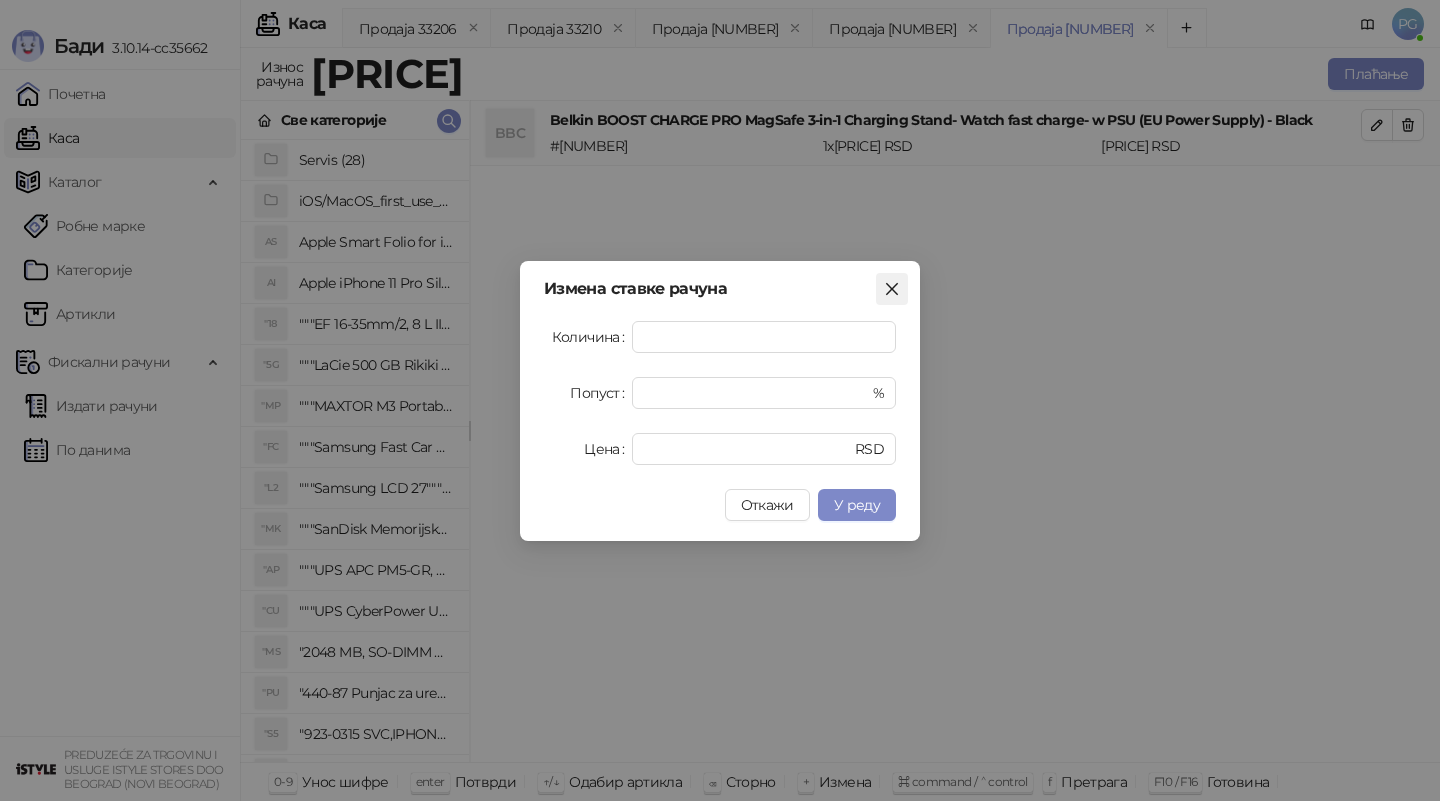 click 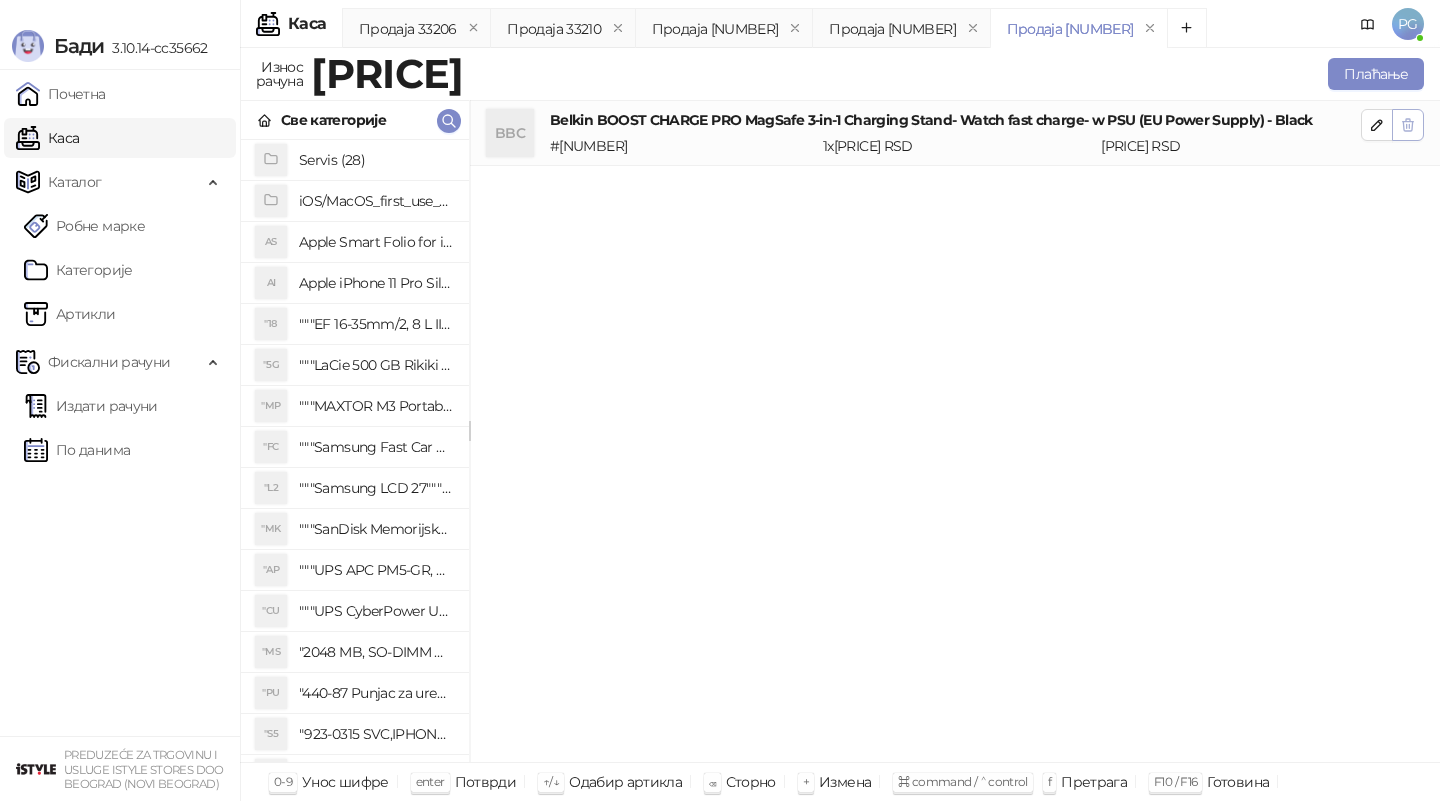 click 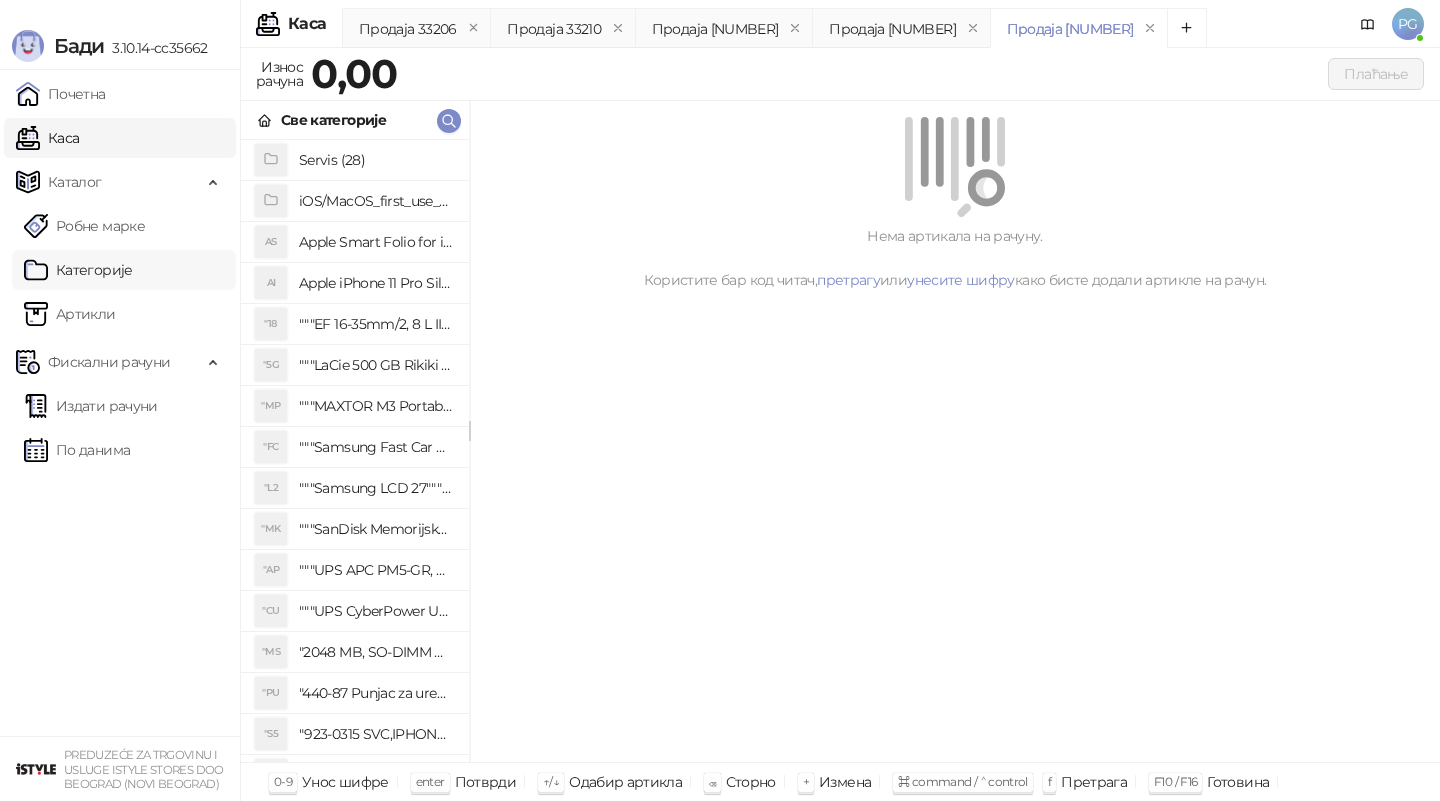click on "Категорије" at bounding box center (78, 270) 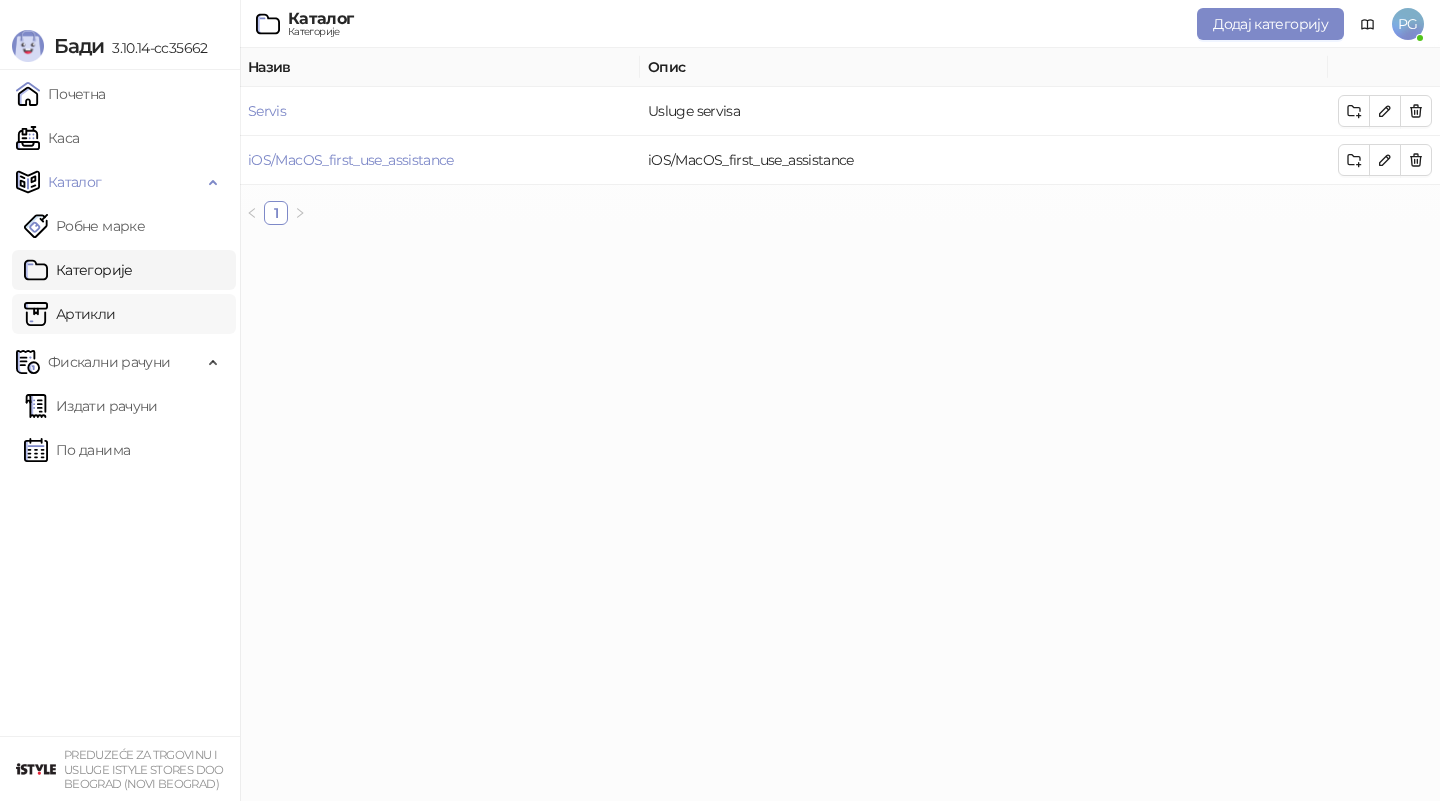 click on "Артикли" at bounding box center (70, 314) 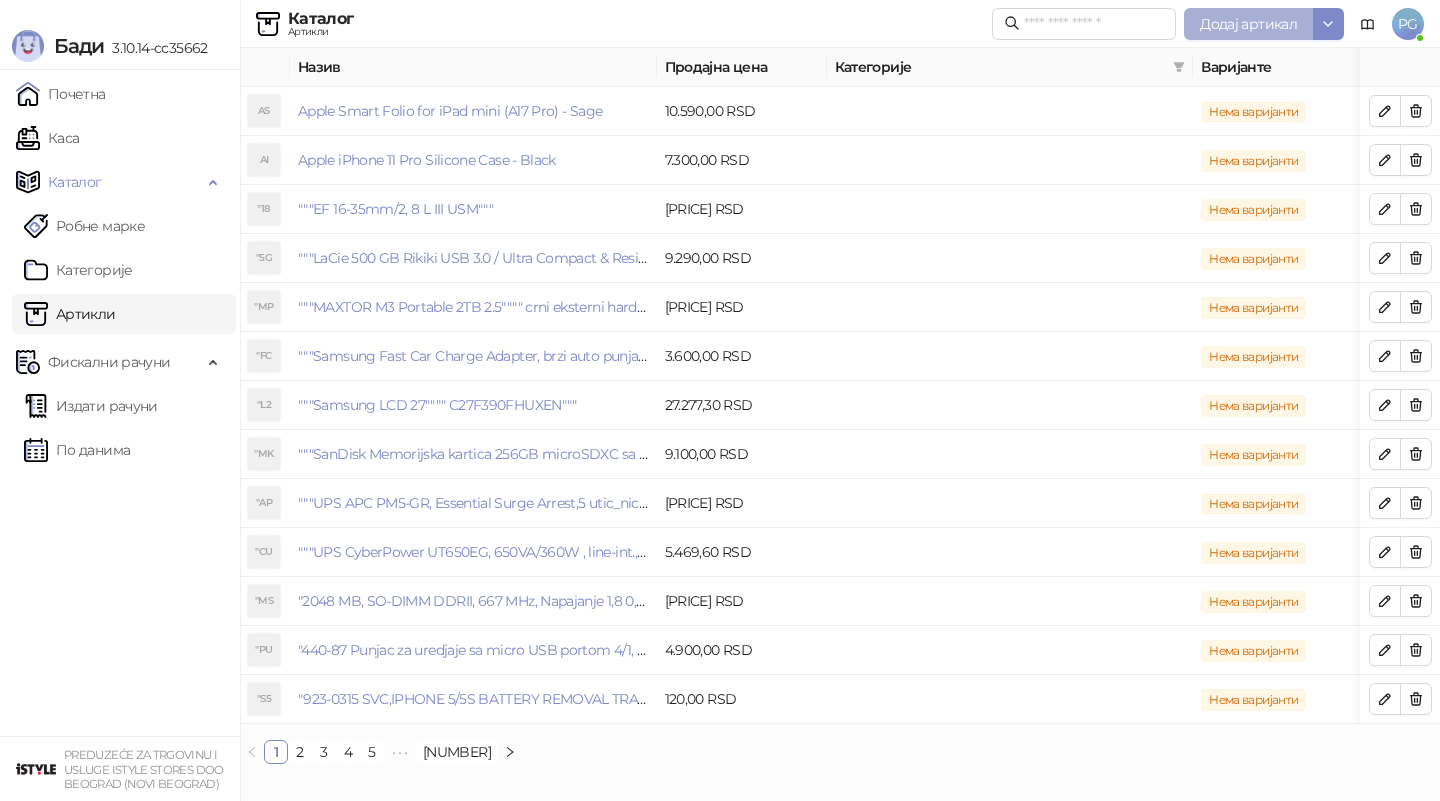 click on "Додај артикал" at bounding box center [1248, 24] 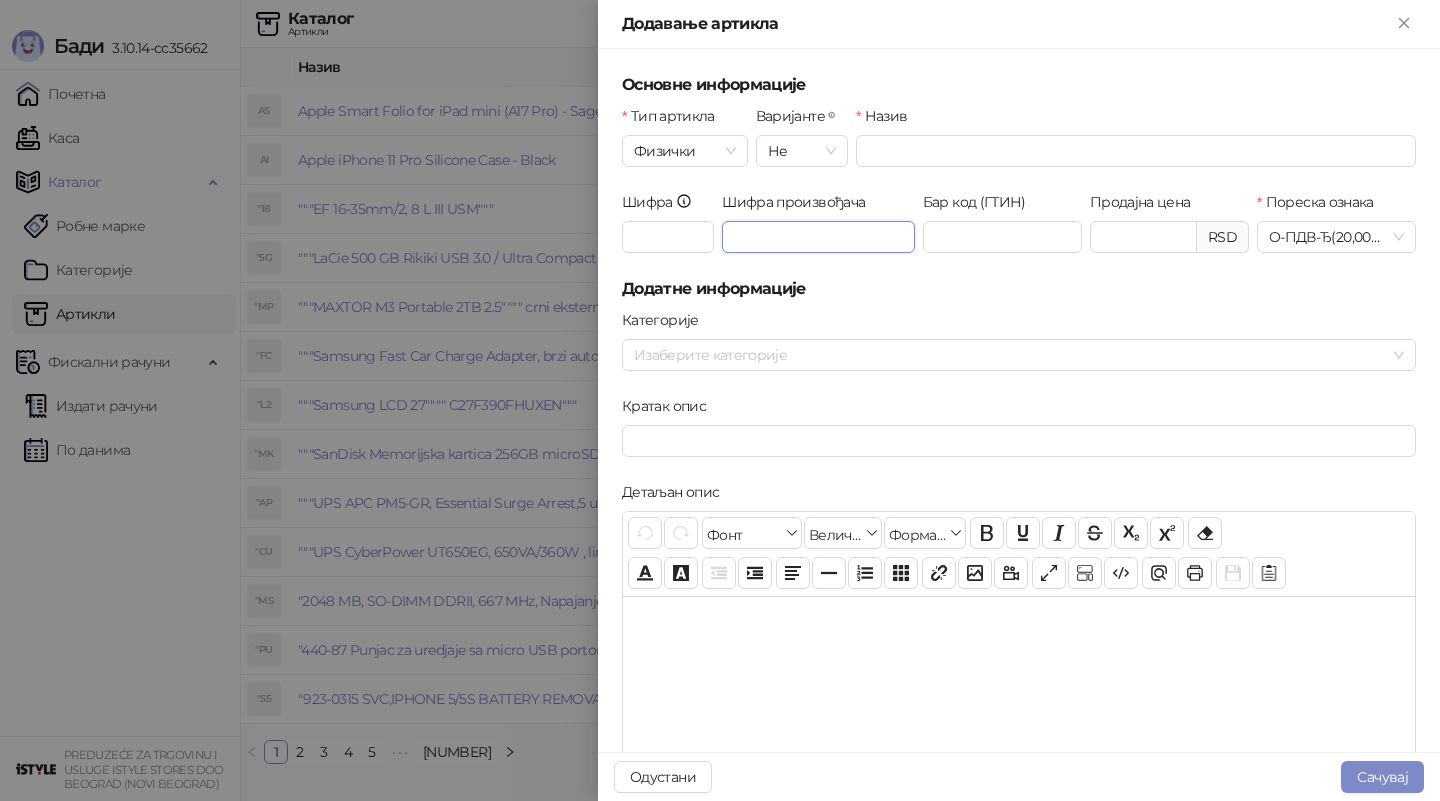 click on "Шифра произвођача" at bounding box center (818, 237) 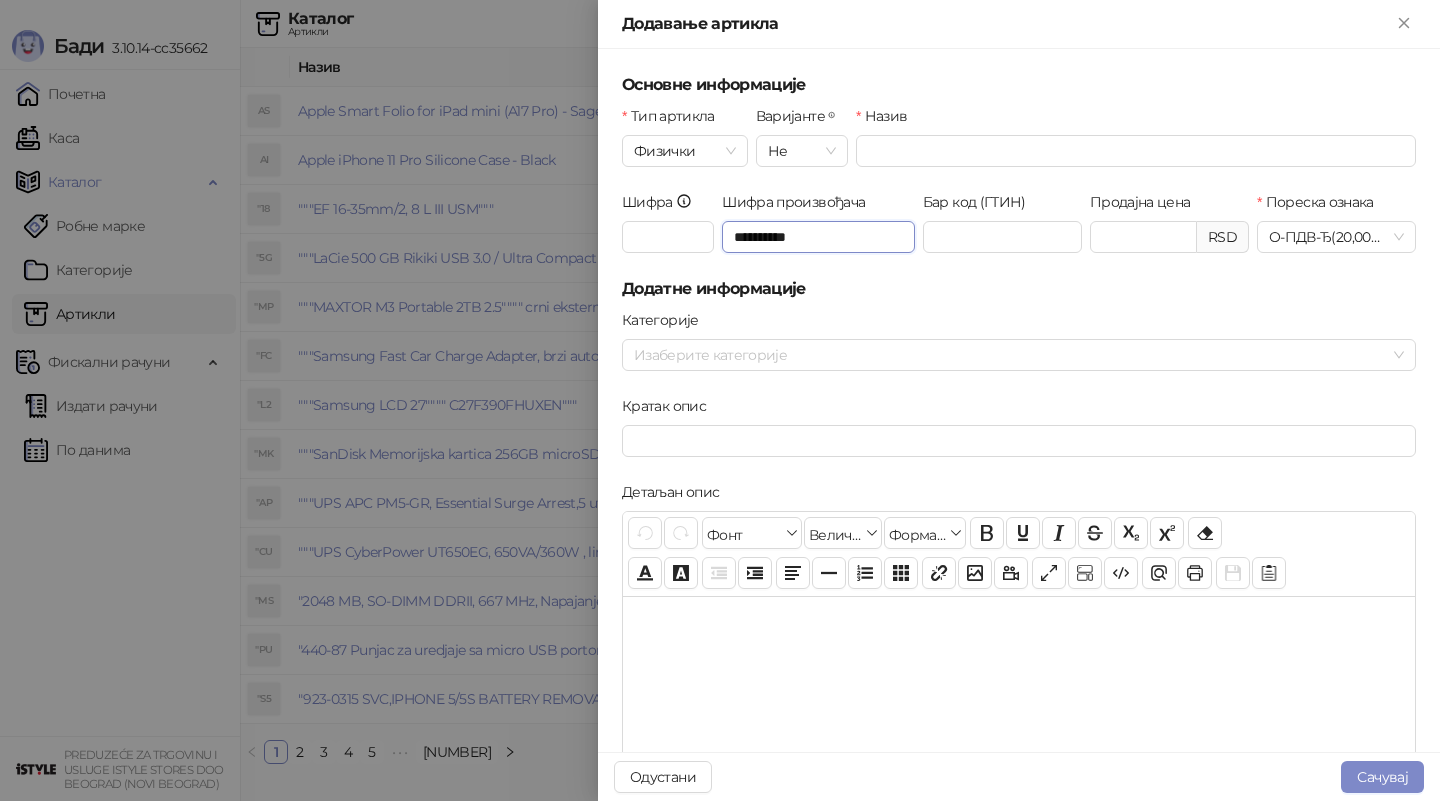 type on "**********" 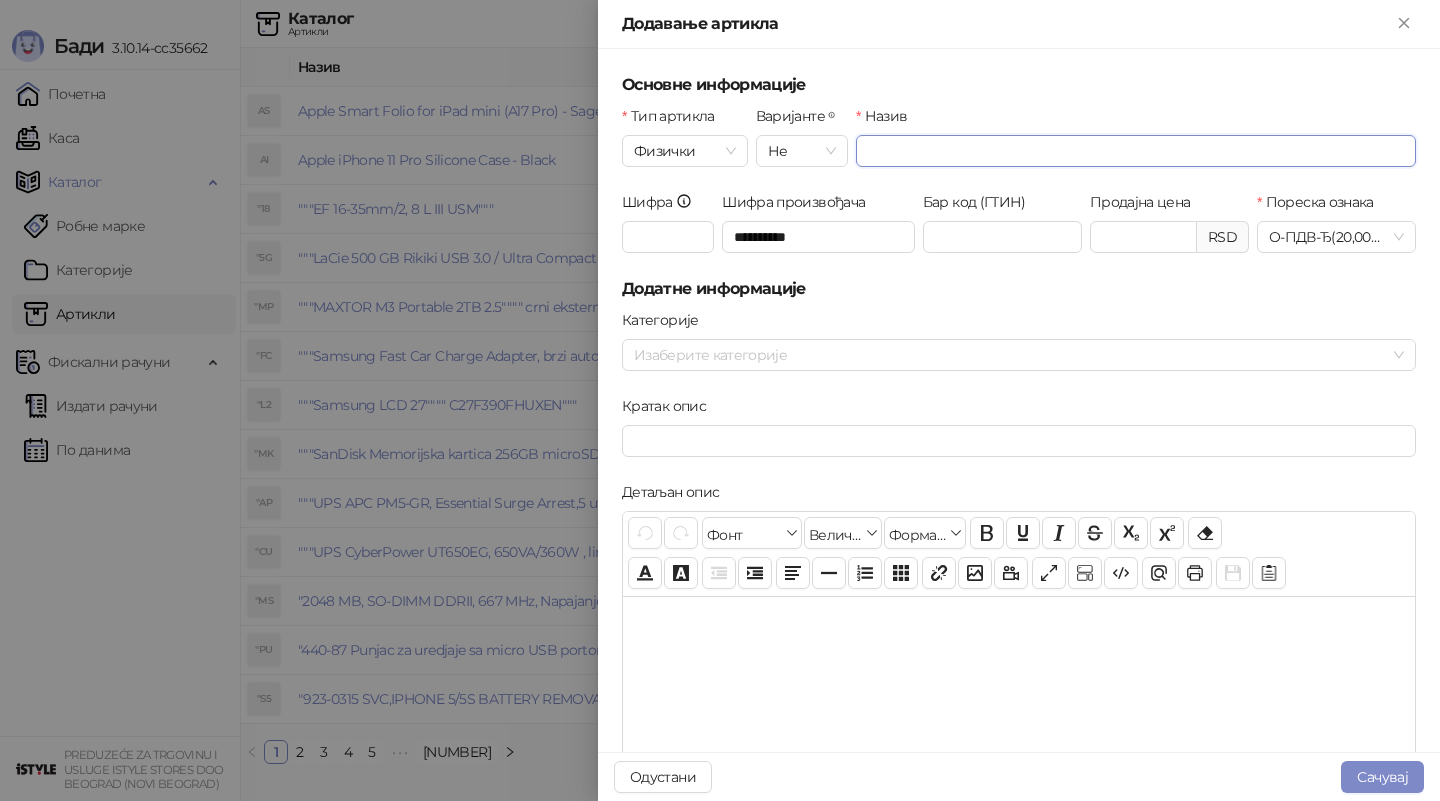 click on "Назив" at bounding box center [1136, 151] 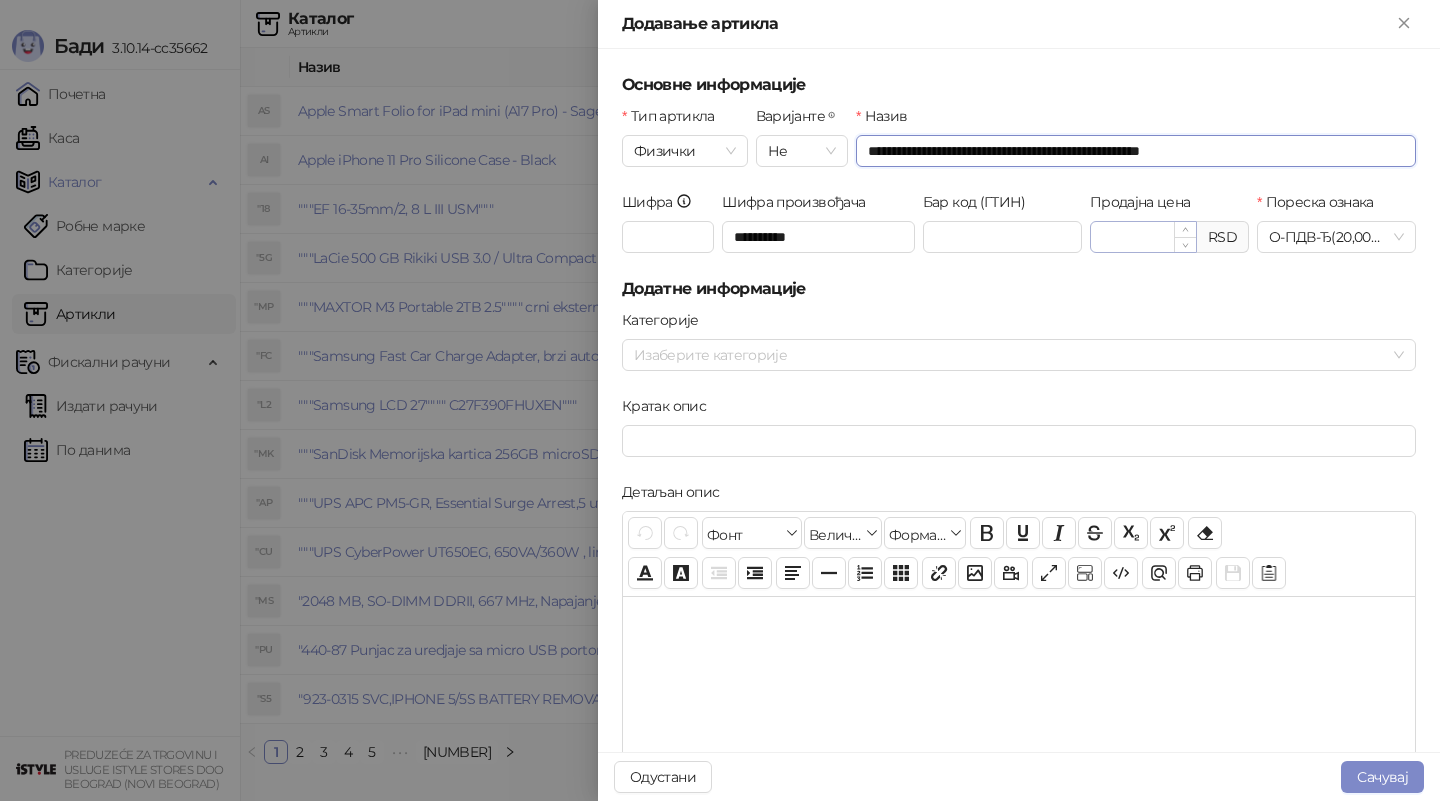 type on "**********" 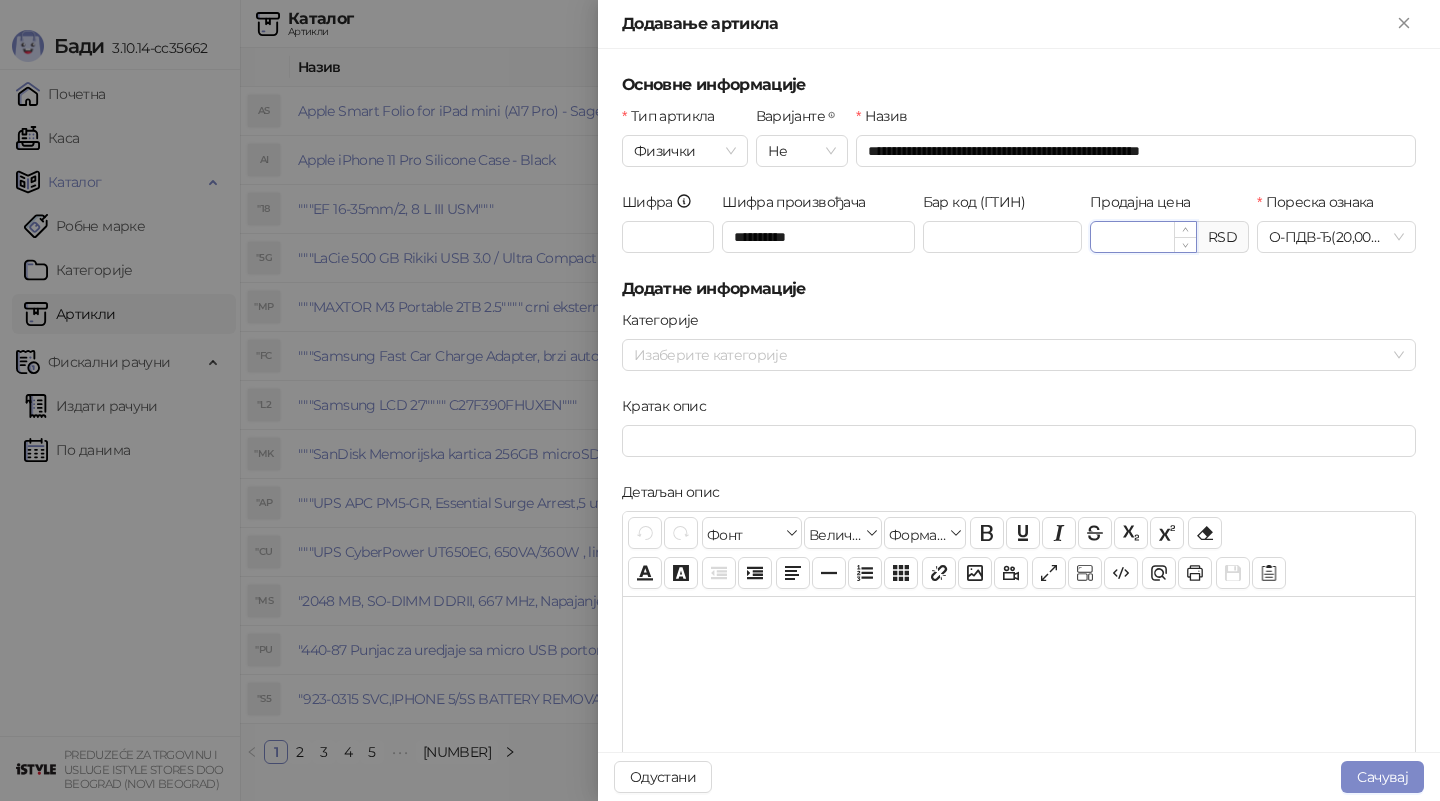 click on "Продајна цена" at bounding box center [1143, 237] 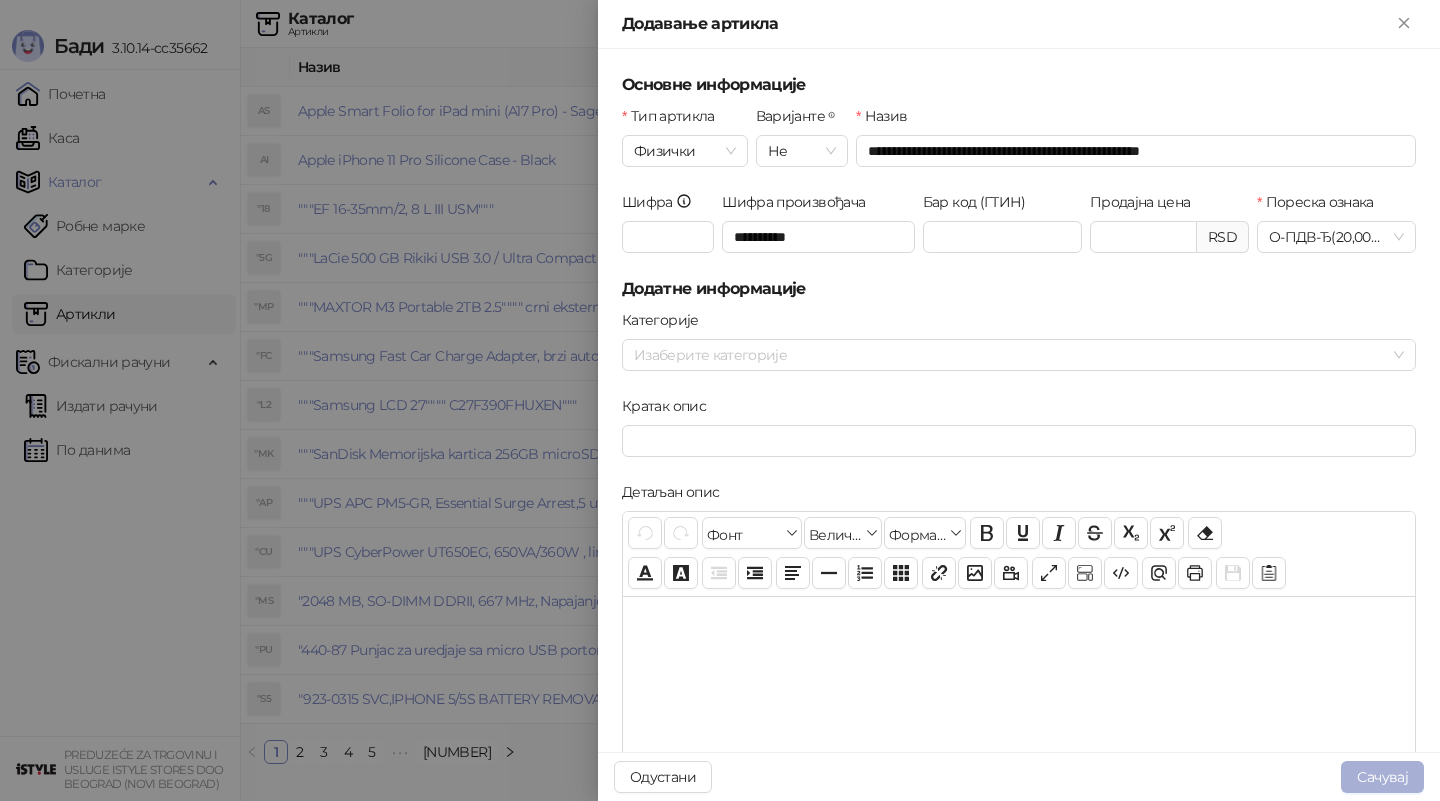 type on "********" 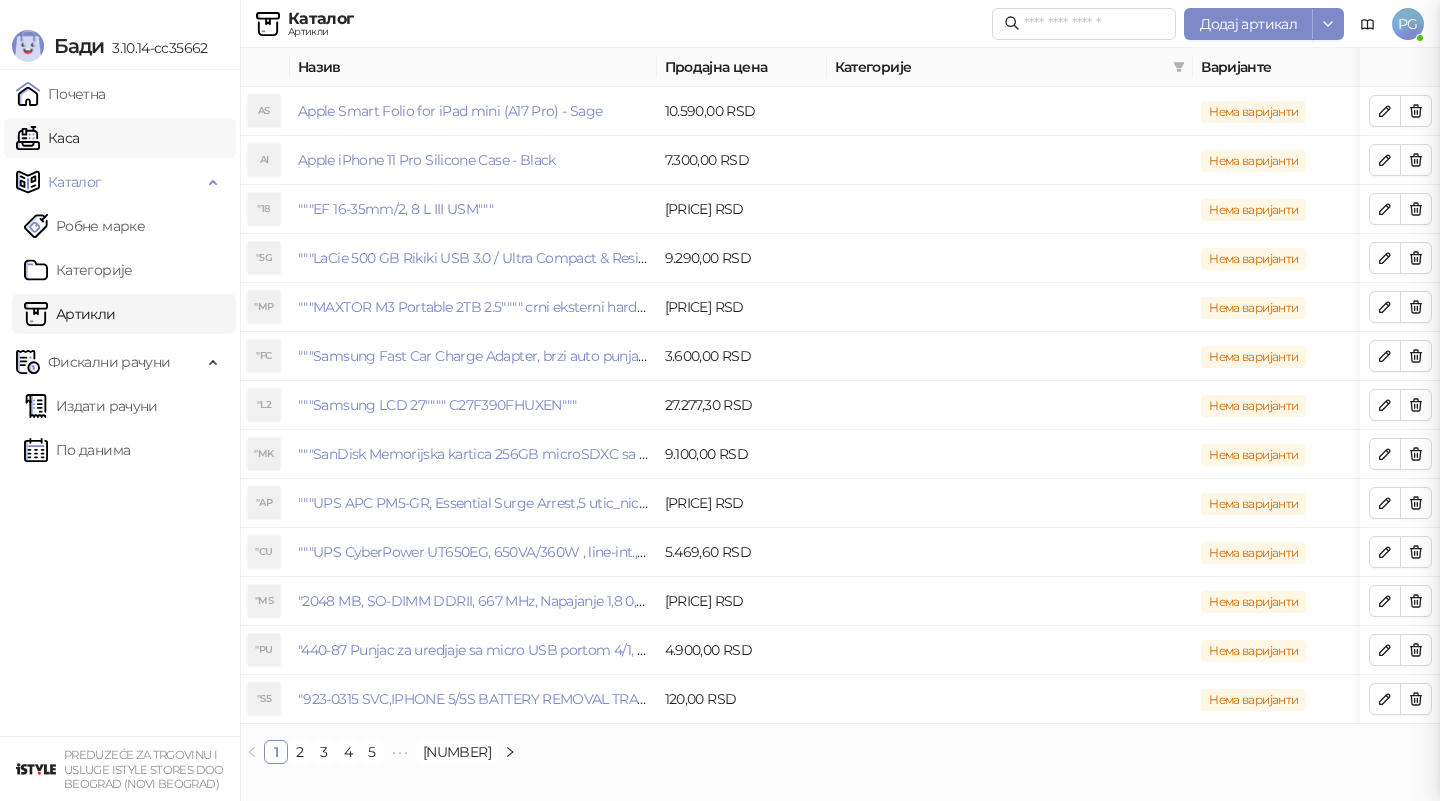 click on "Каса" at bounding box center (47, 138) 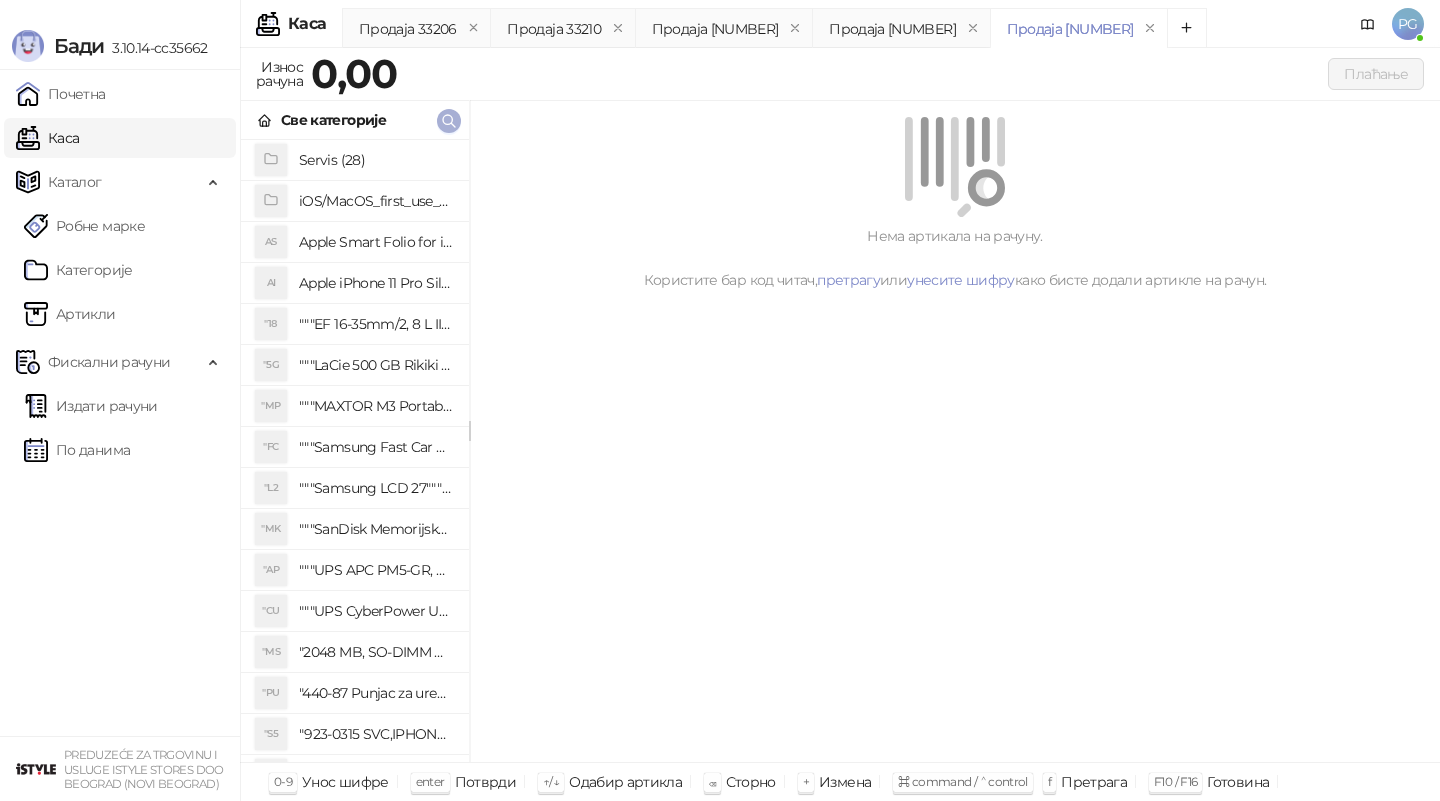 click 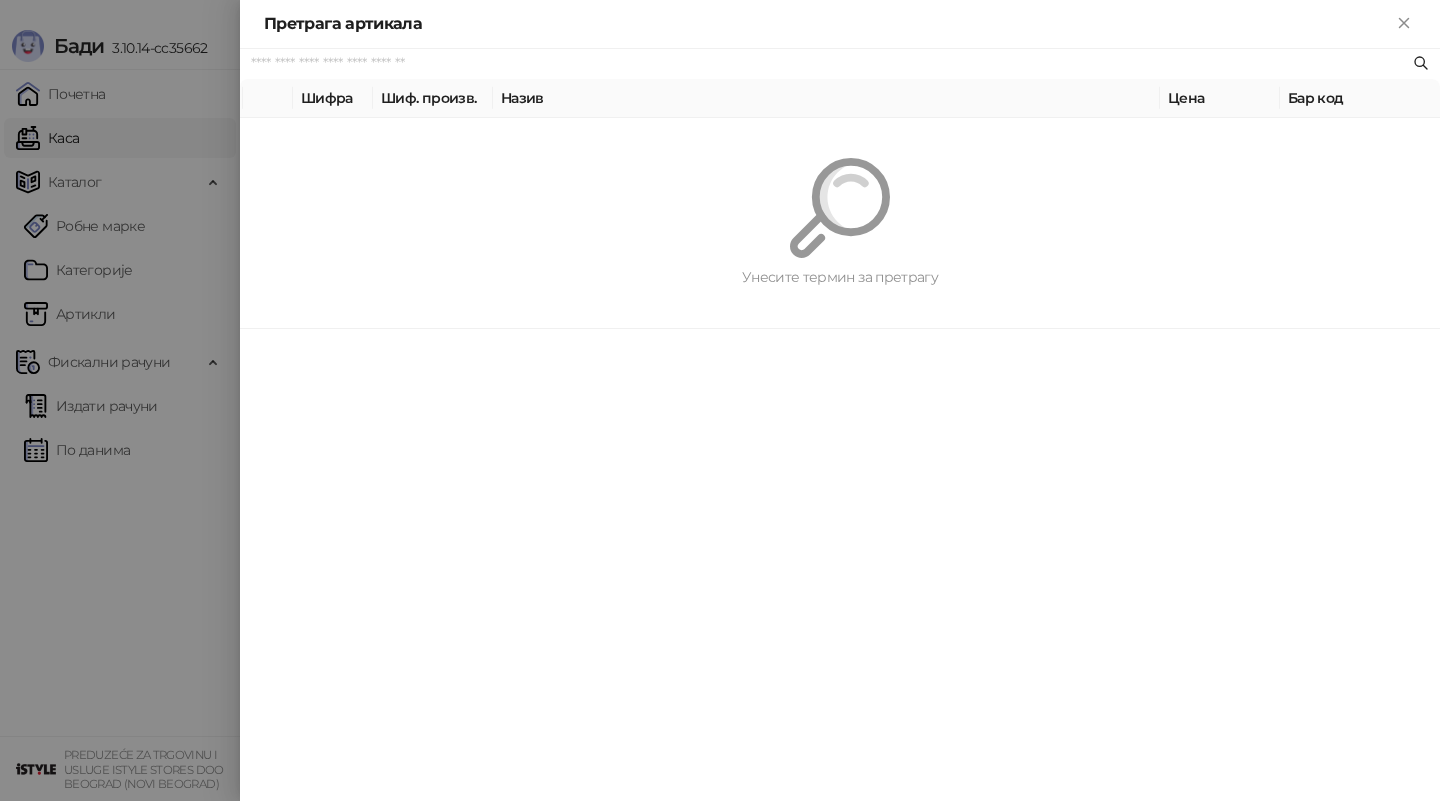 paste on "**********" 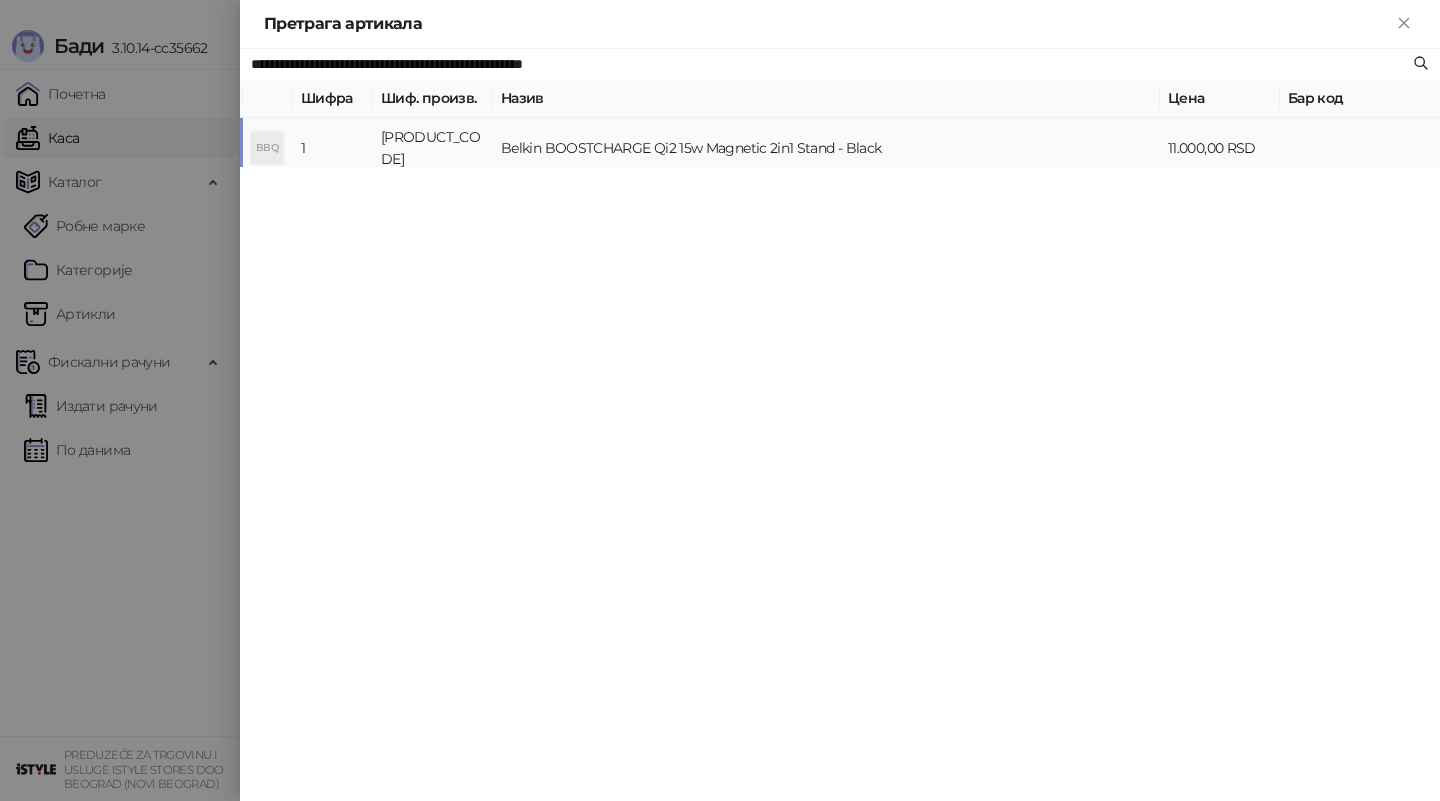 type on "**********" 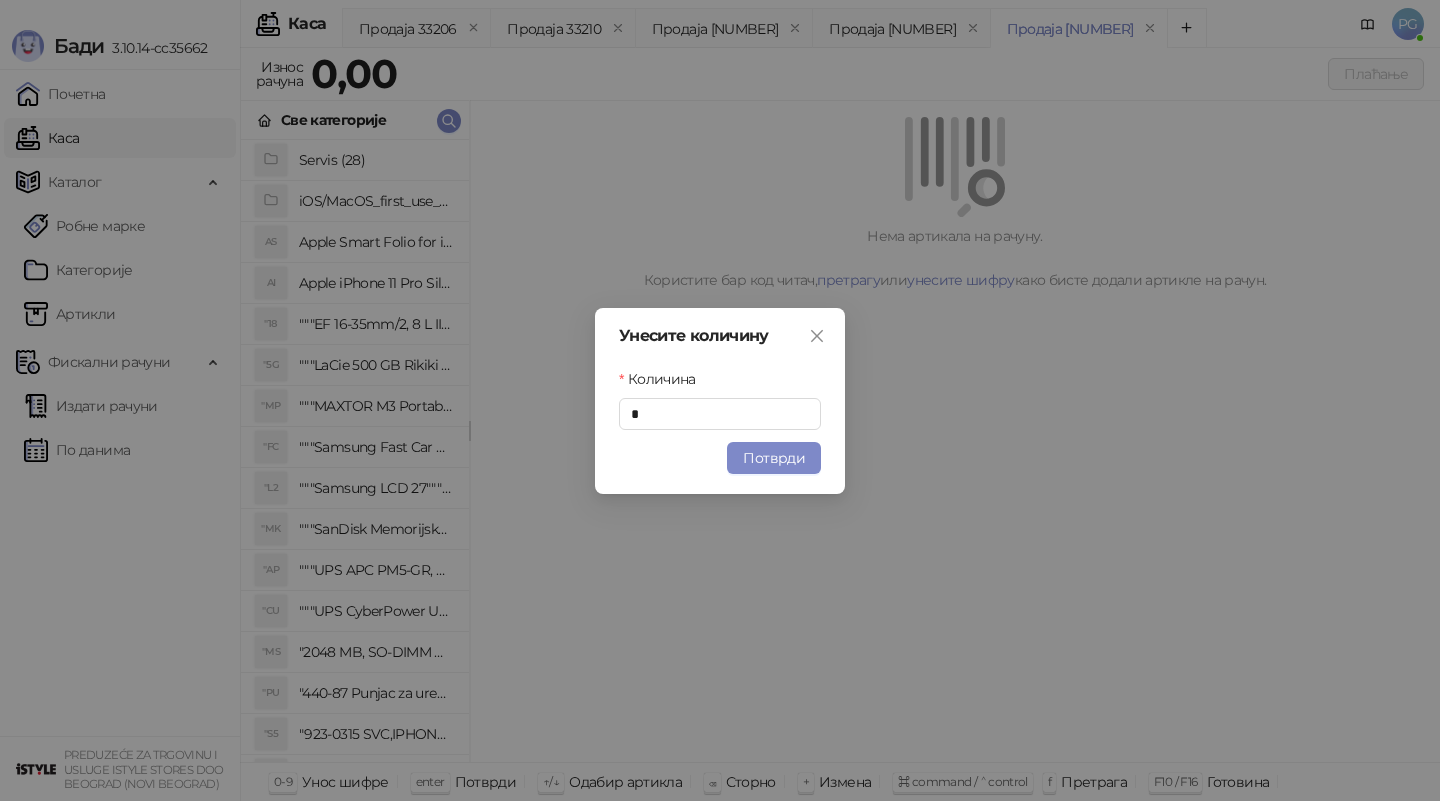 click on "Потврди" at bounding box center (774, 458) 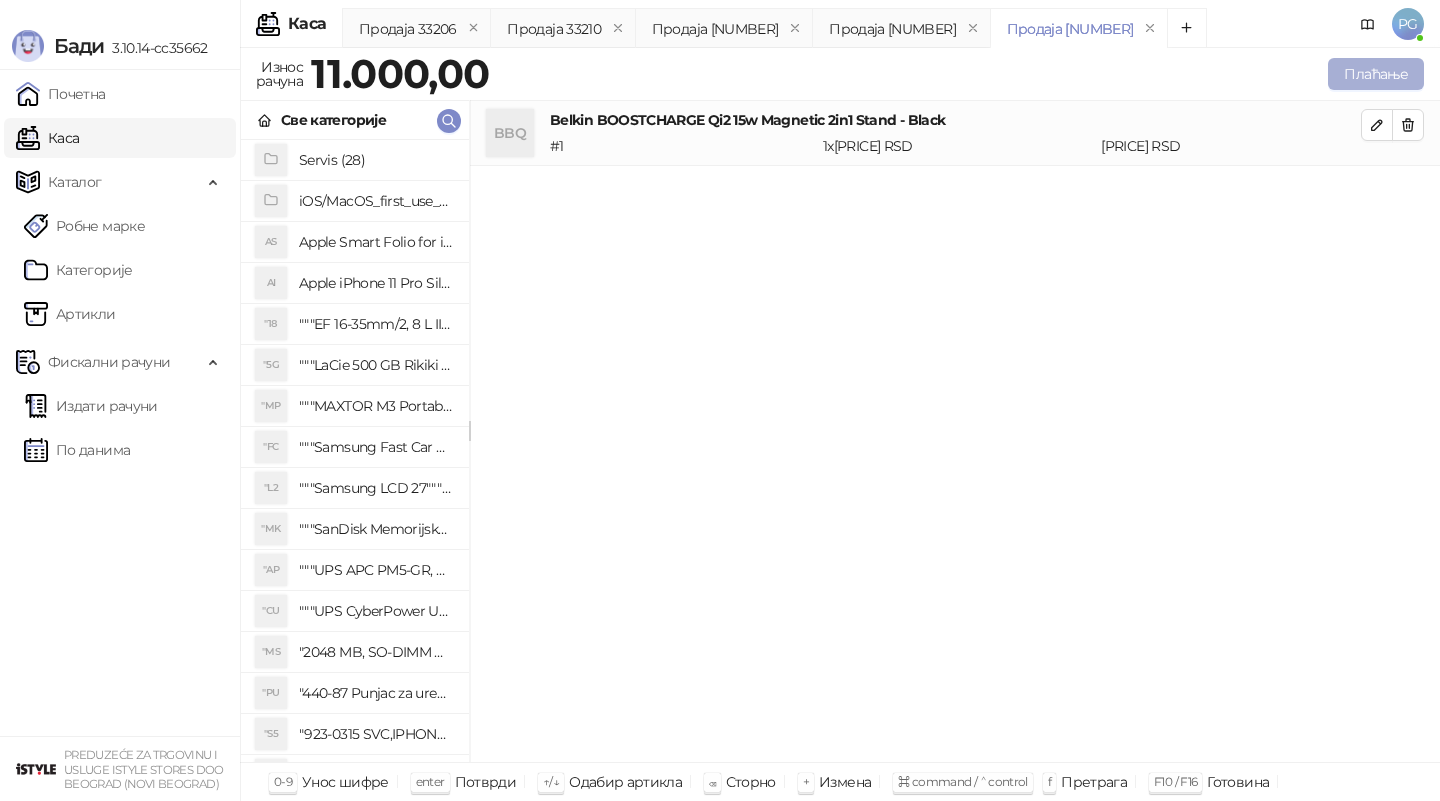 click on "Плаћање" at bounding box center (1376, 74) 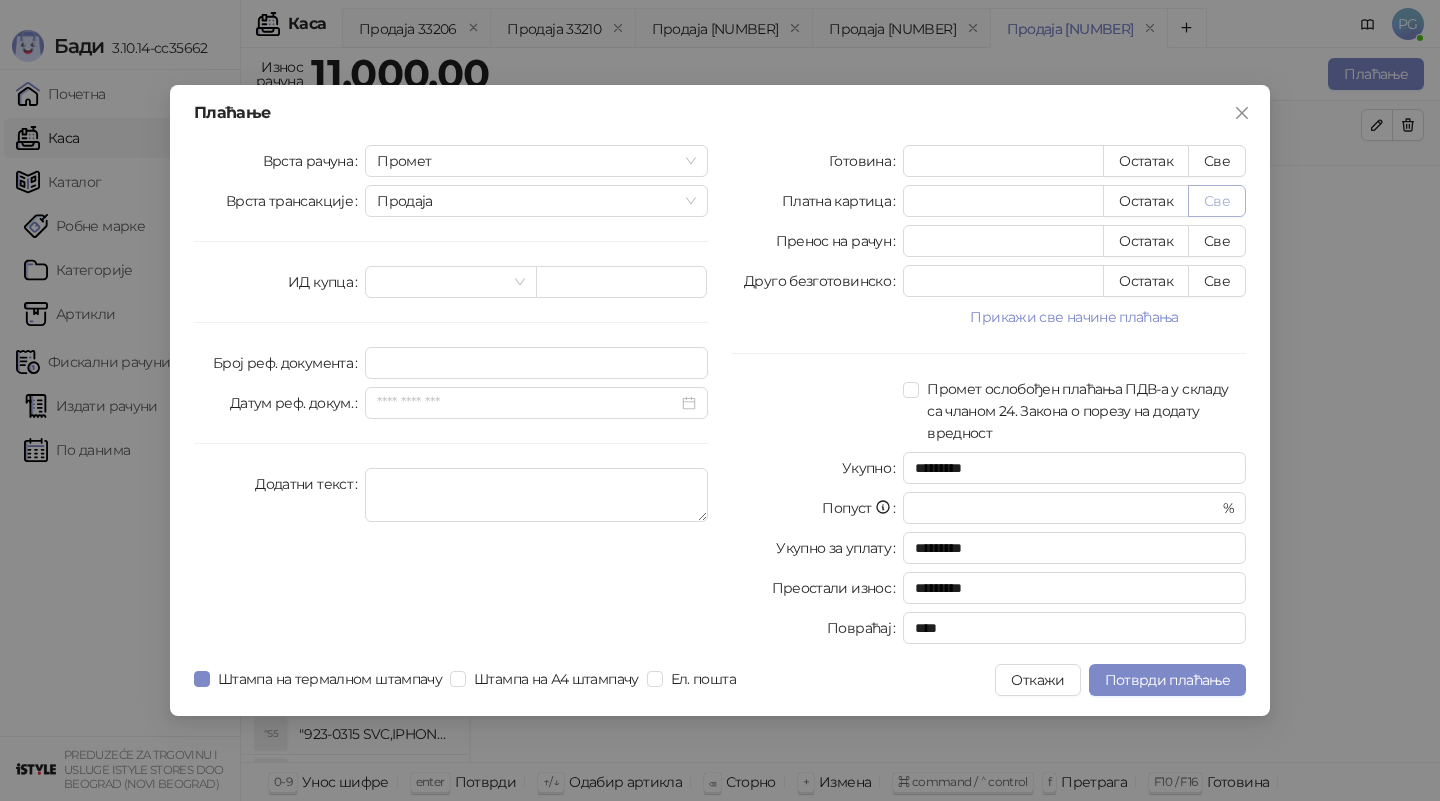 click on "Све" at bounding box center (1217, 201) 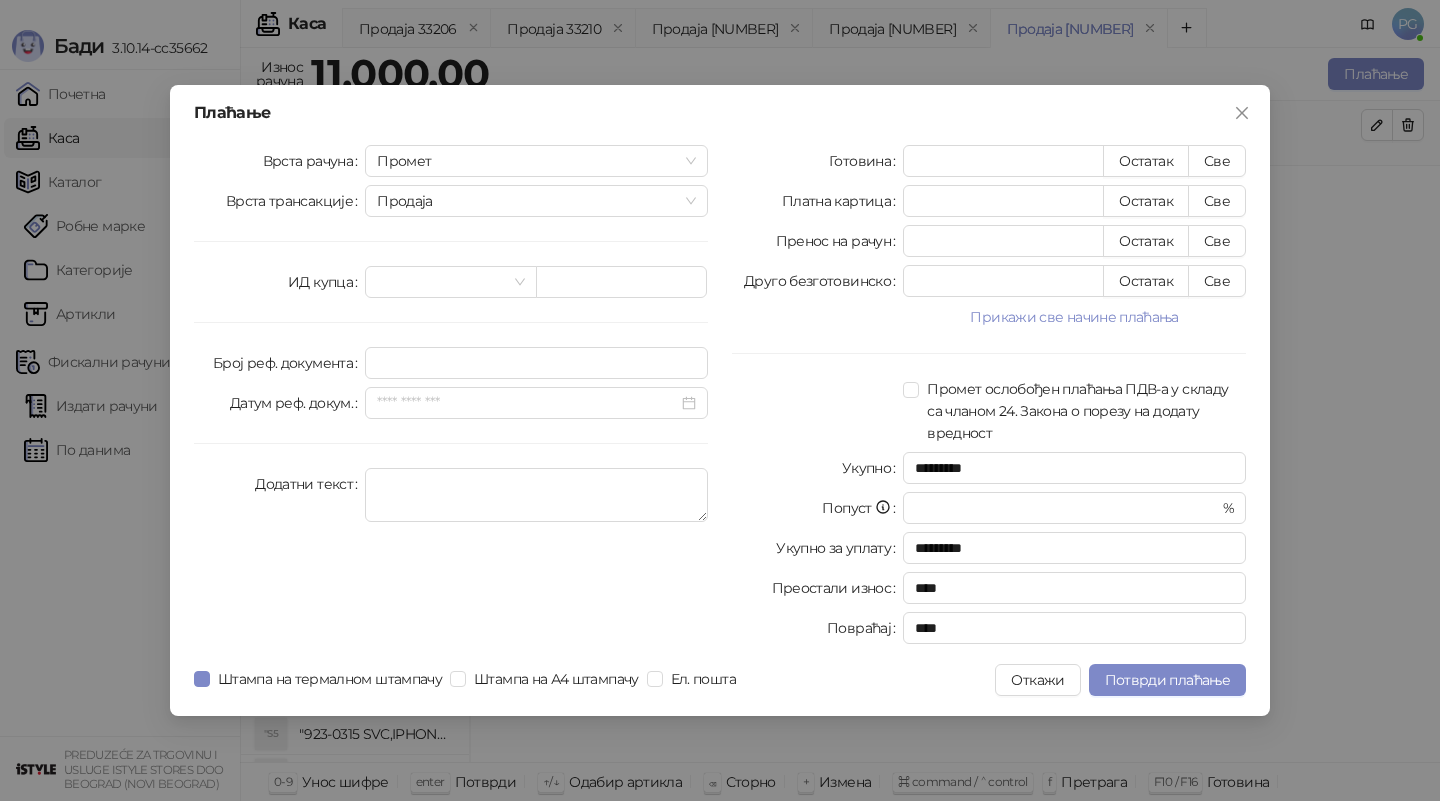 click on "Плаћање Врста рачуна Промет Врста трансакције Продаја ИД купца Број реф. документа Датум реф. докум. Додатни текст Готовина * Остатак Све Платна картица ***** Остатак Све Пренос на рачун * Остатак Све Друго безготовинско * Остатак Све Прикажи све начине плаћања Чек * Остатак Све Ваучер * Остатак Све Инстант плаћање * Остатак Све   Промет ослобођен плаћања ПДВ-а у складу са чланом 24. Закона о порезу на додату вредност Укупно ********* Попуст   * % Укупно за уплату ********* Преостали износ **** Повраћај **** Штампа на термалном штампачу Штампа на А4 штампачу Ел. пошта Откажи" at bounding box center [720, 400] 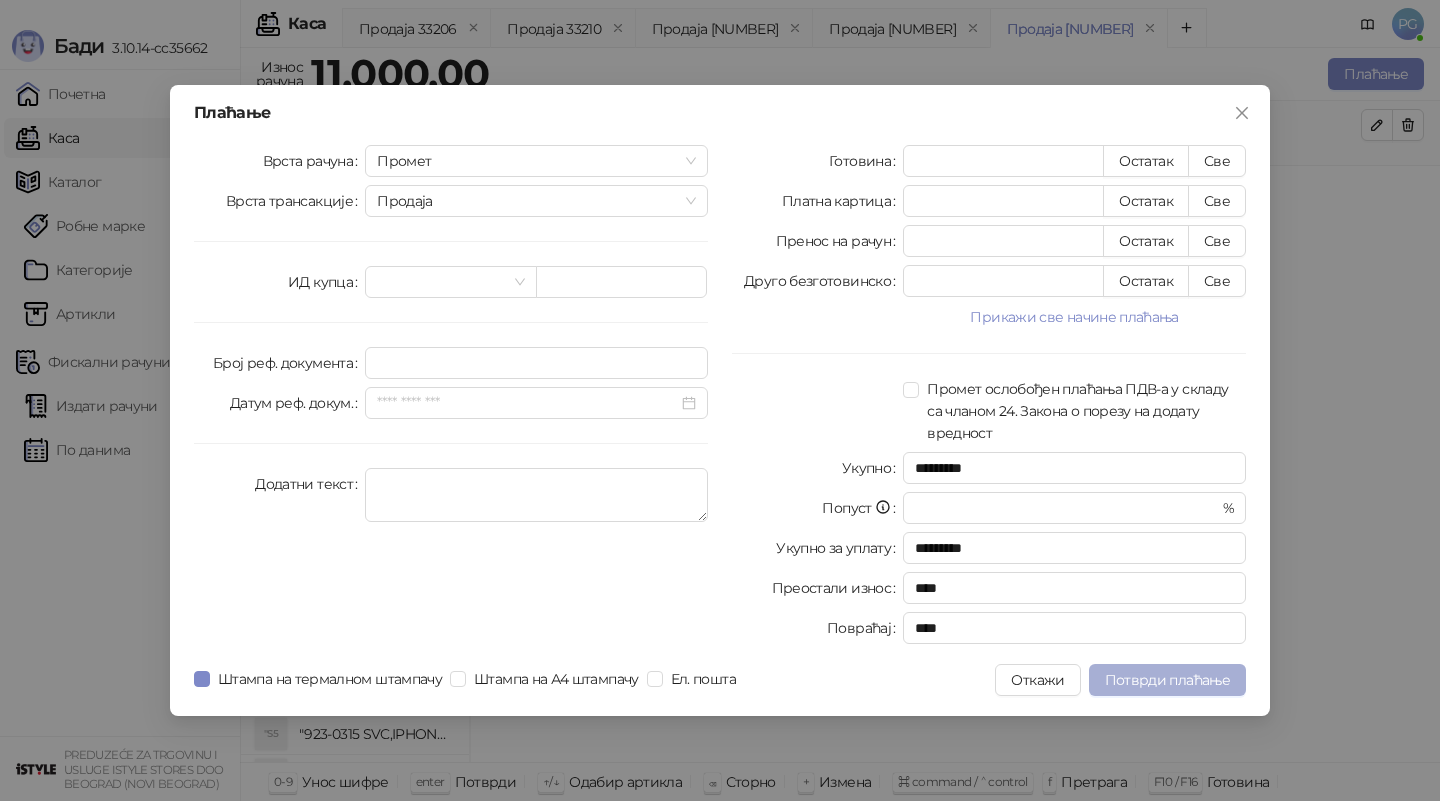 click on "Потврди плаћање" at bounding box center (1167, 680) 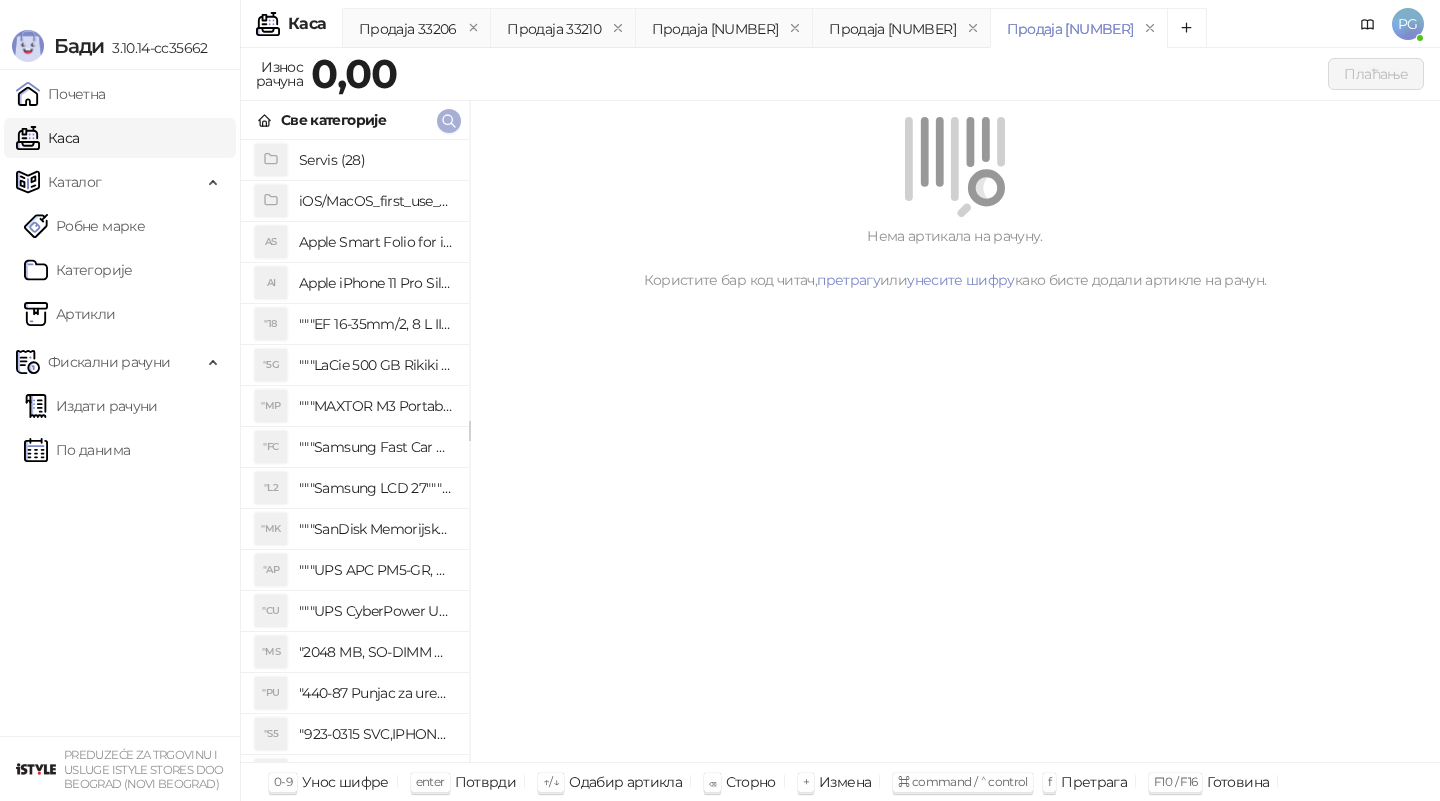 click 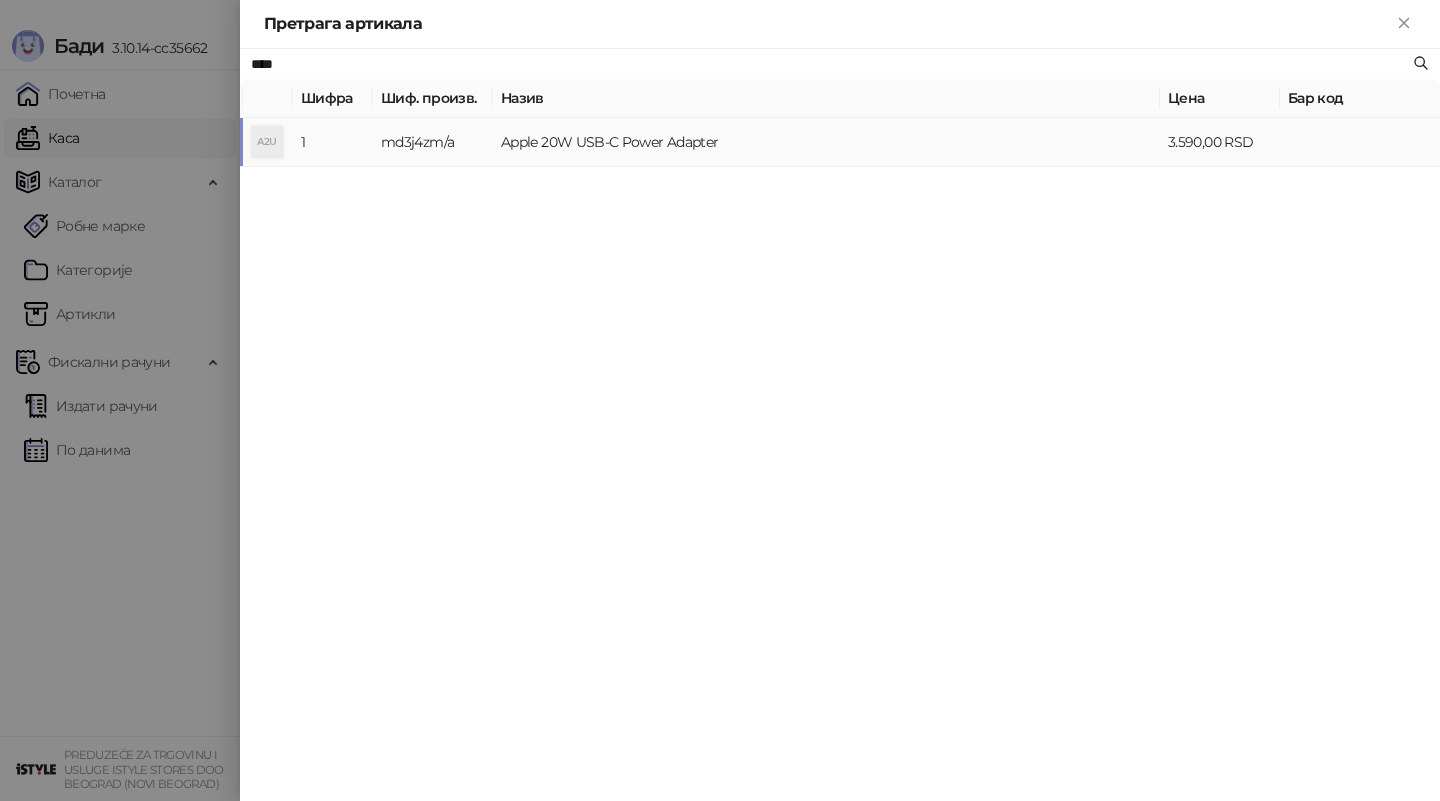 click on "Apple 20W USB-C Power Adapter" at bounding box center [826, 142] 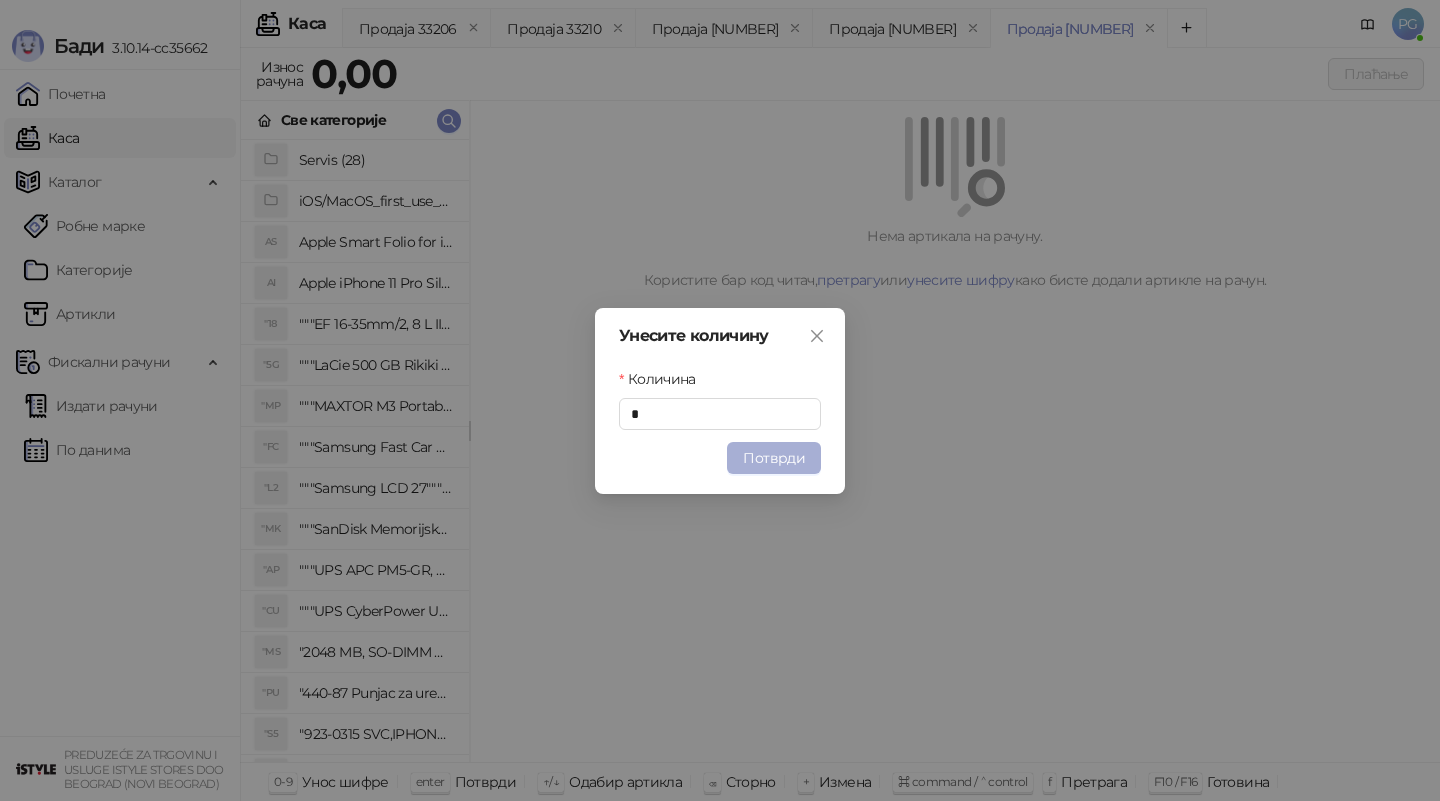 click on "Потврди" at bounding box center [774, 458] 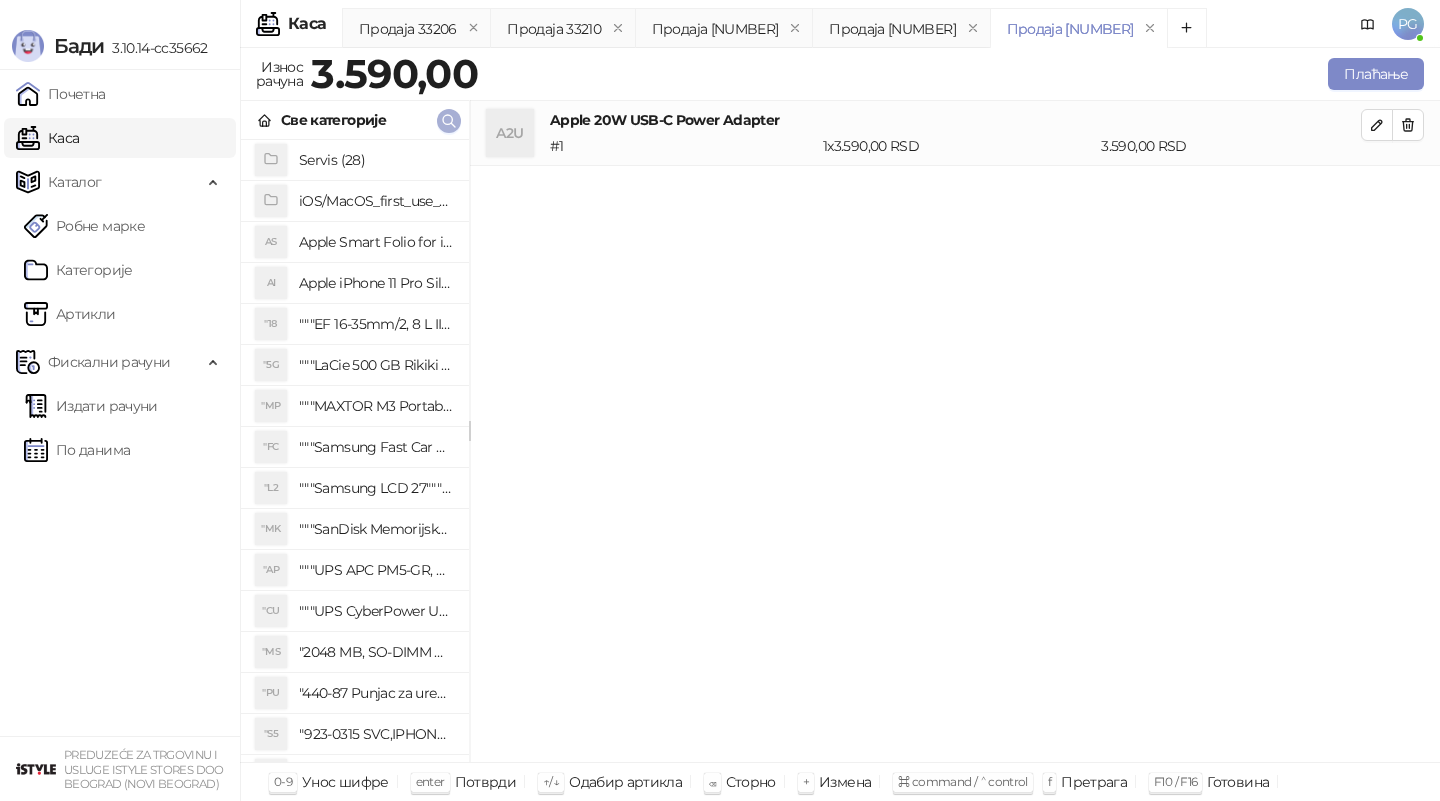 click 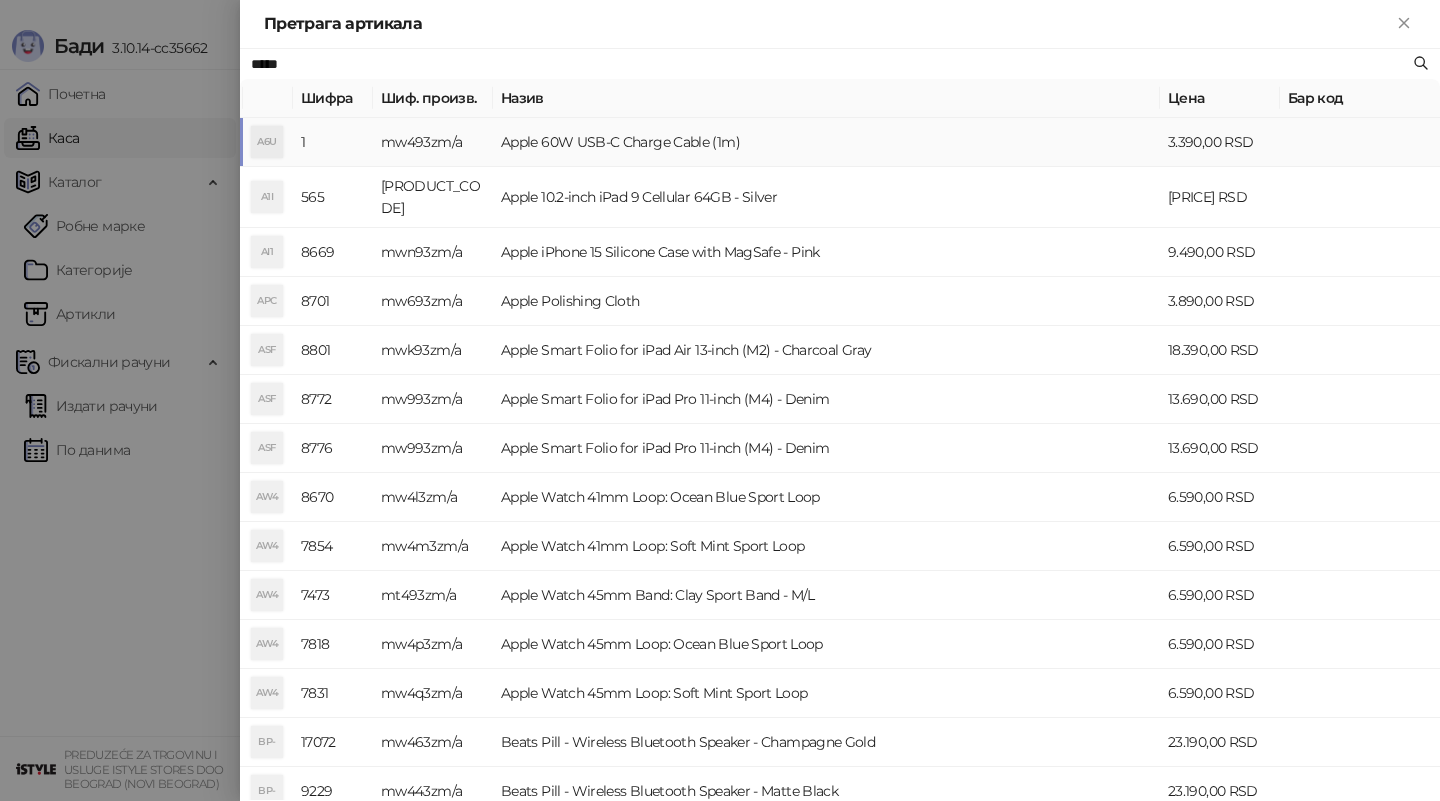 click on "mw493zm/a" at bounding box center (433, 142) 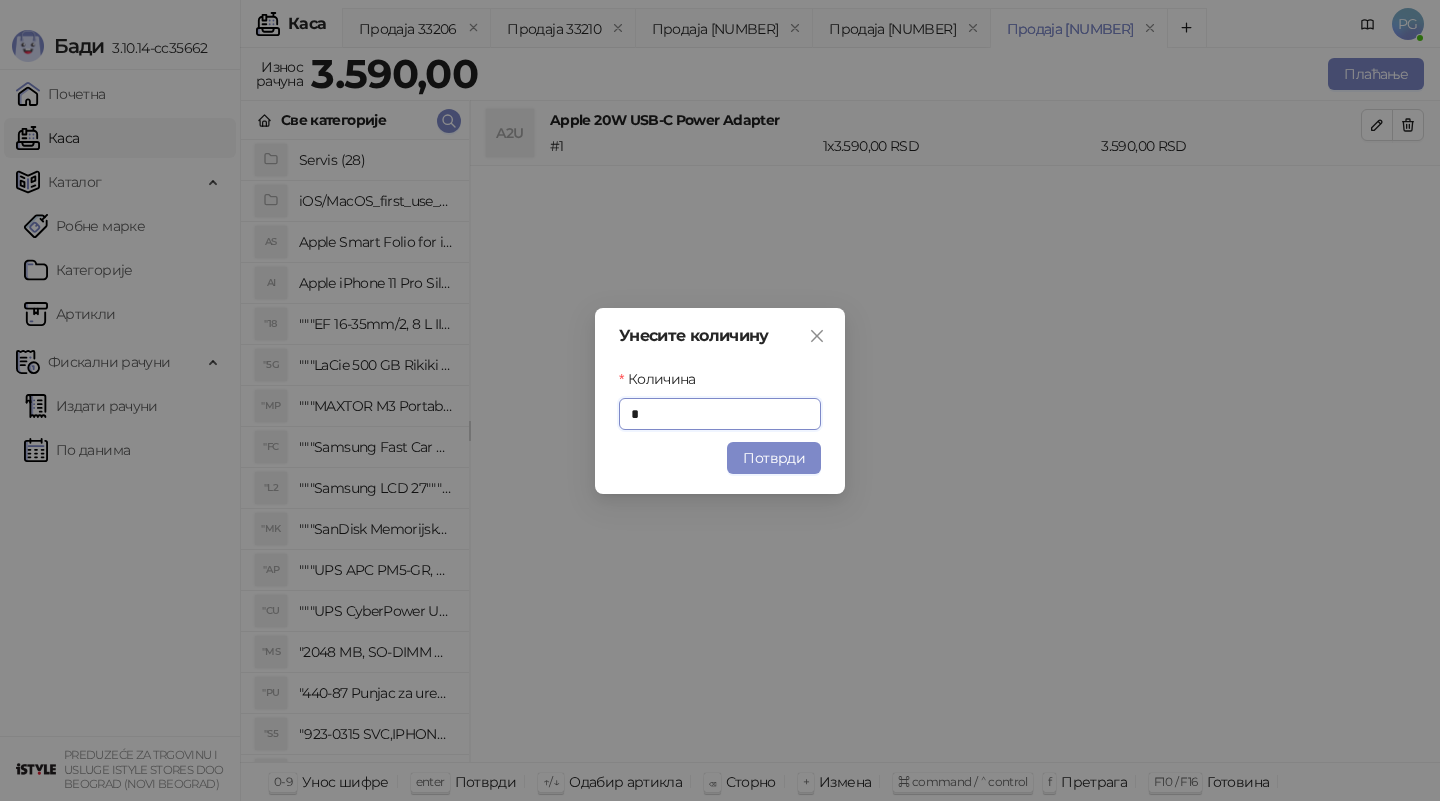 click on "Потврди" at bounding box center [774, 458] 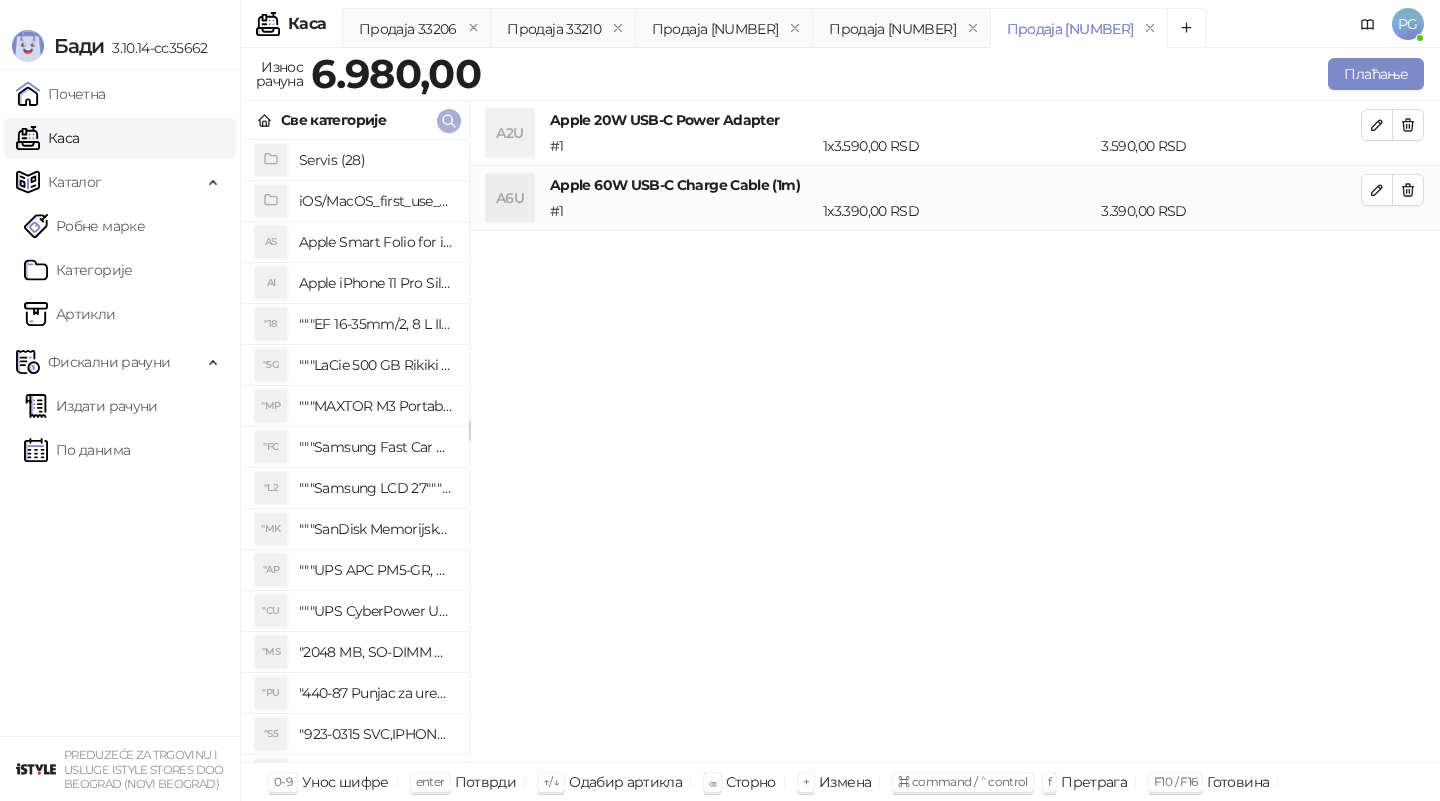 click 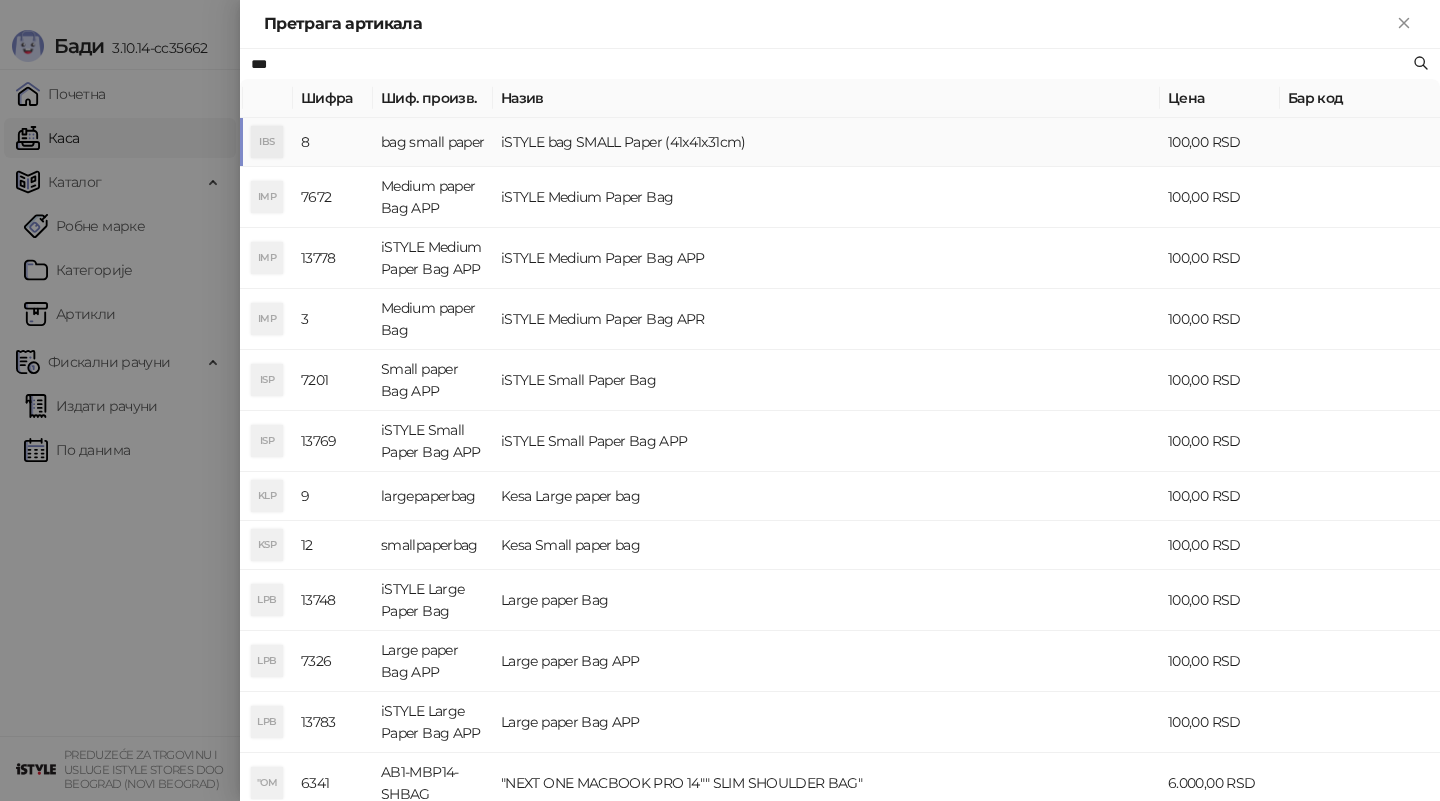 type on "***" 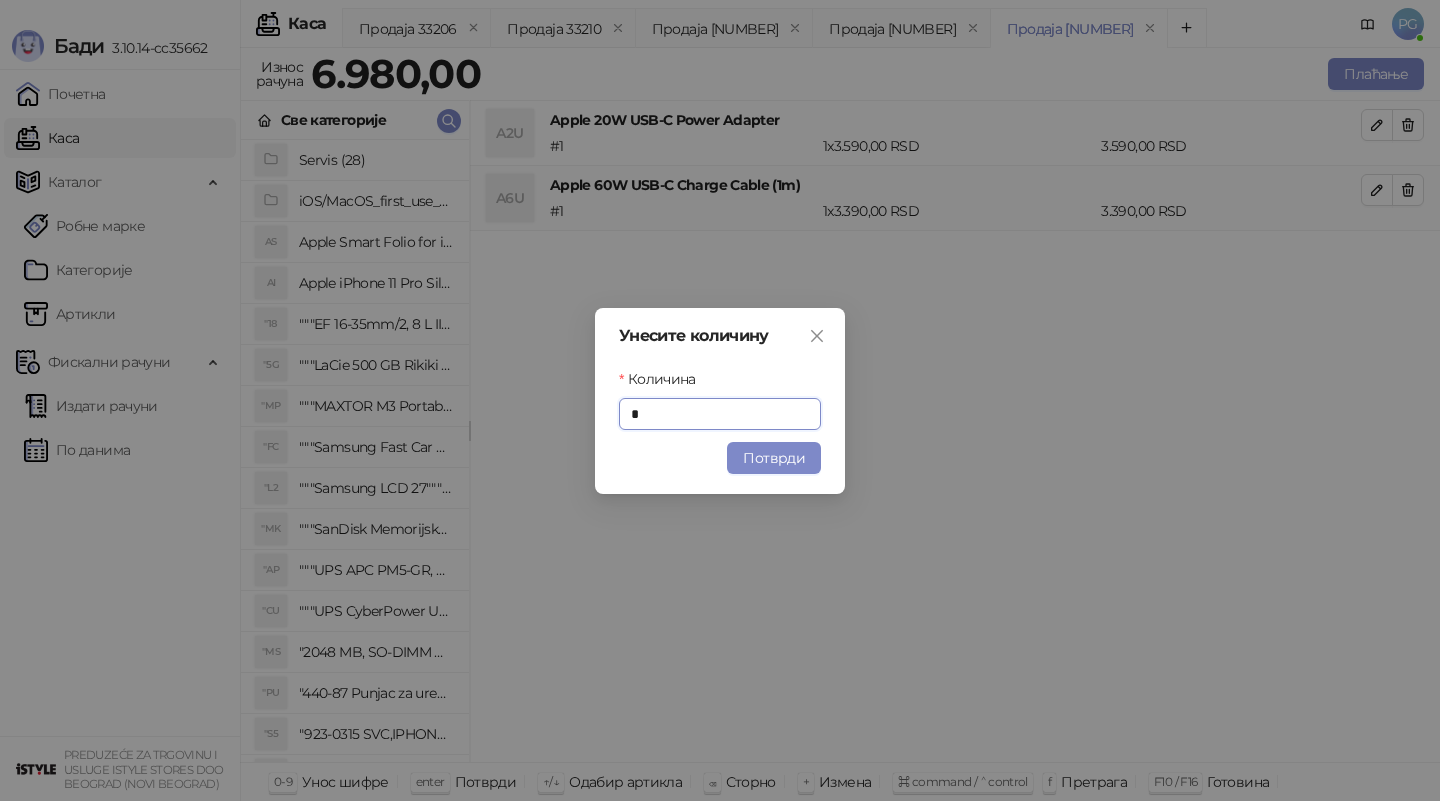 click on "Потврди" at bounding box center [774, 458] 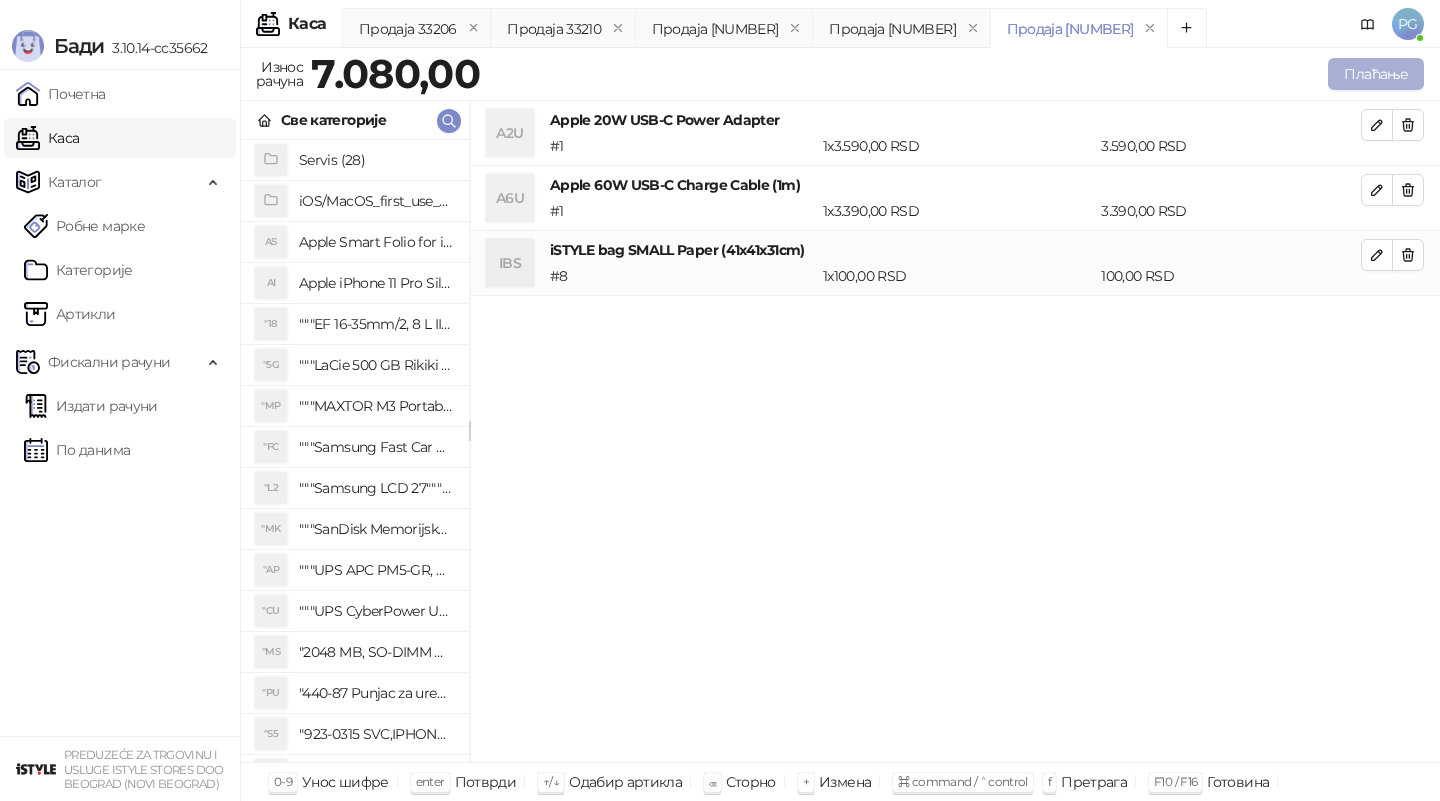click on "Плаћање" at bounding box center [1376, 74] 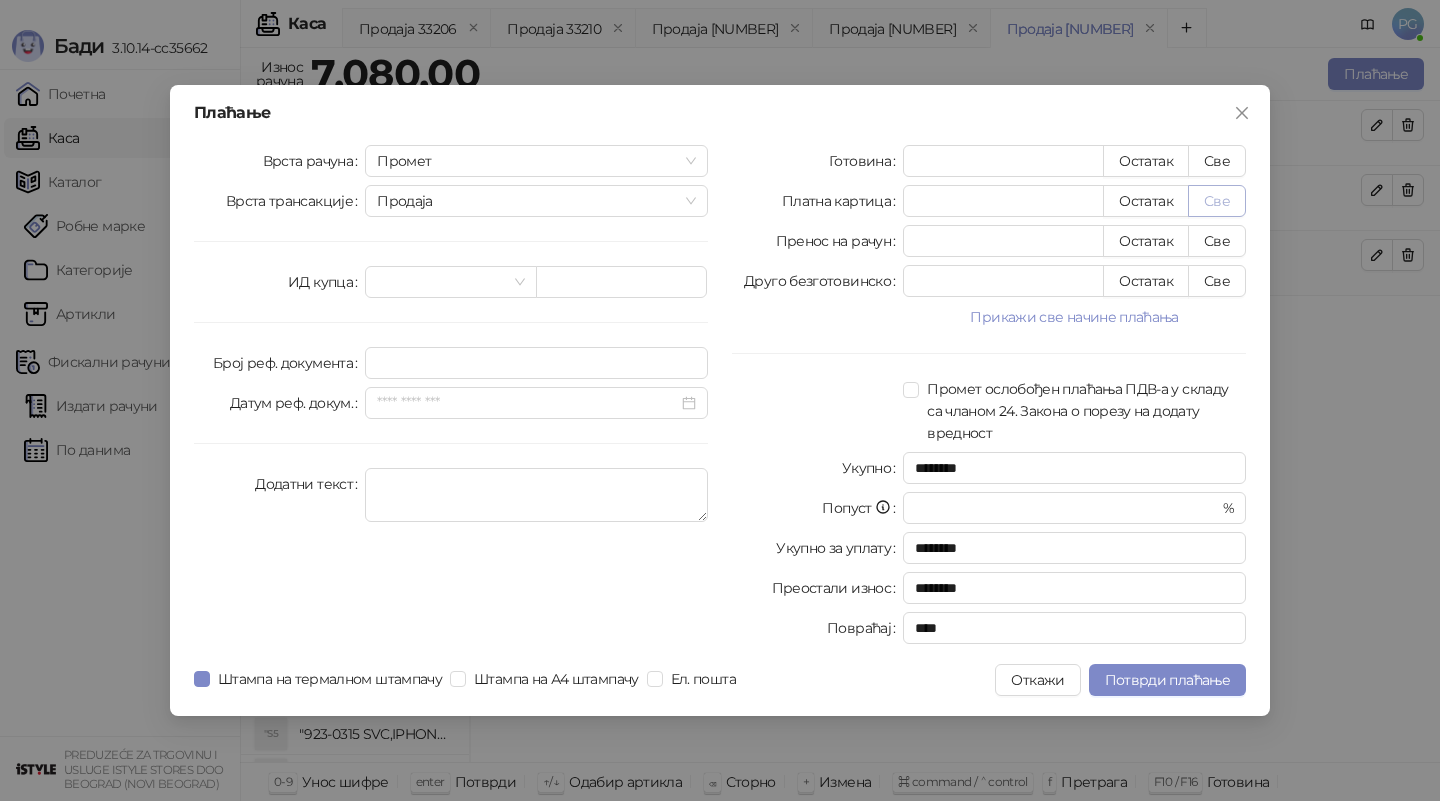 click on "Све" at bounding box center [1217, 201] 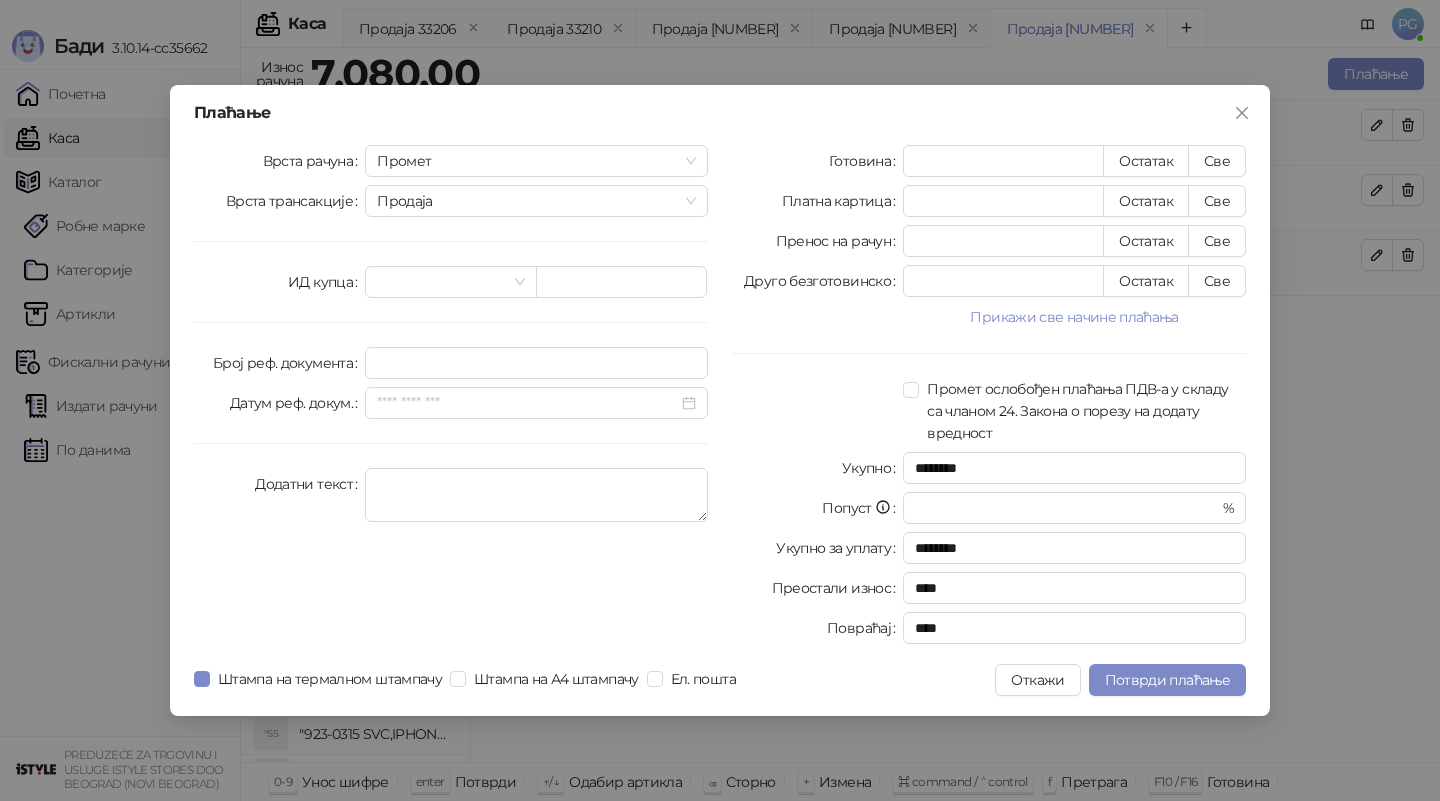 click on "Плаћање Врста рачуна Промет Врста трансакције Продаја ИД купца Број реф. документа Датум реф. докум. Додатни текст Готовина * Остатак Све Платна картица **** Остатак Све Пренос на рачун * Остатак Све Друго безготовинско * Остатак Све Прикажи све начине плаћања Чек * Остатак Све Ваучер * Остатак Све Инстант плаћање * Остатак Све   Промет ослобођен плаћања ПДВ-а у складу са чланом 24. Закона о порезу на додату вредност Укупно ******** Попуст   * % Укупно за уплату ******** Преостали износ **** Повраћај **** Штампа на термалном штампачу Штампа на А4 штампачу Ел. пошта Откажи" at bounding box center (720, 400) 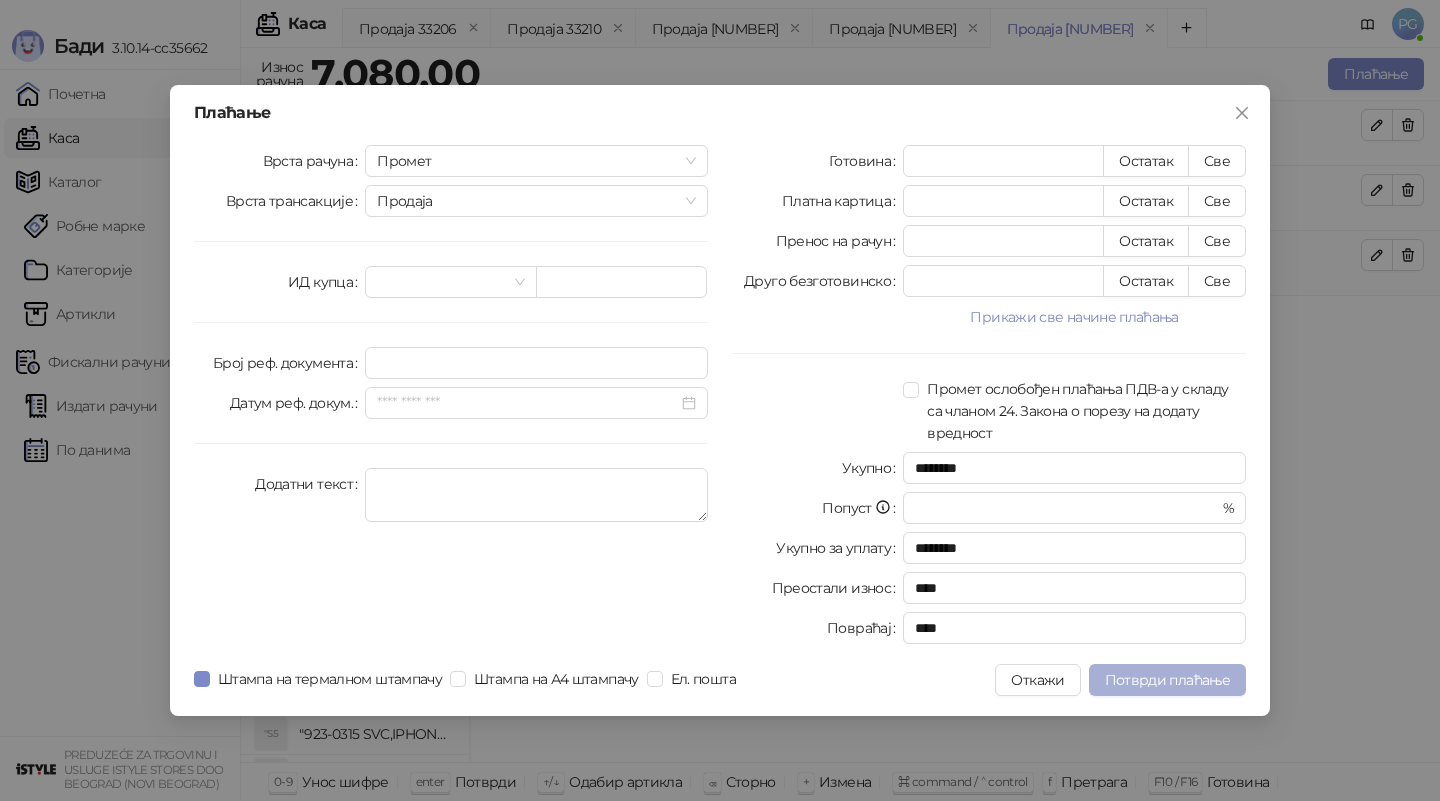 click on "Потврди плаћање" at bounding box center [1167, 680] 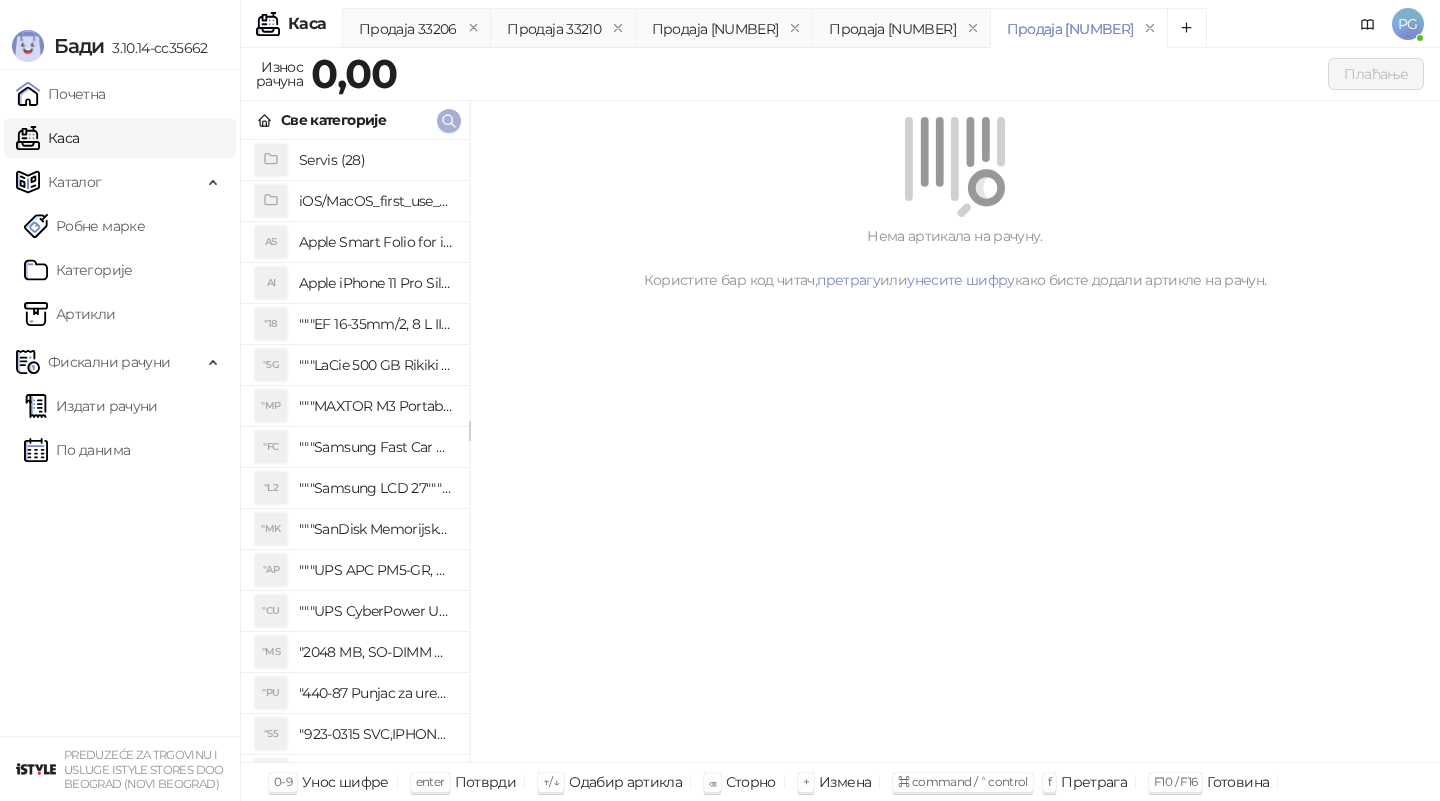 click at bounding box center (449, 121) 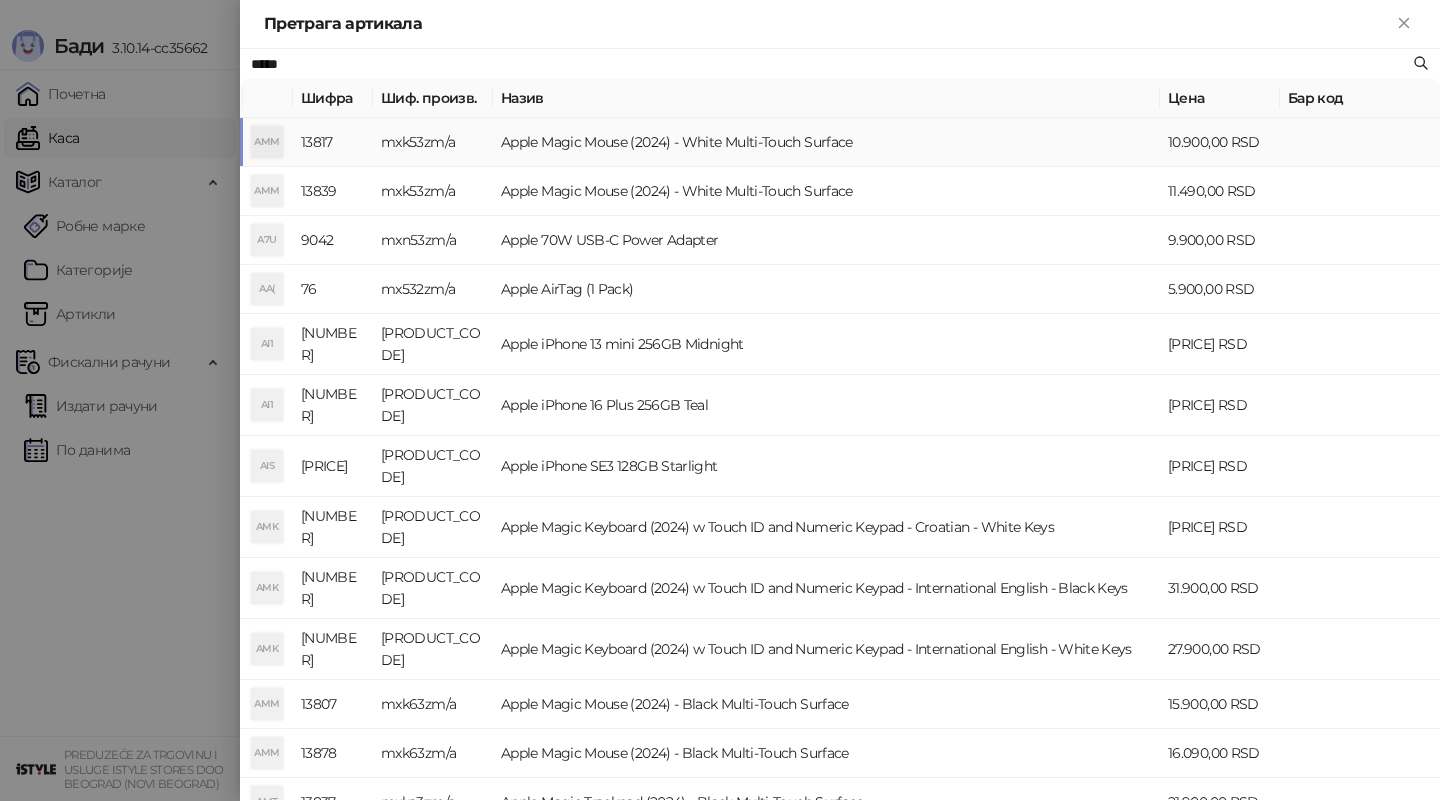 type on "*****" 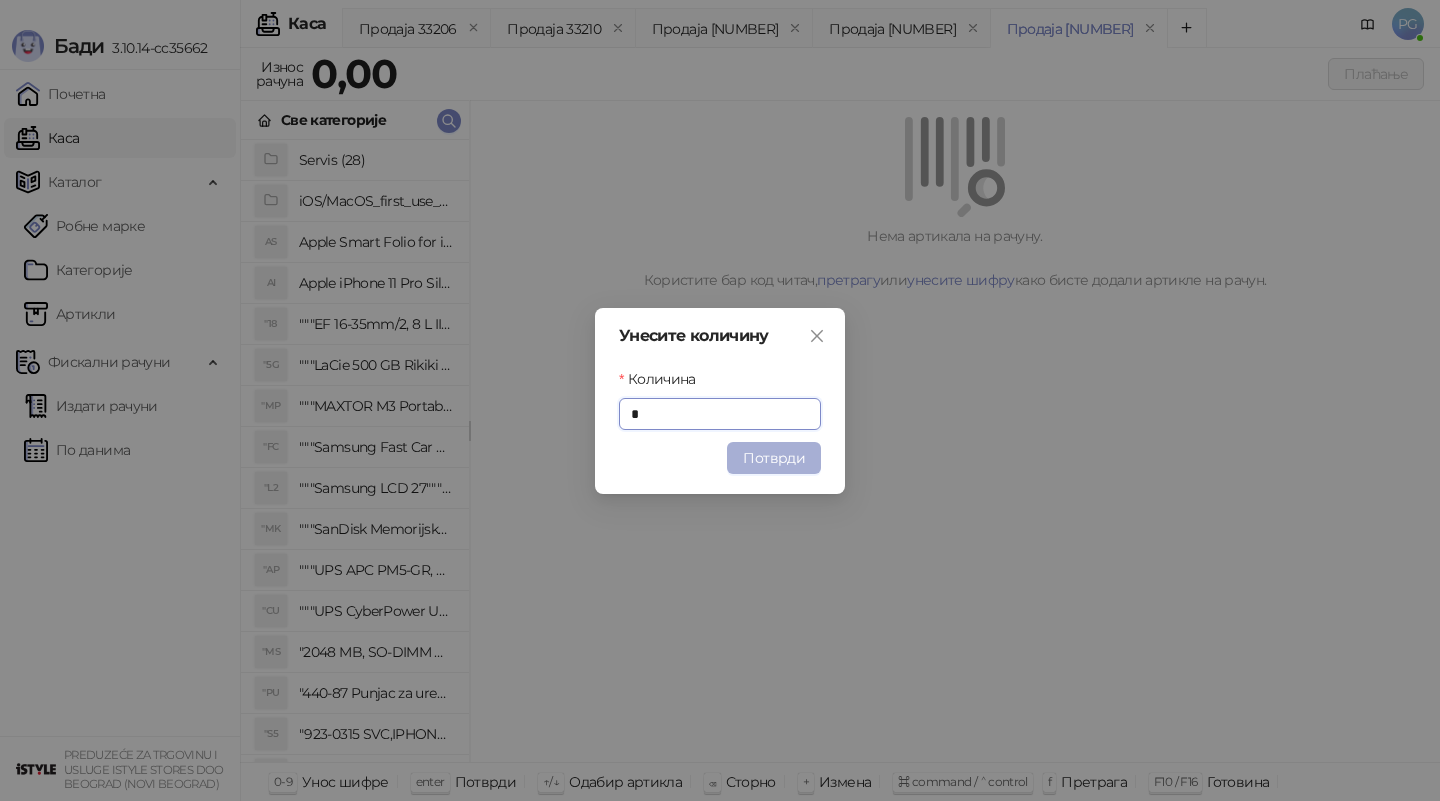 click on "Потврди" at bounding box center [774, 458] 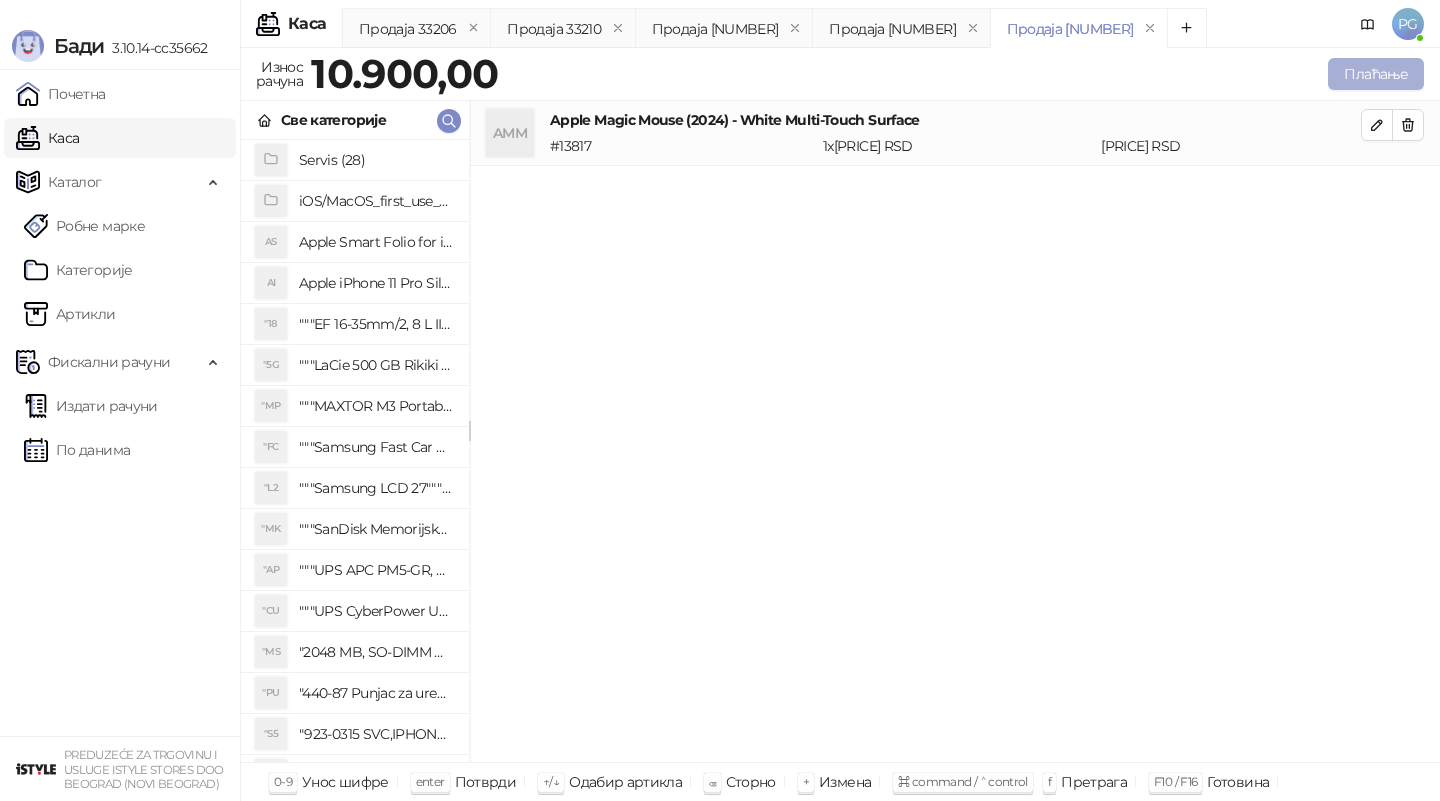 click on "Плаћање" at bounding box center [1376, 74] 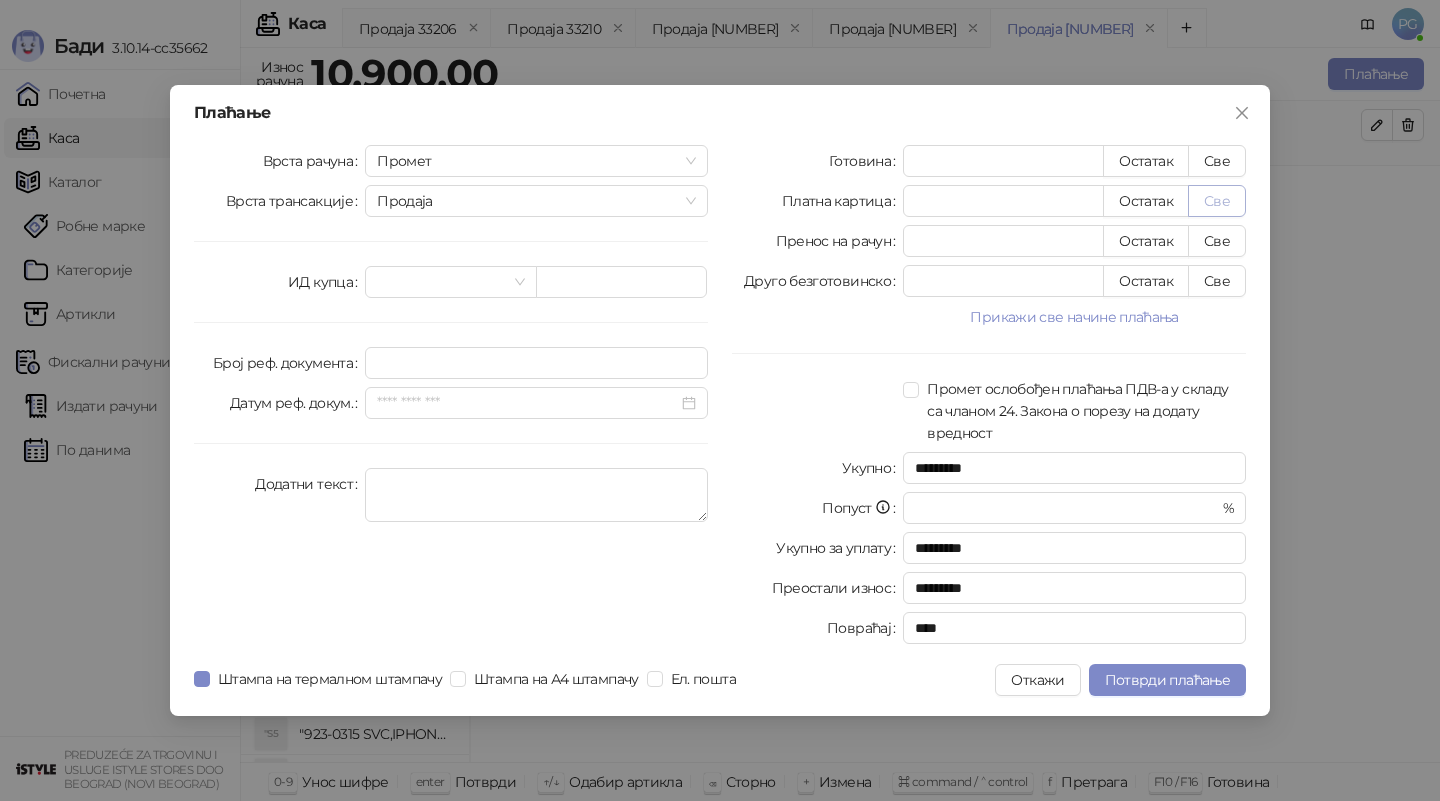 click on "Све" at bounding box center [1217, 201] 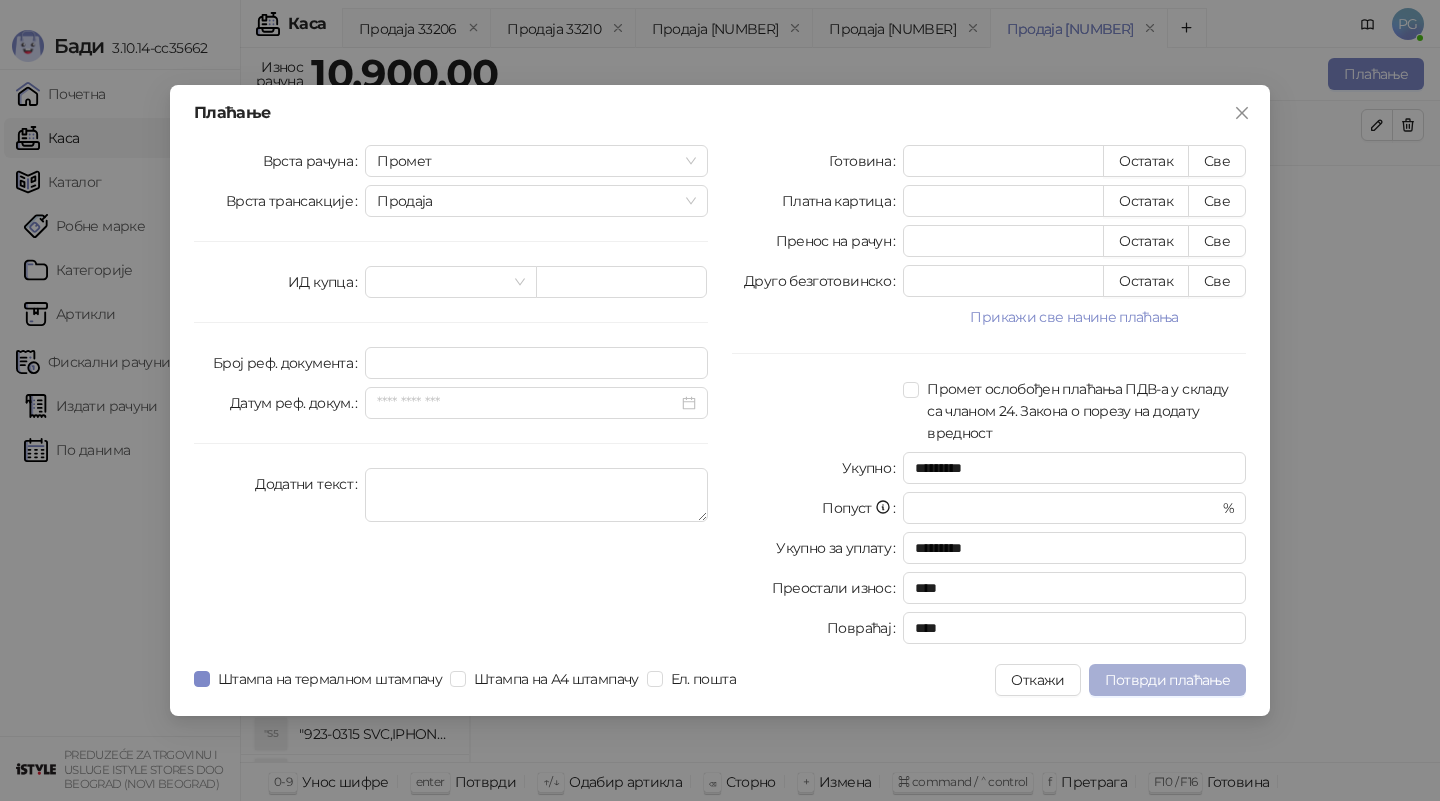 click on "Потврди плаћање" at bounding box center [1167, 680] 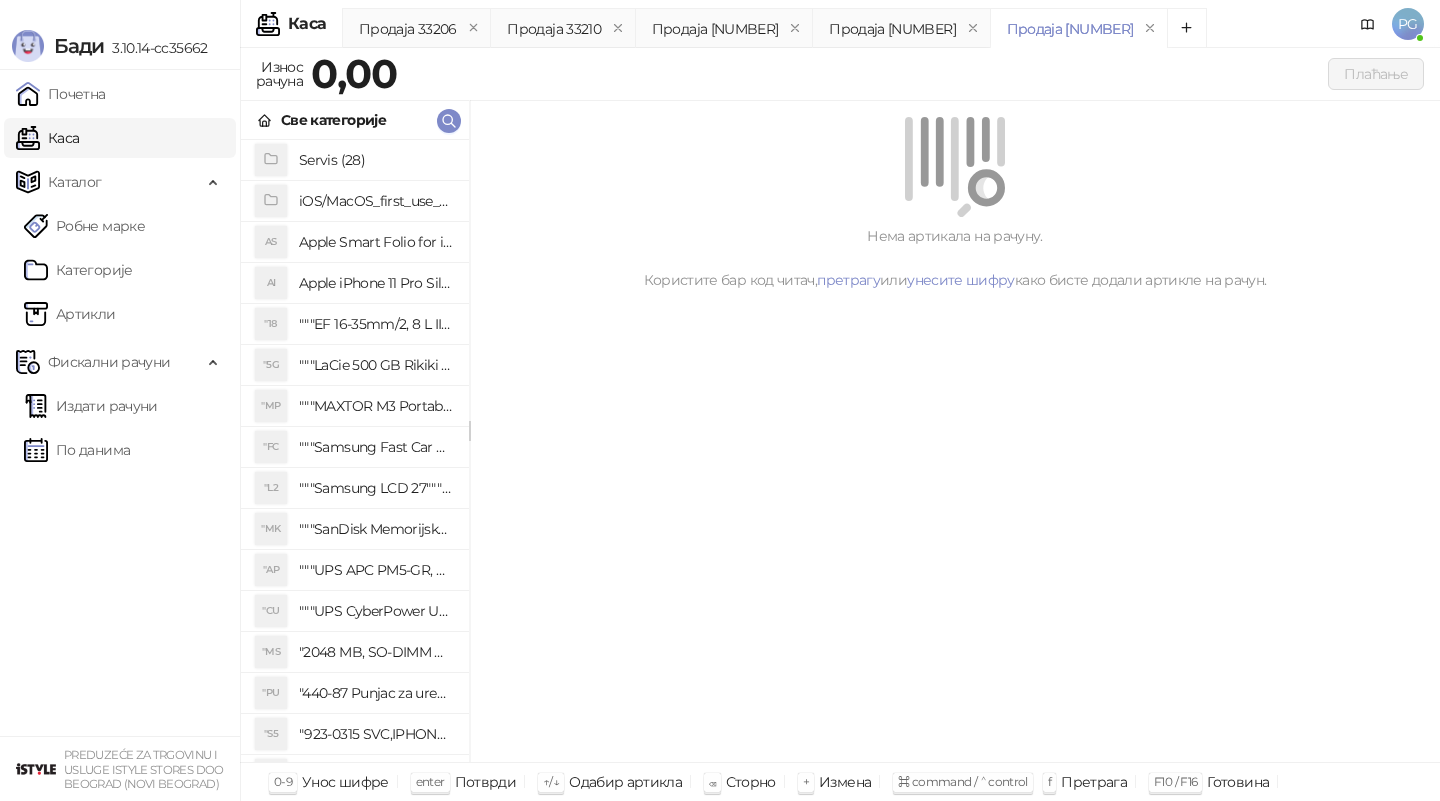 click on "Све категорије" at bounding box center [355, 120] 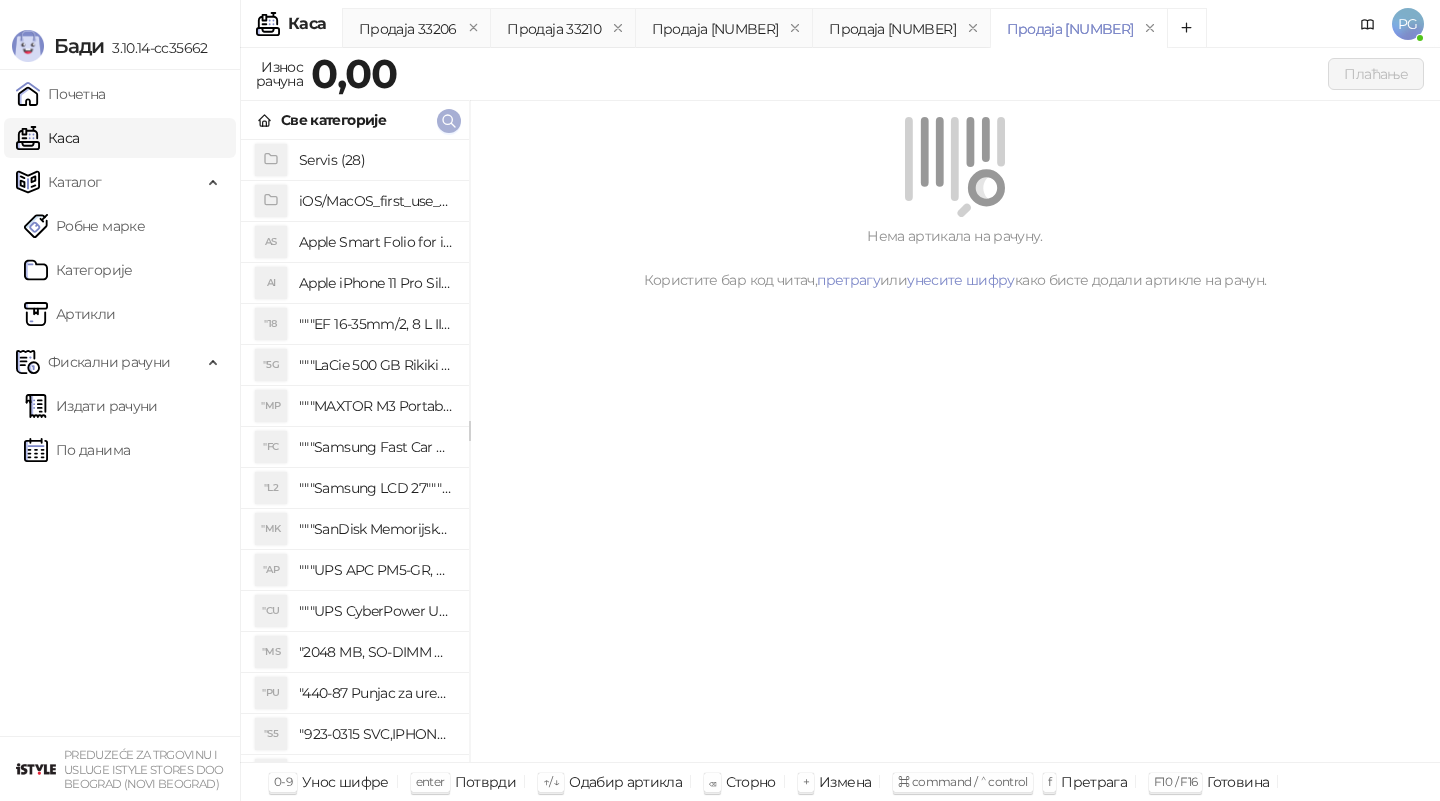 click at bounding box center (449, 121) 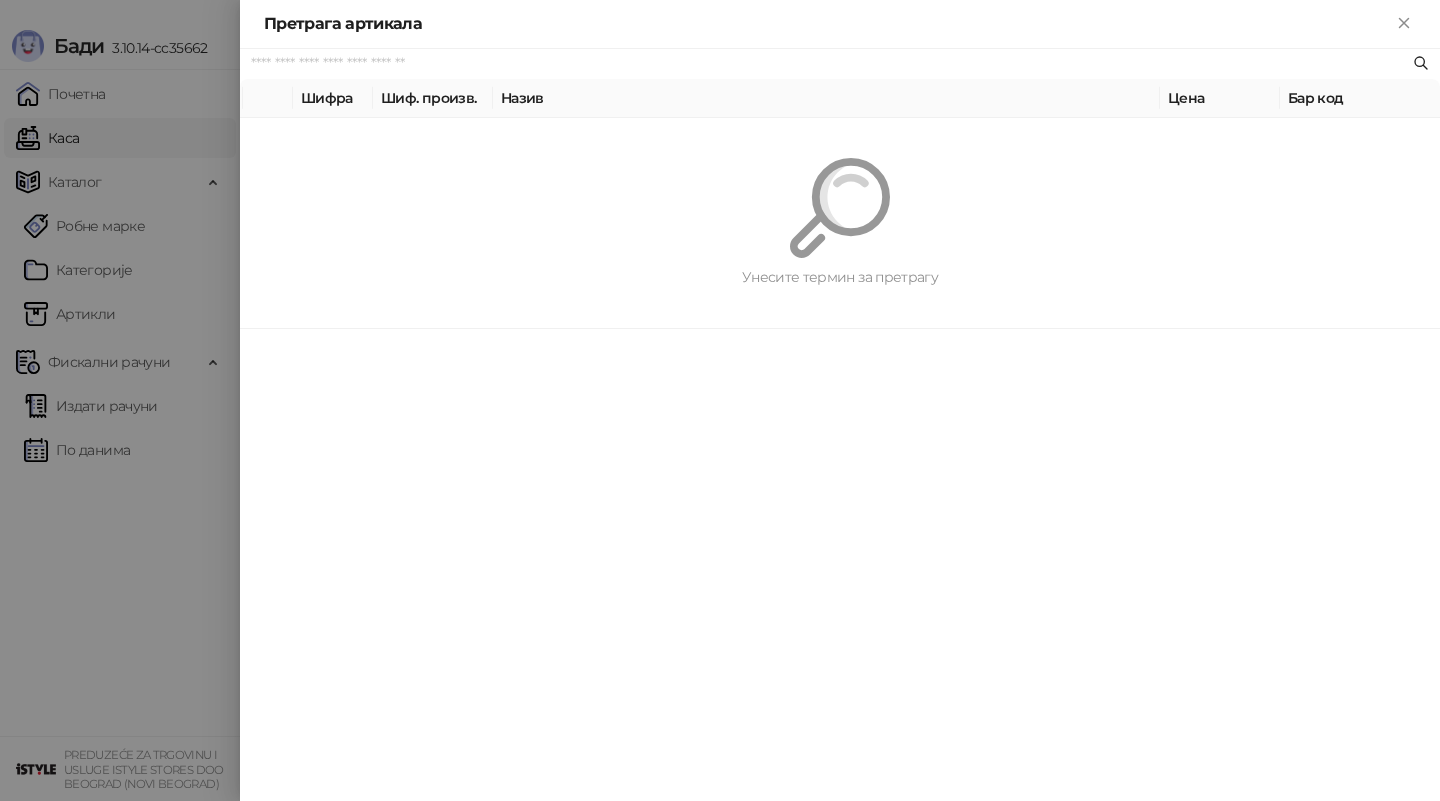 paste on "*********" 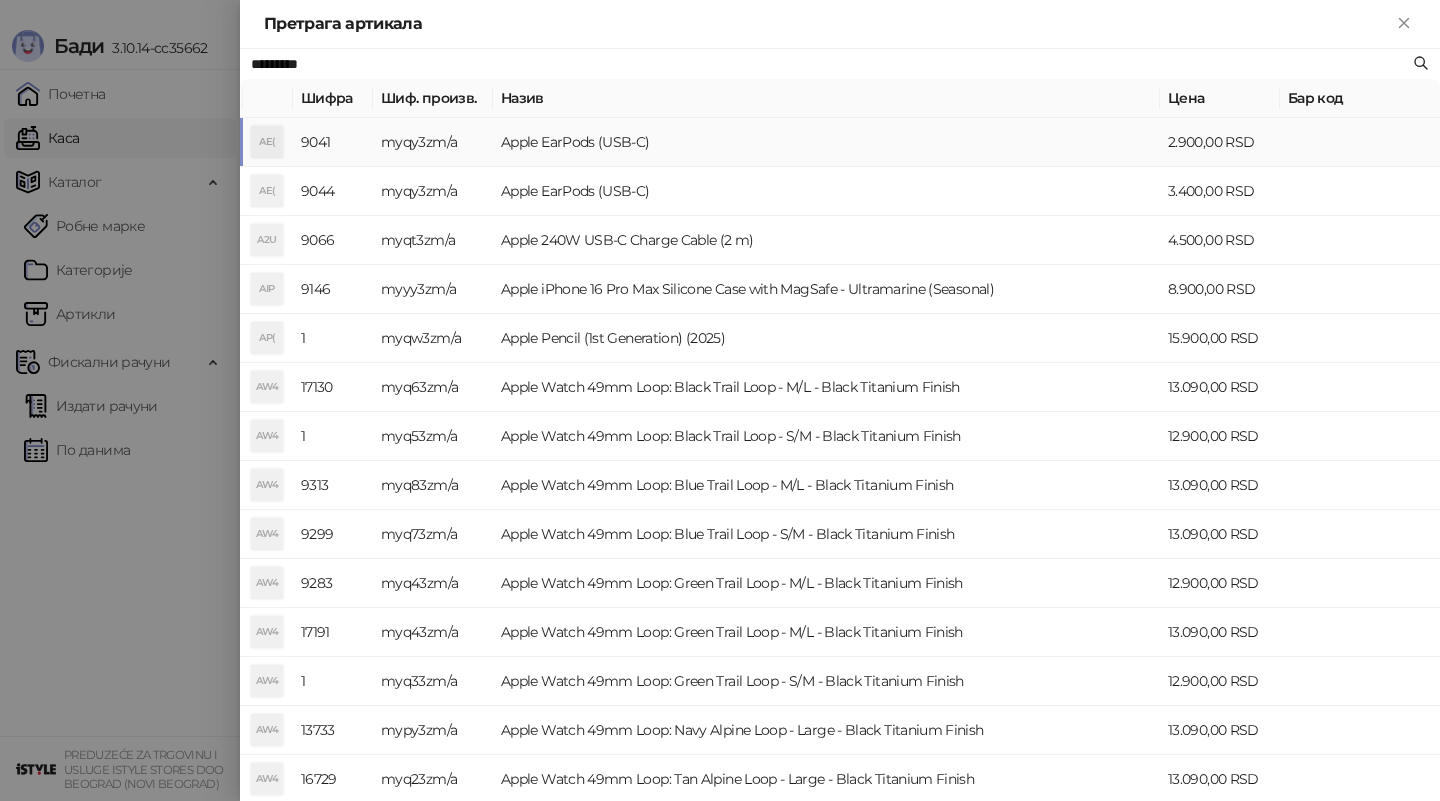 click on "Apple EarPods (USB-C)" at bounding box center [826, 142] 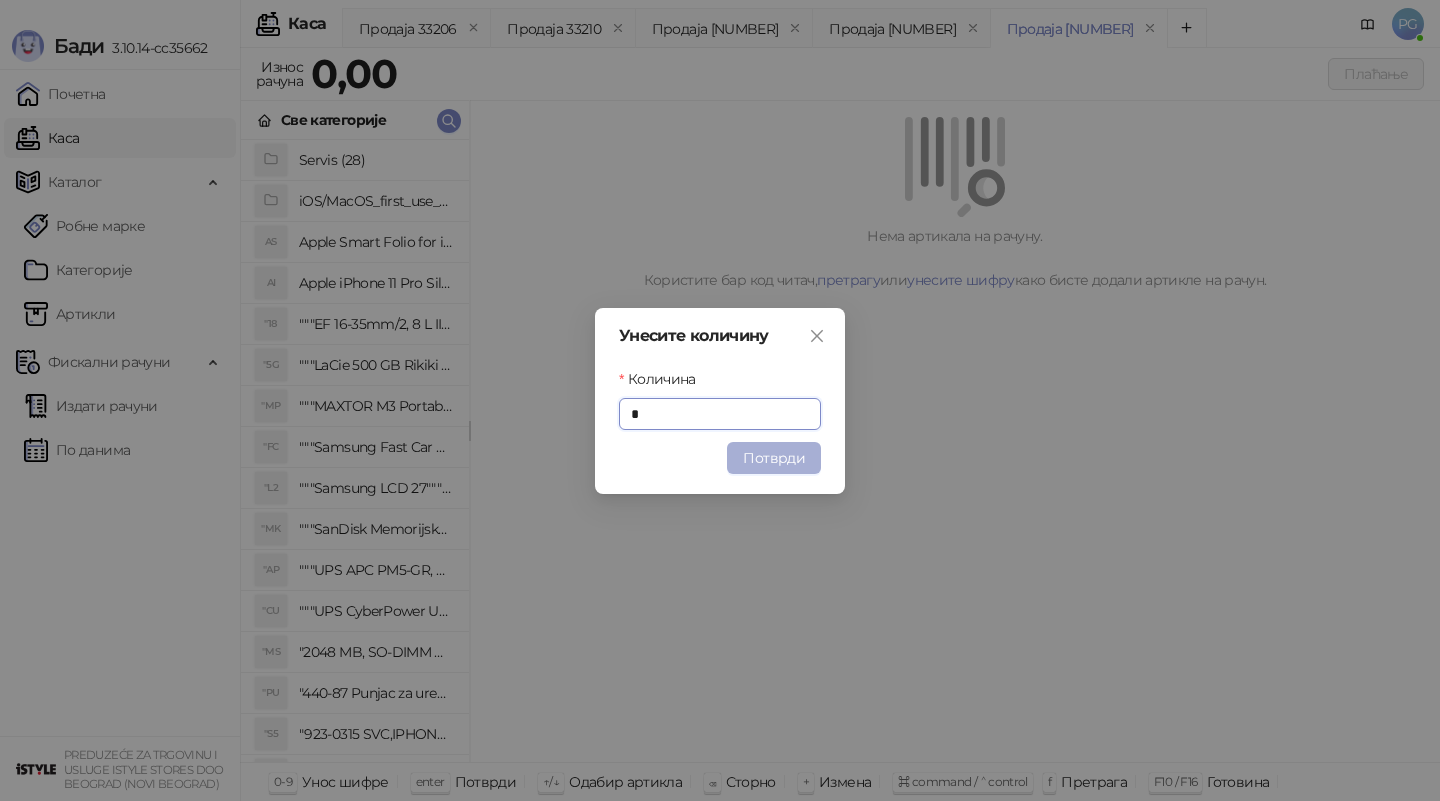 click on "Потврди" at bounding box center (774, 458) 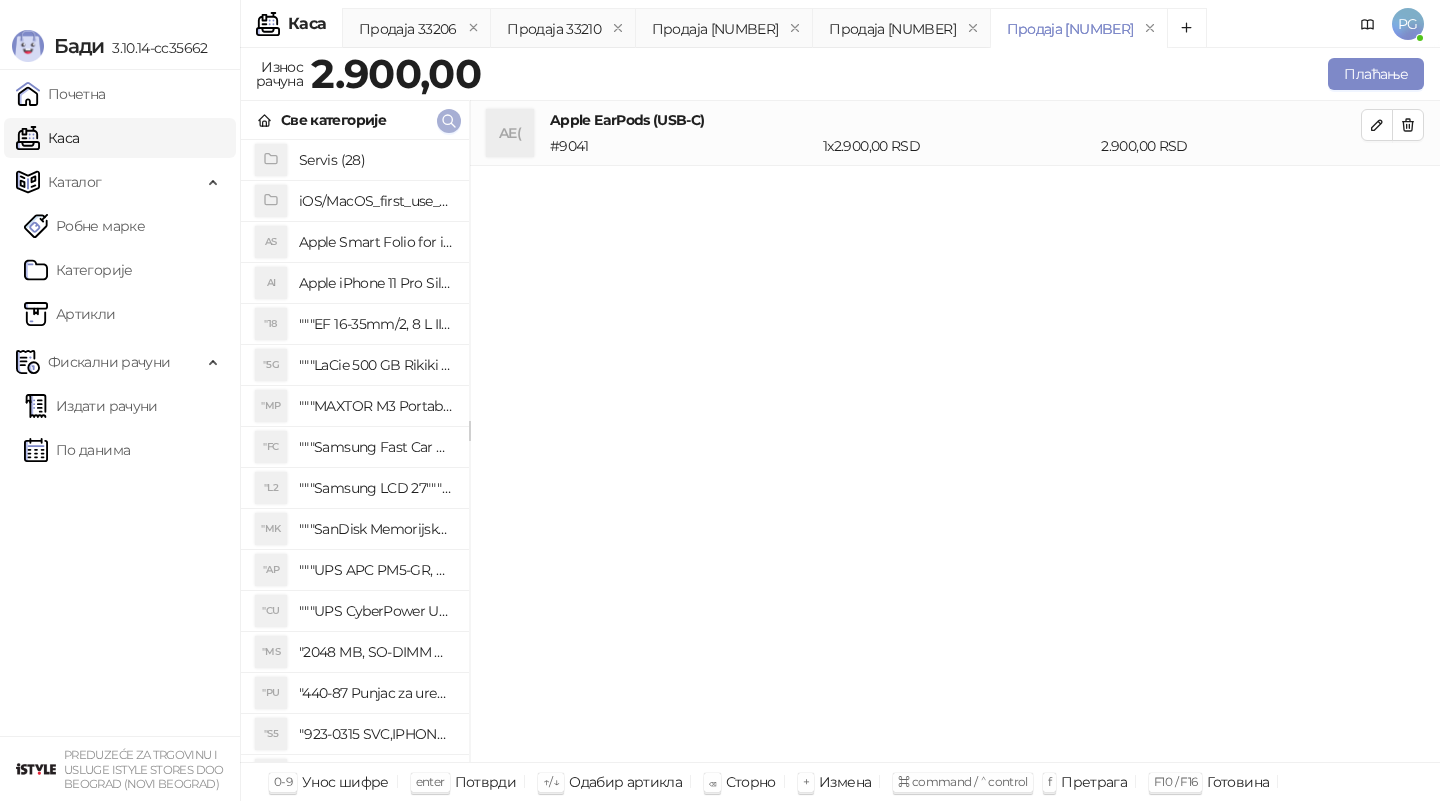 click 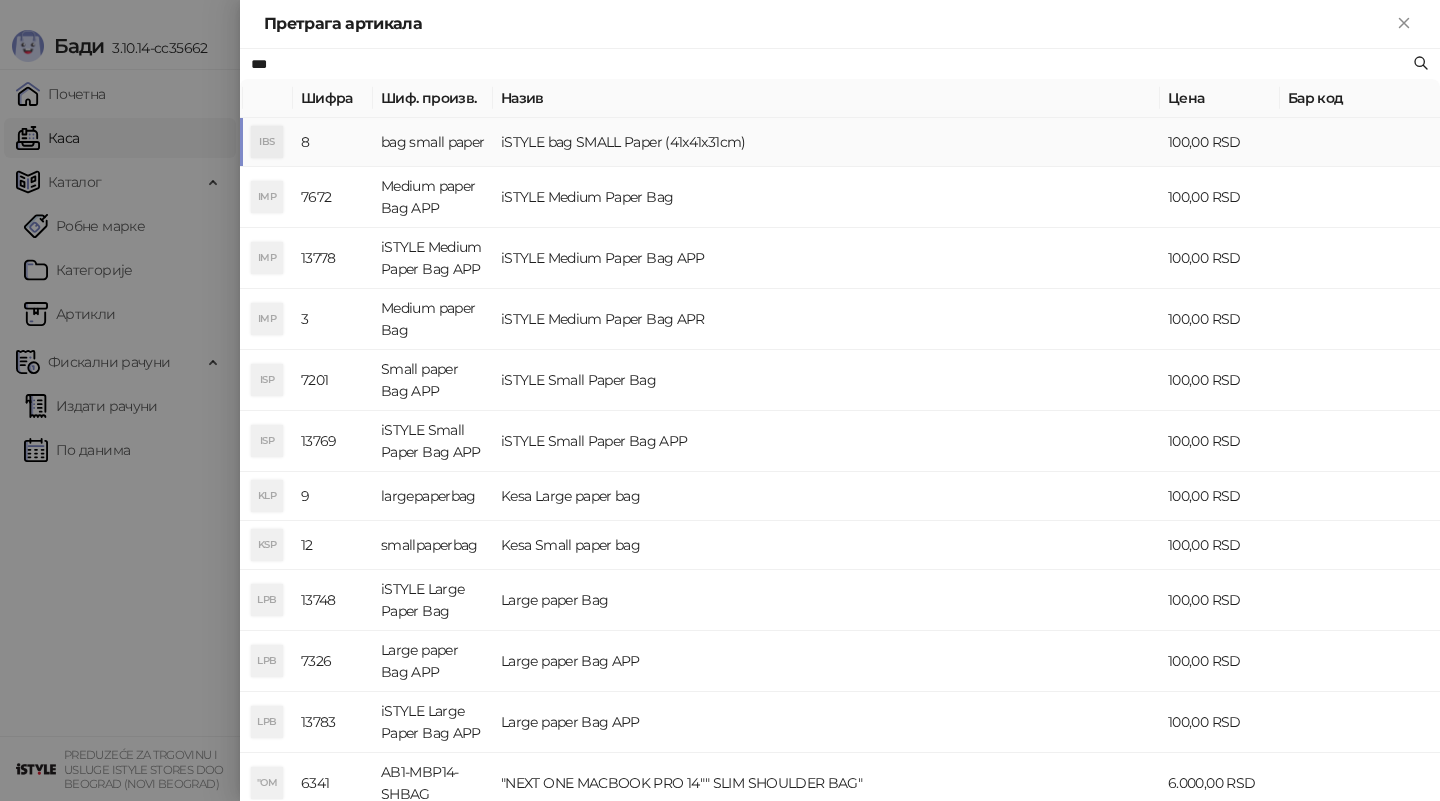 type on "***" 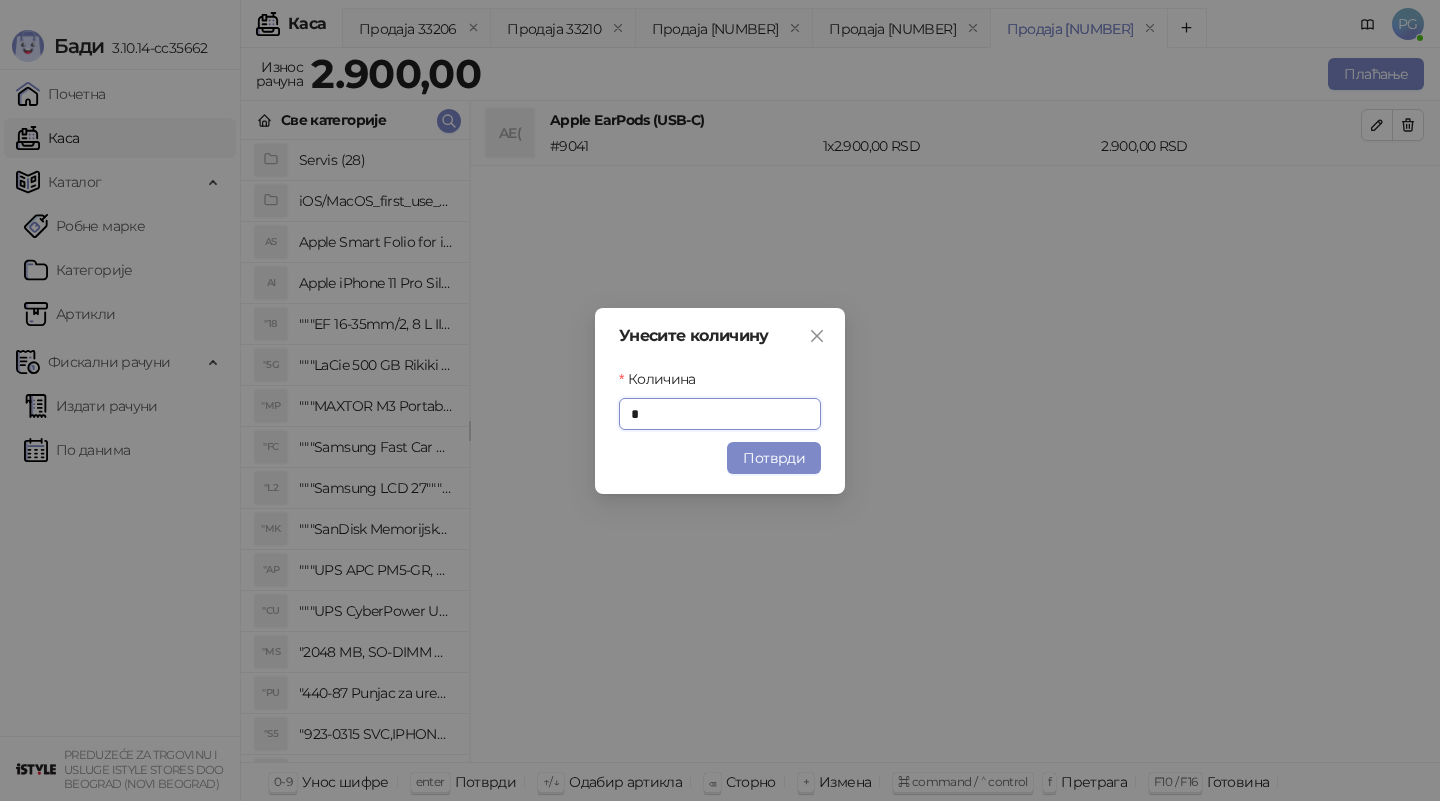 click on "Потврди" at bounding box center (774, 458) 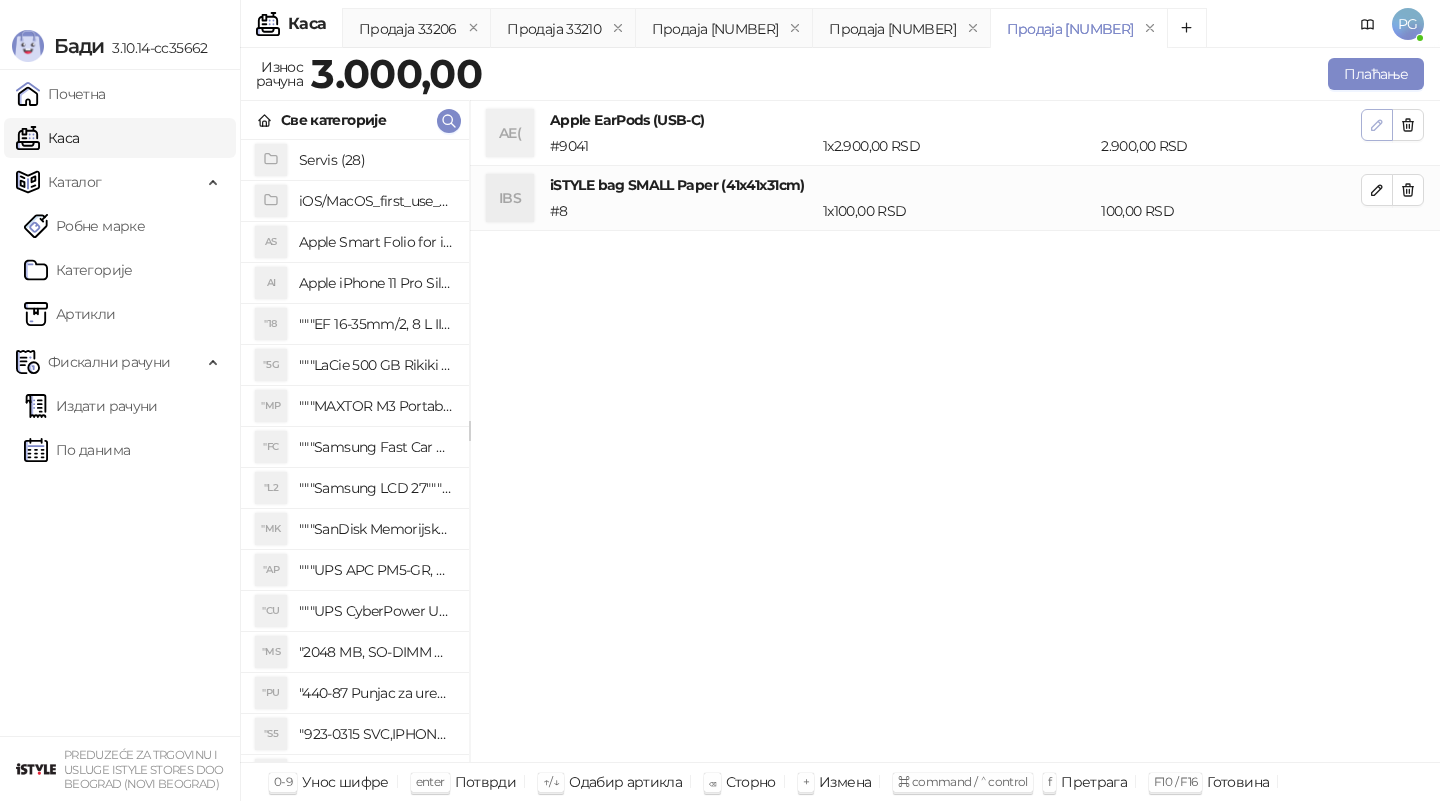 click 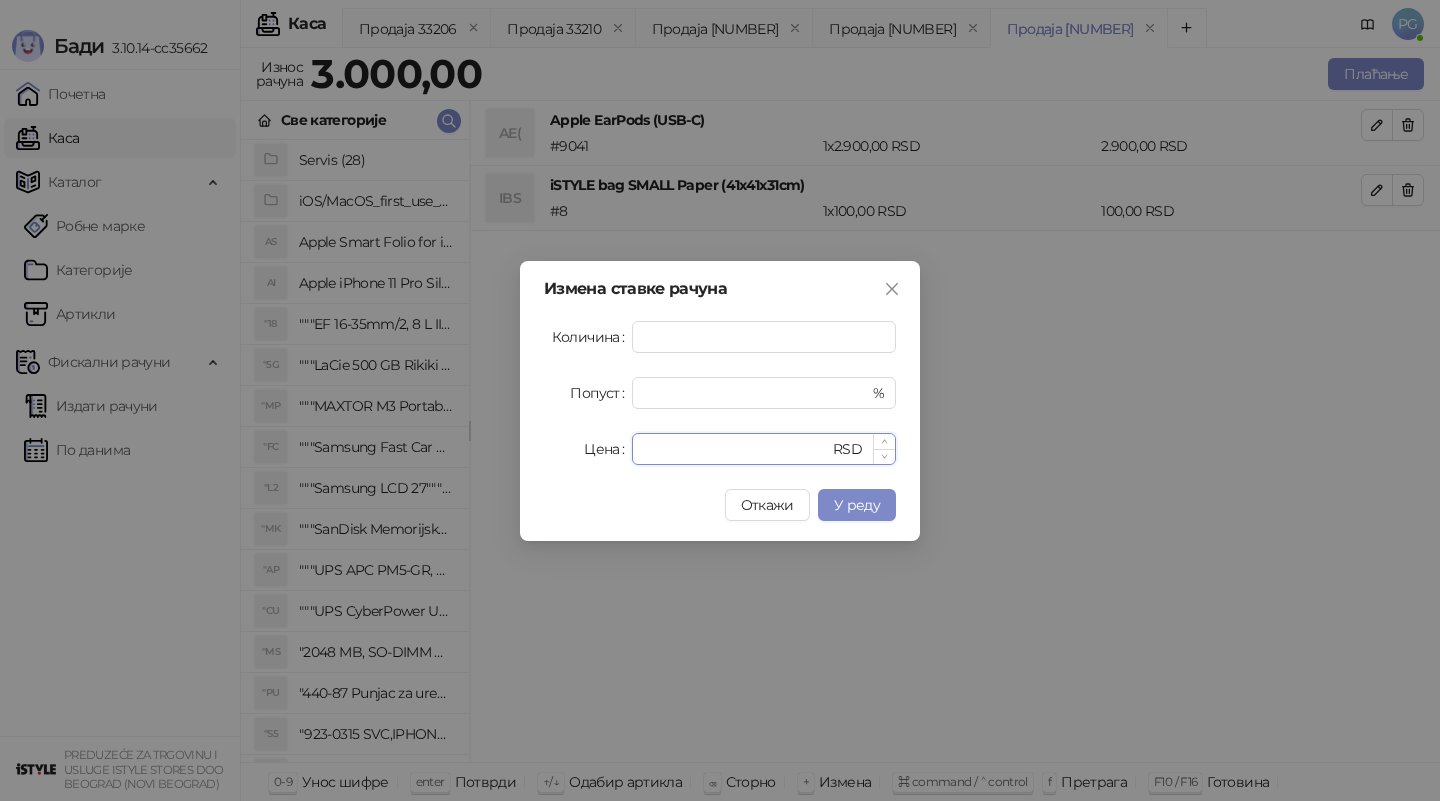 click on "****" at bounding box center [736, 449] 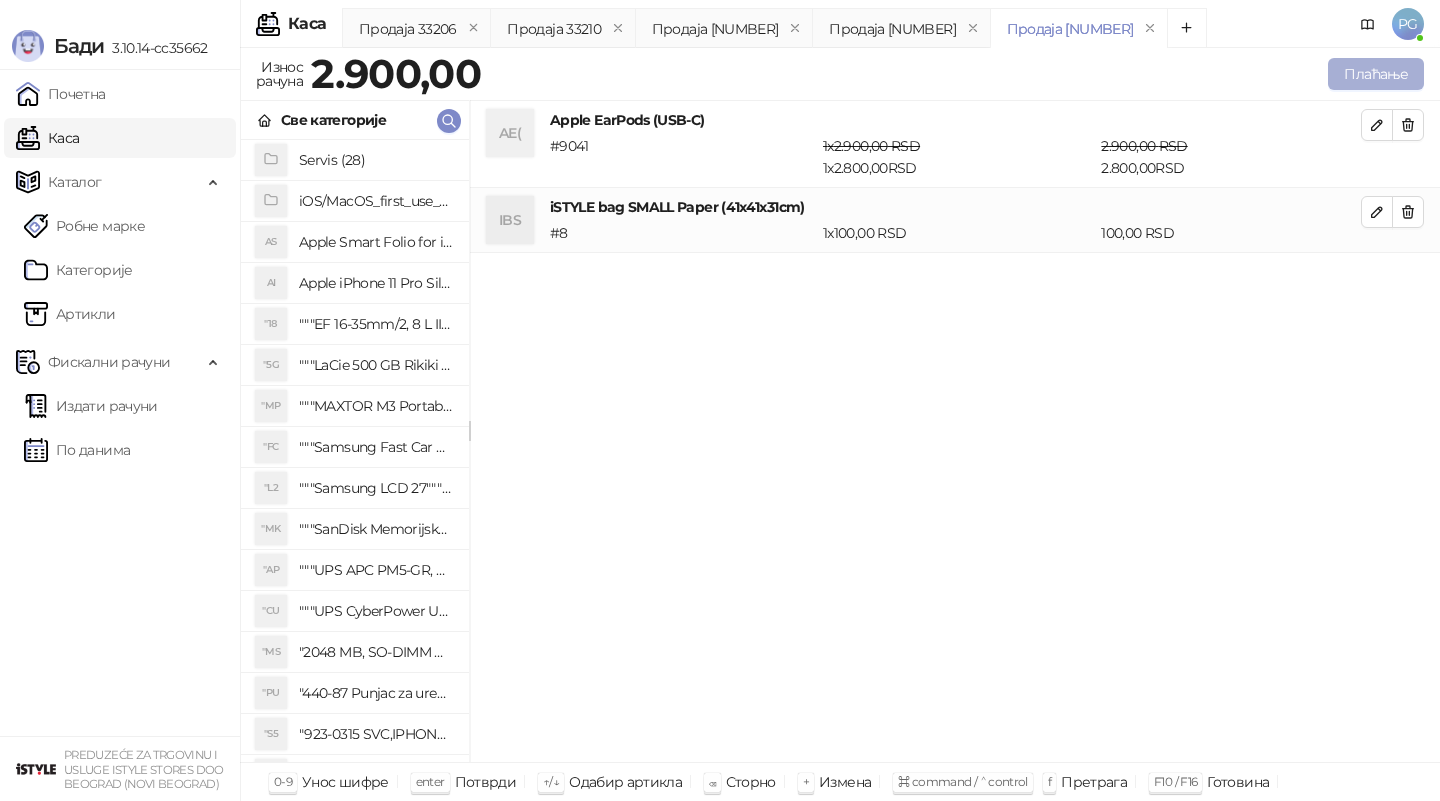 click on "Плаћање" at bounding box center (1376, 74) 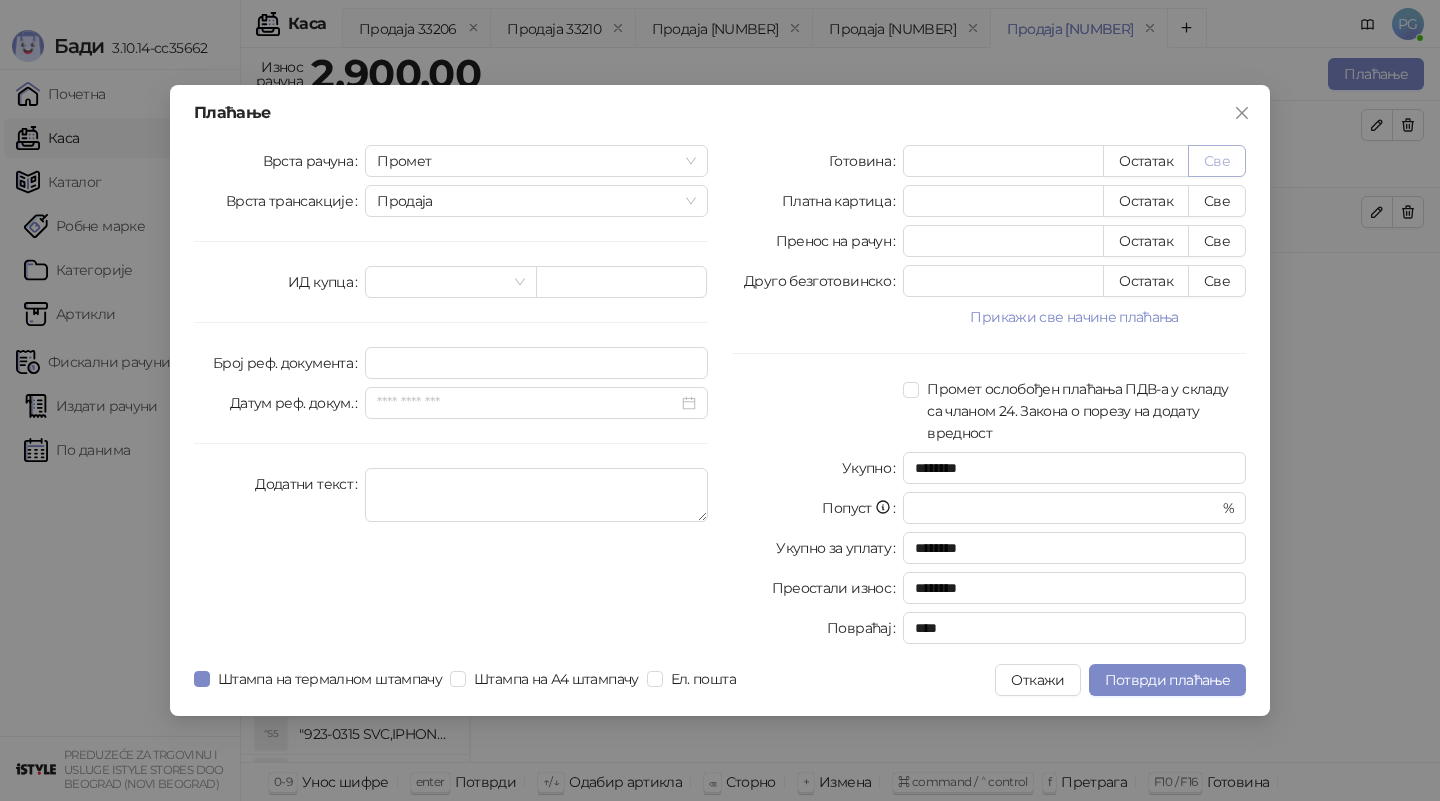 click on "Све" at bounding box center (1217, 161) 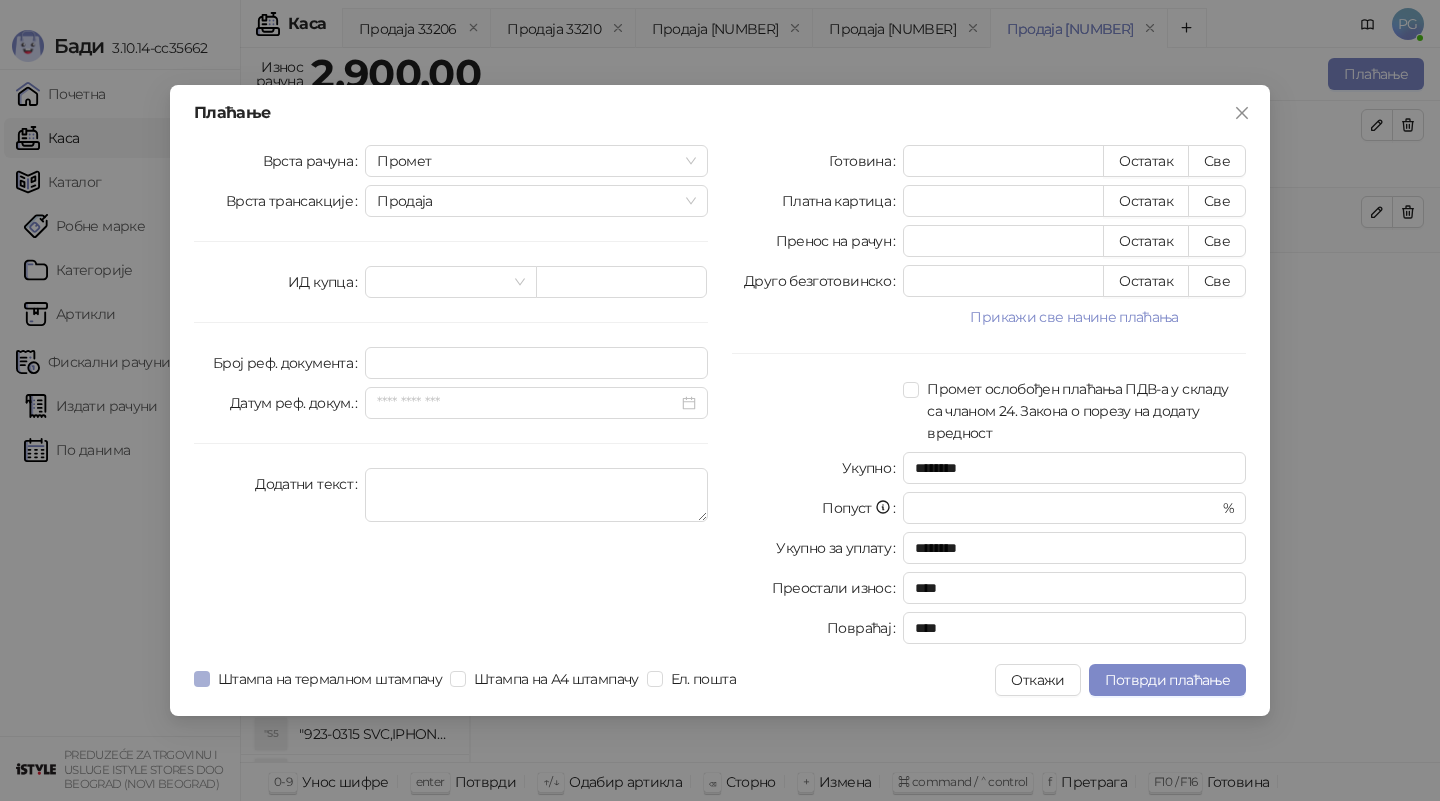click on "Штампа на термалном штампачу" at bounding box center [330, 679] 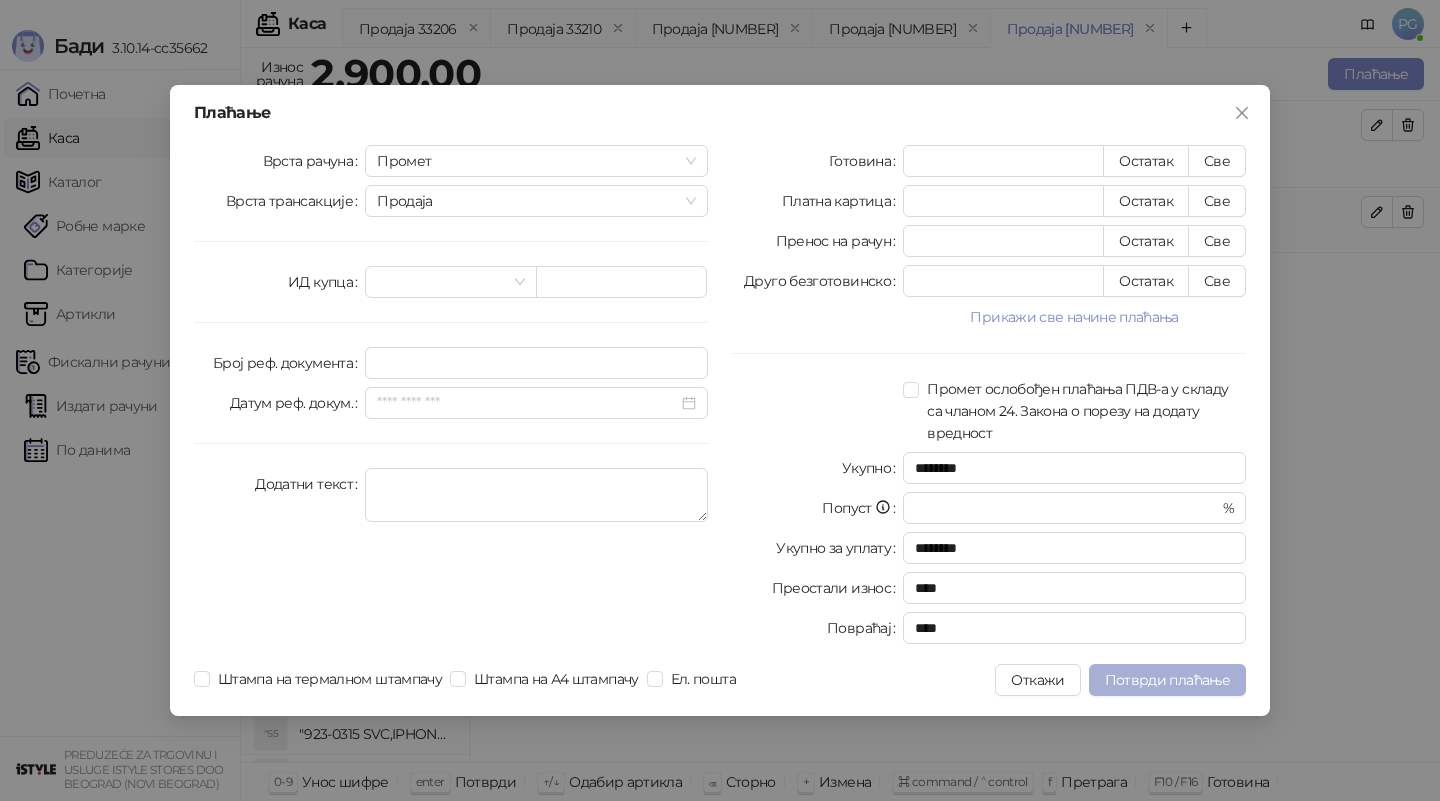 click on "Потврди плаћање" at bounding box center (1167, 680) 